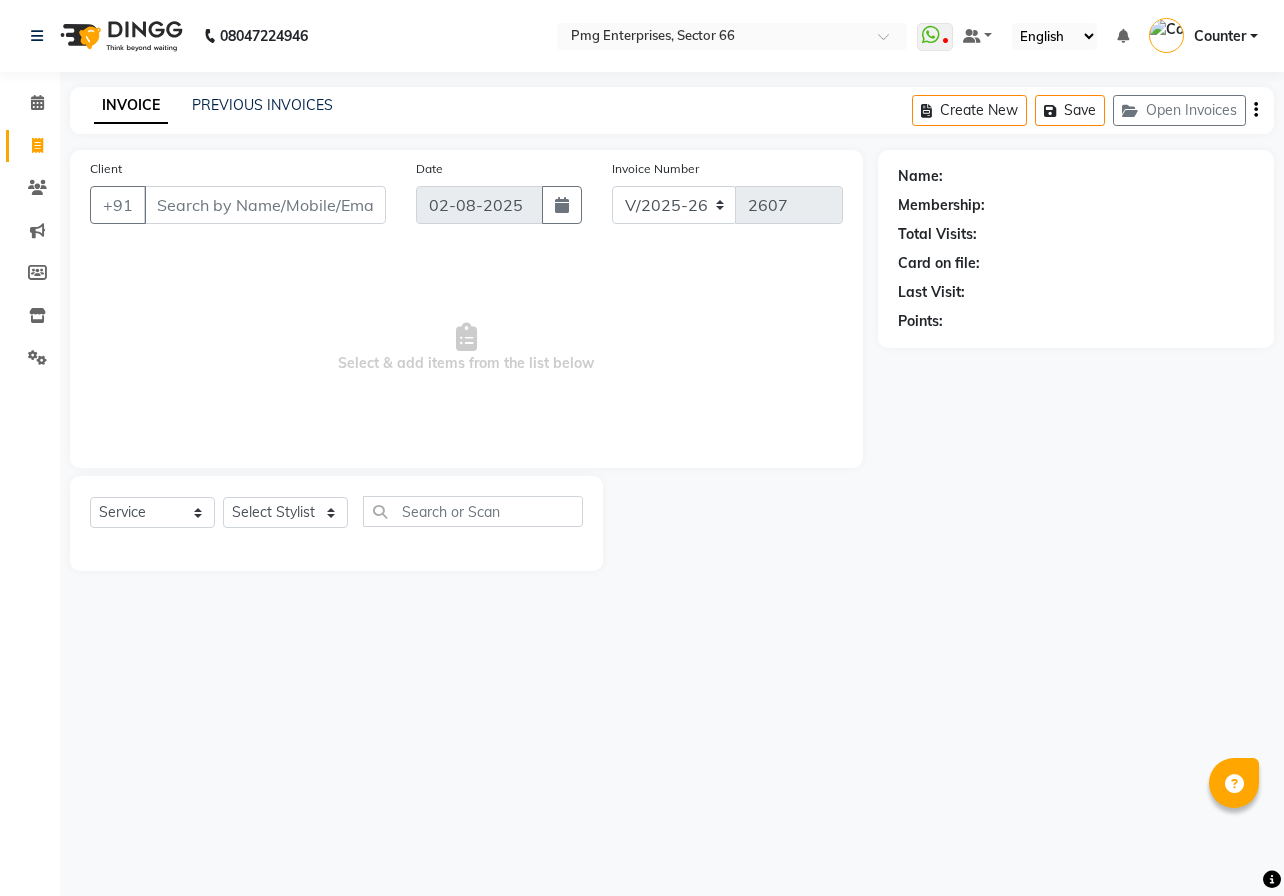 select on "889" 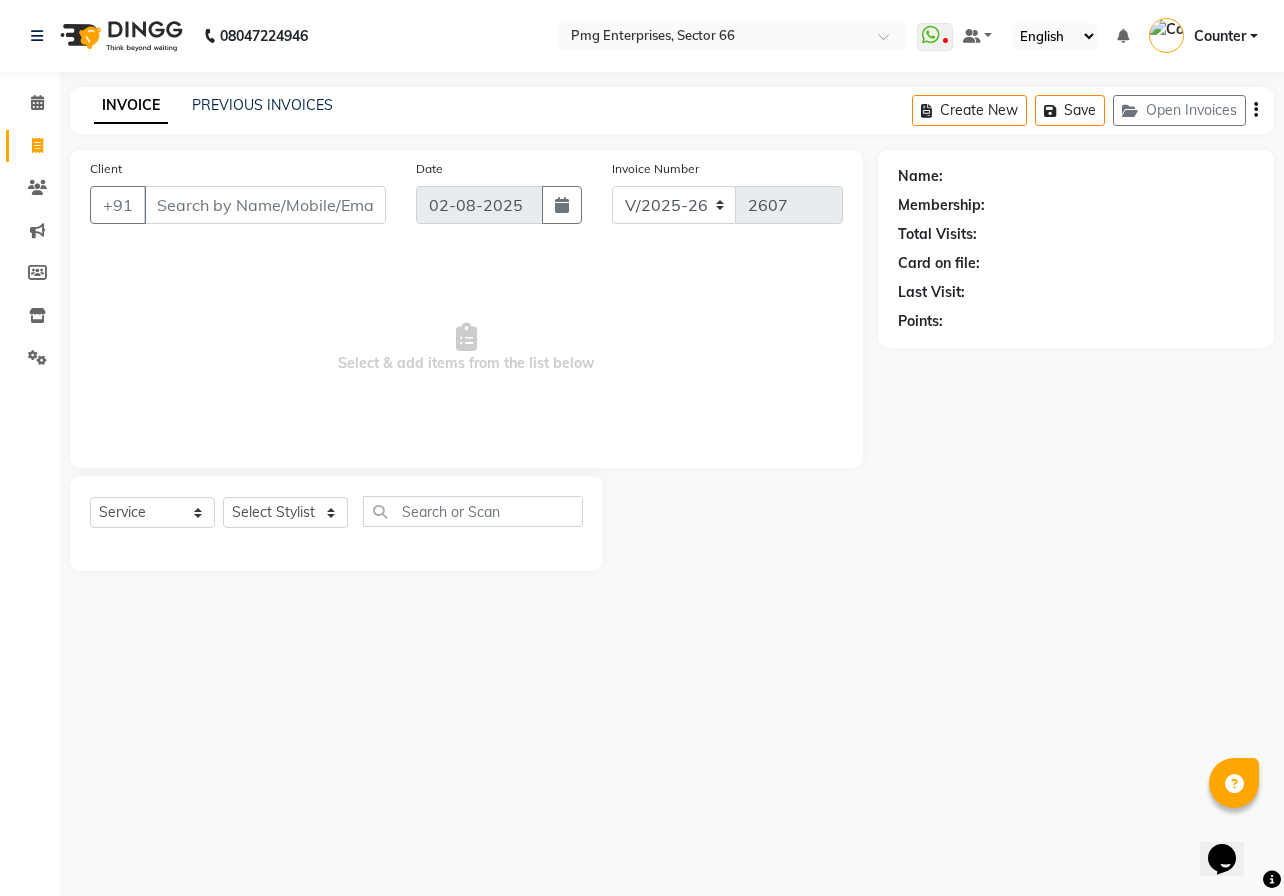 scroll, scrollTop: 0, scrollLeft: 0, axis: both 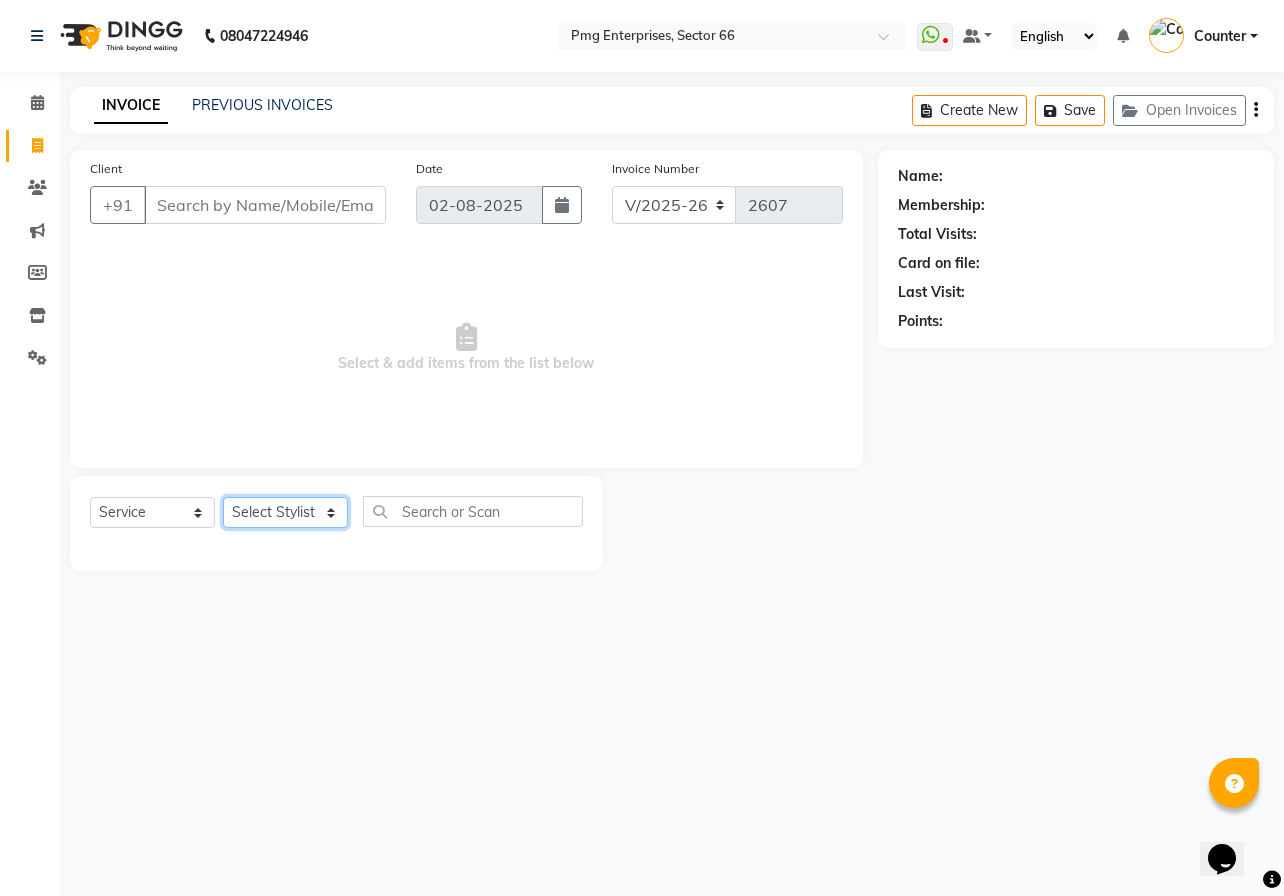 click on "Select Stylist [NAME] [NAME] Counter [NAME] [NAME] [NAME] [NAME] [NAME] [NAME] [NAME]" 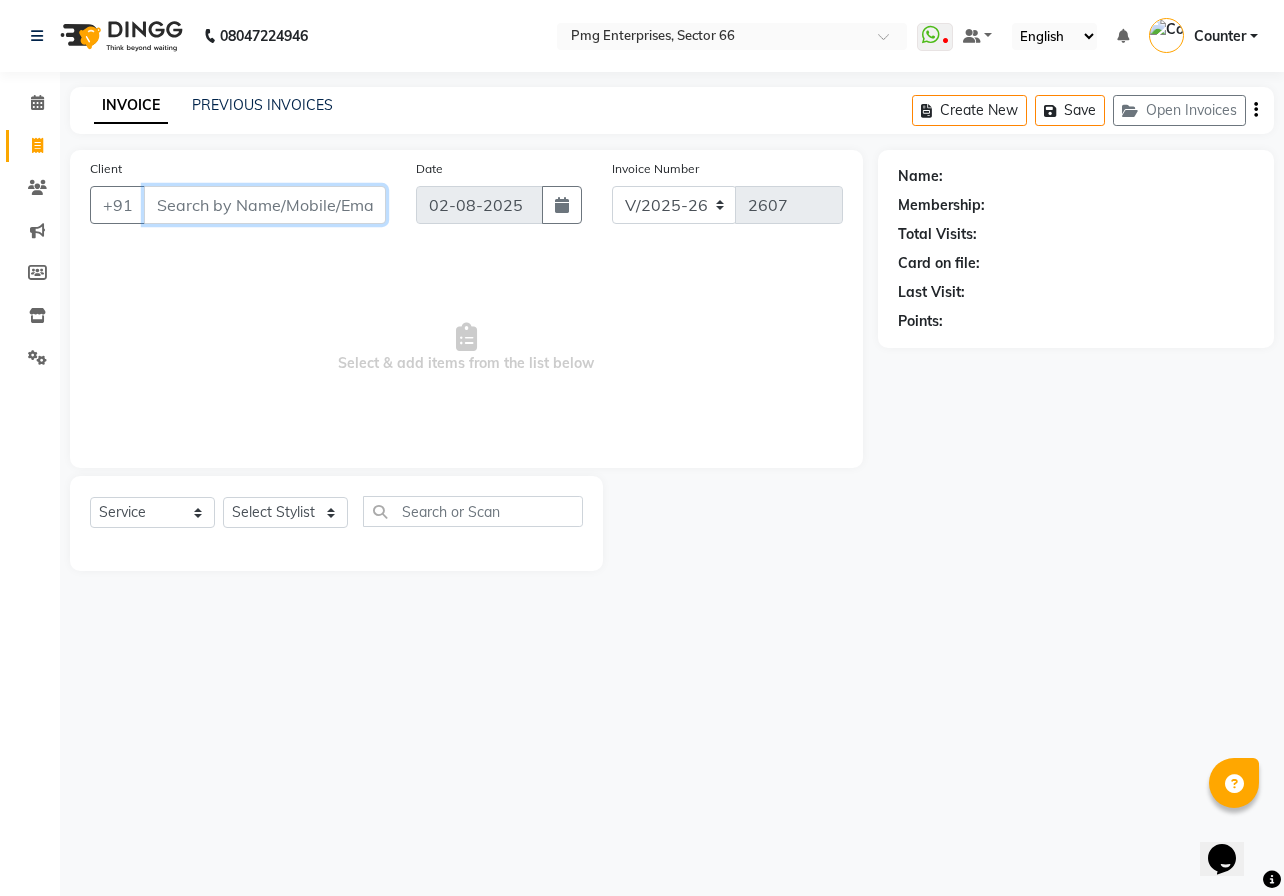 click on "Client" at bounding box center (265, 205) 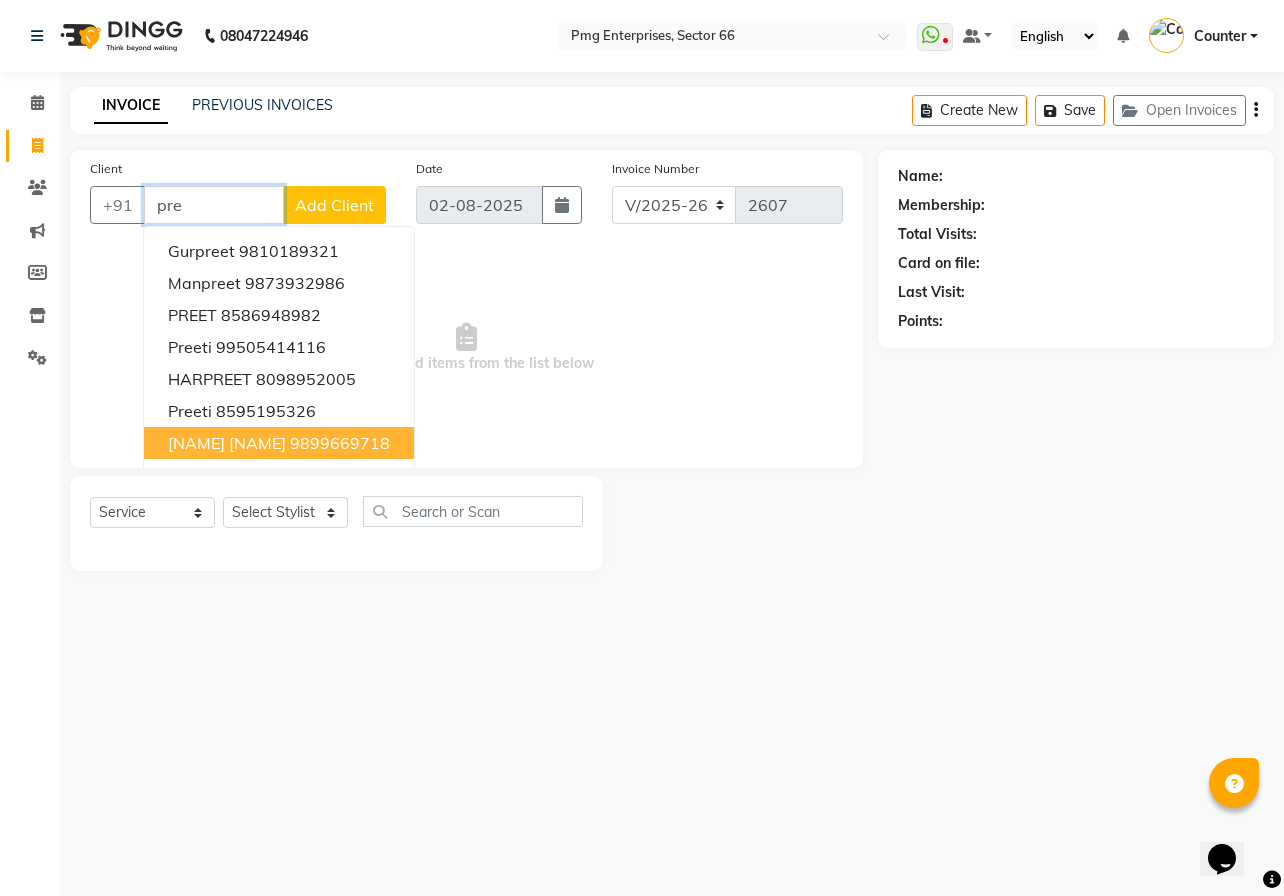 click on "[NAME] [NAME]" at bounding box center (227, 443) 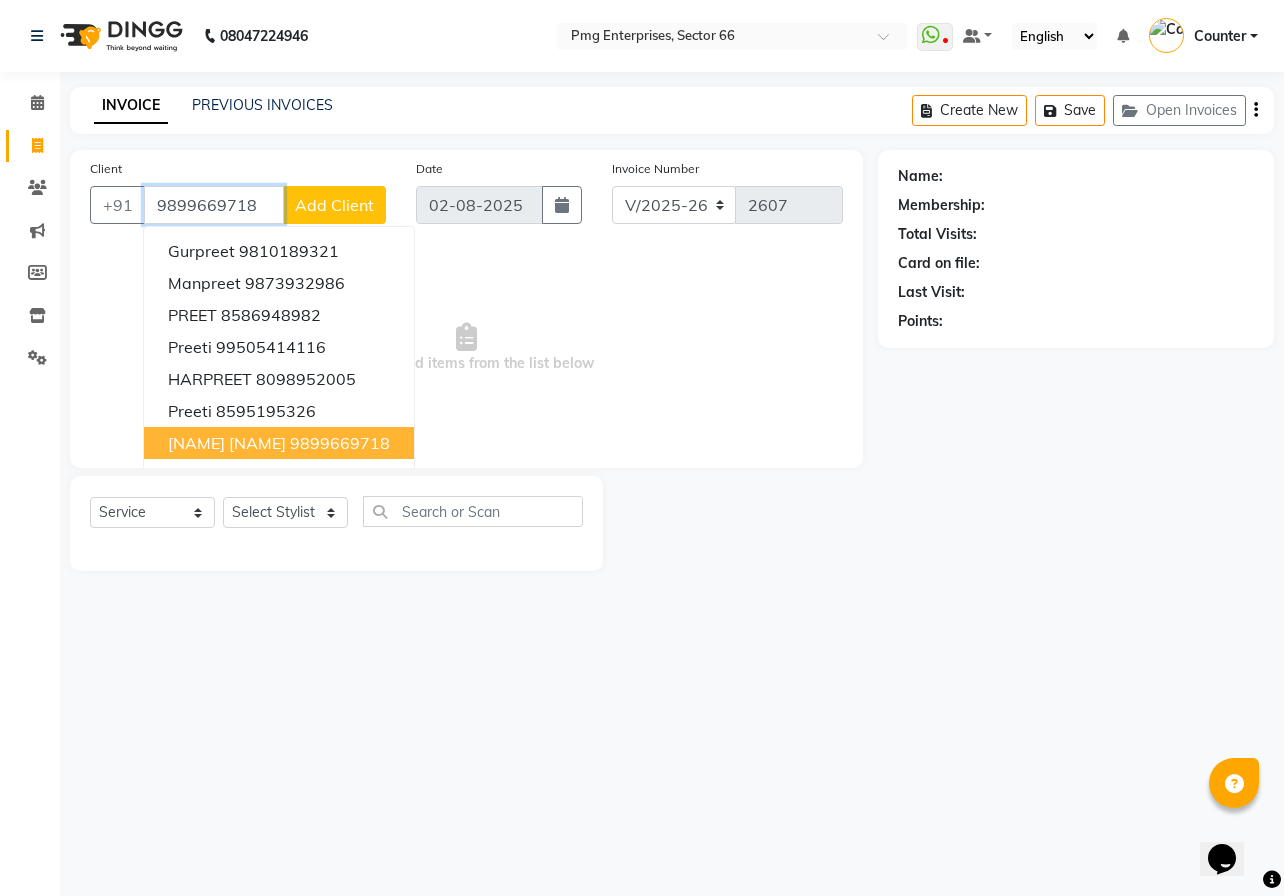 type on "9899669718" 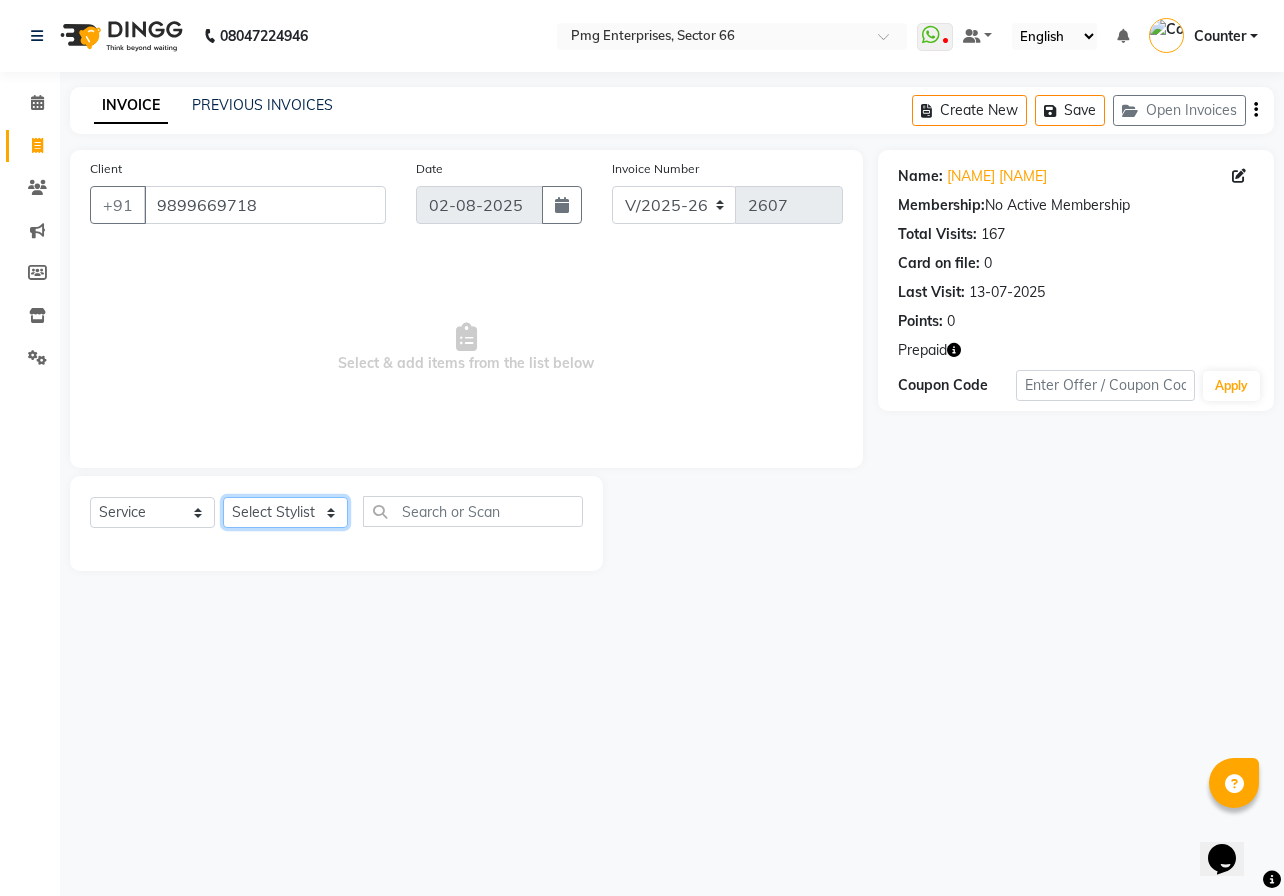 click on "Select Stylist [NAME] [NAME] Counter [NAME] [NAME] [NAME] [NAME] [NAME] [NAME] [NAME]" 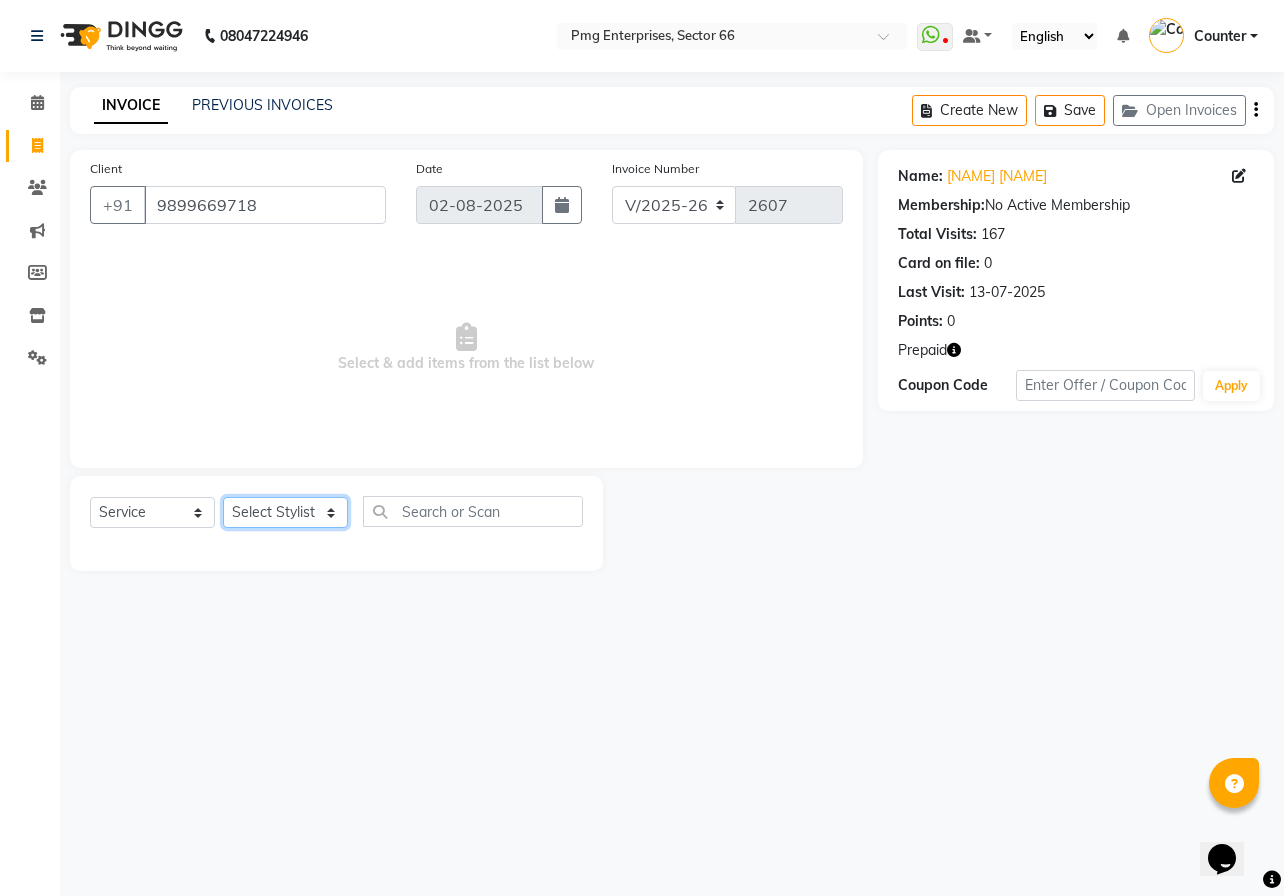 select on "14600" 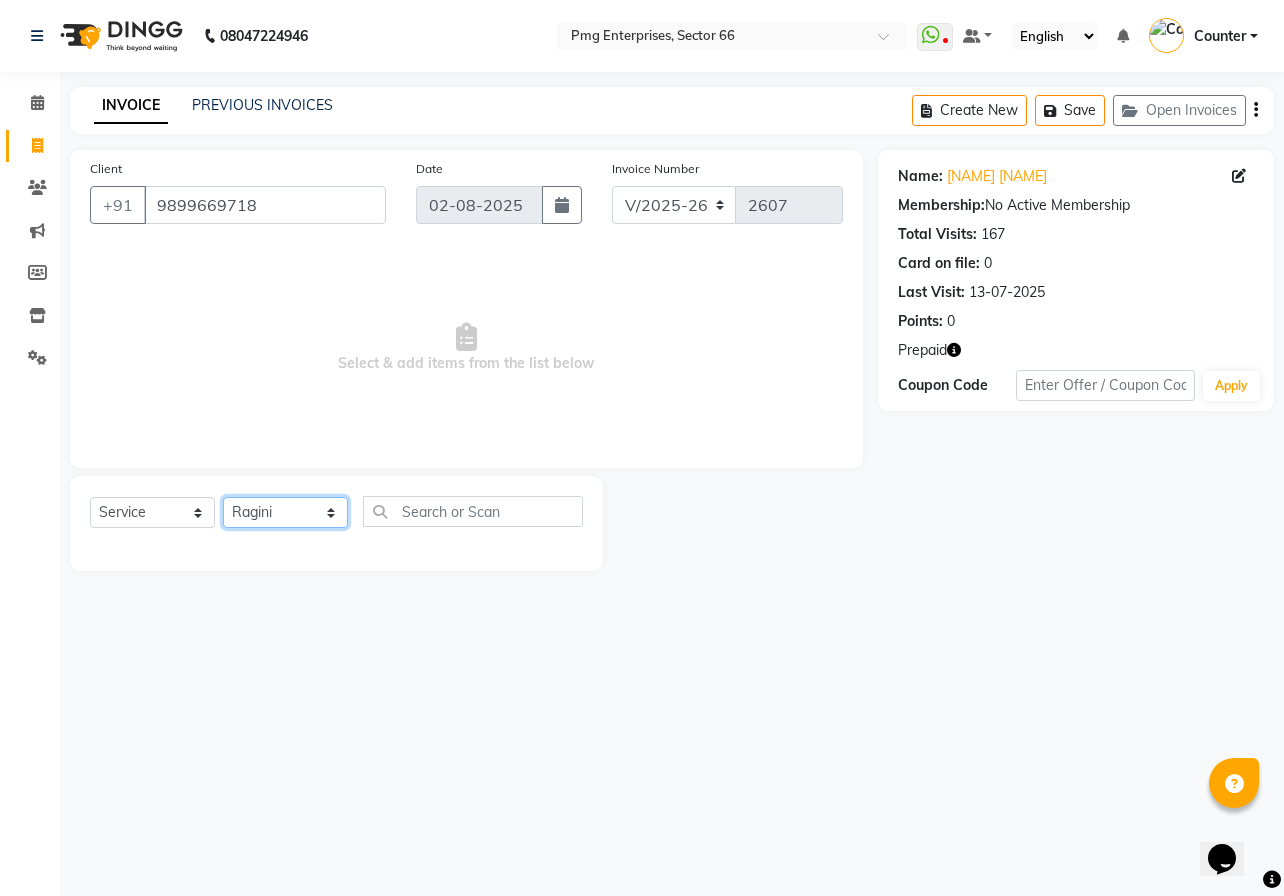 click on "Select Stylist [NAME] [NAME] Counter [NAME] [NAME] [NAME] [NAME] [NAME] [NAME] [NAME]" 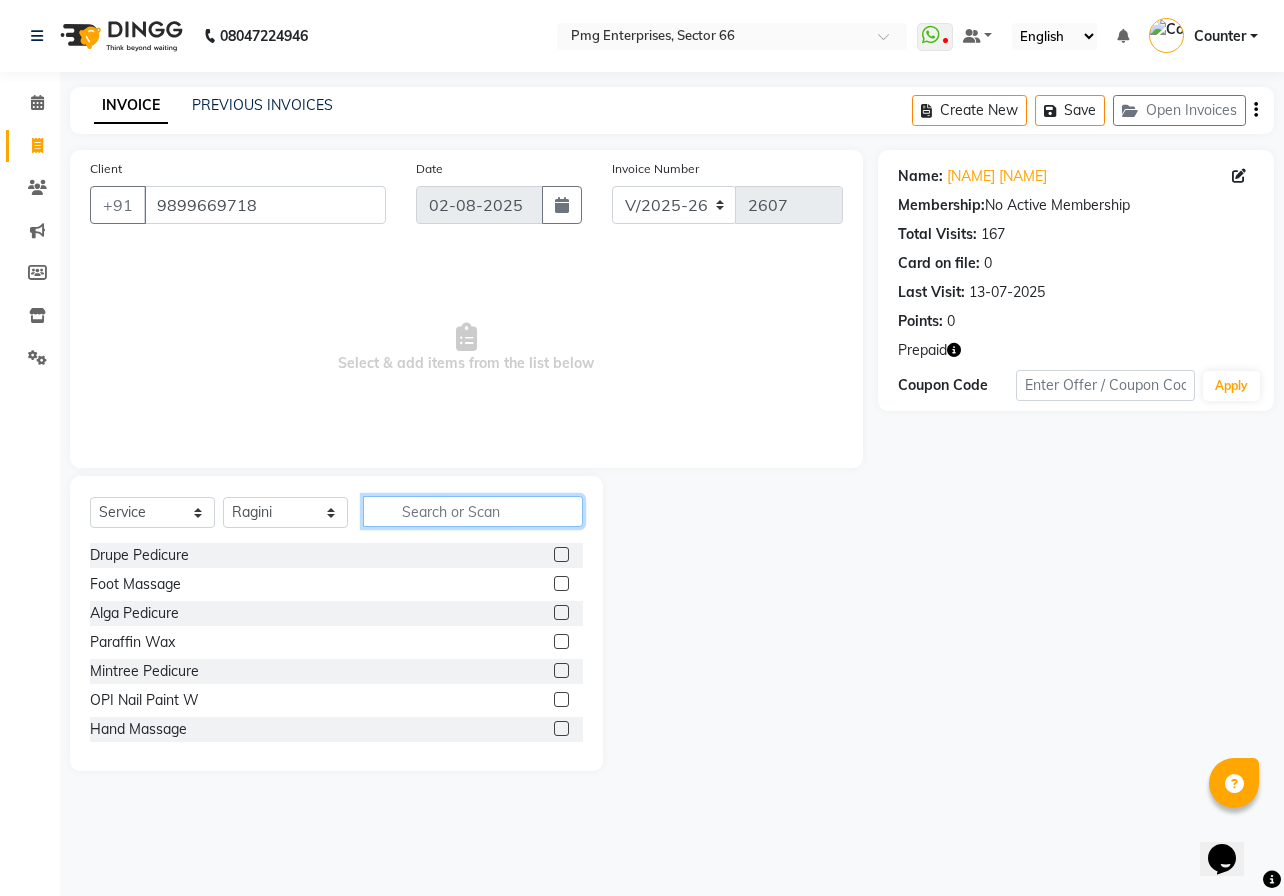 click 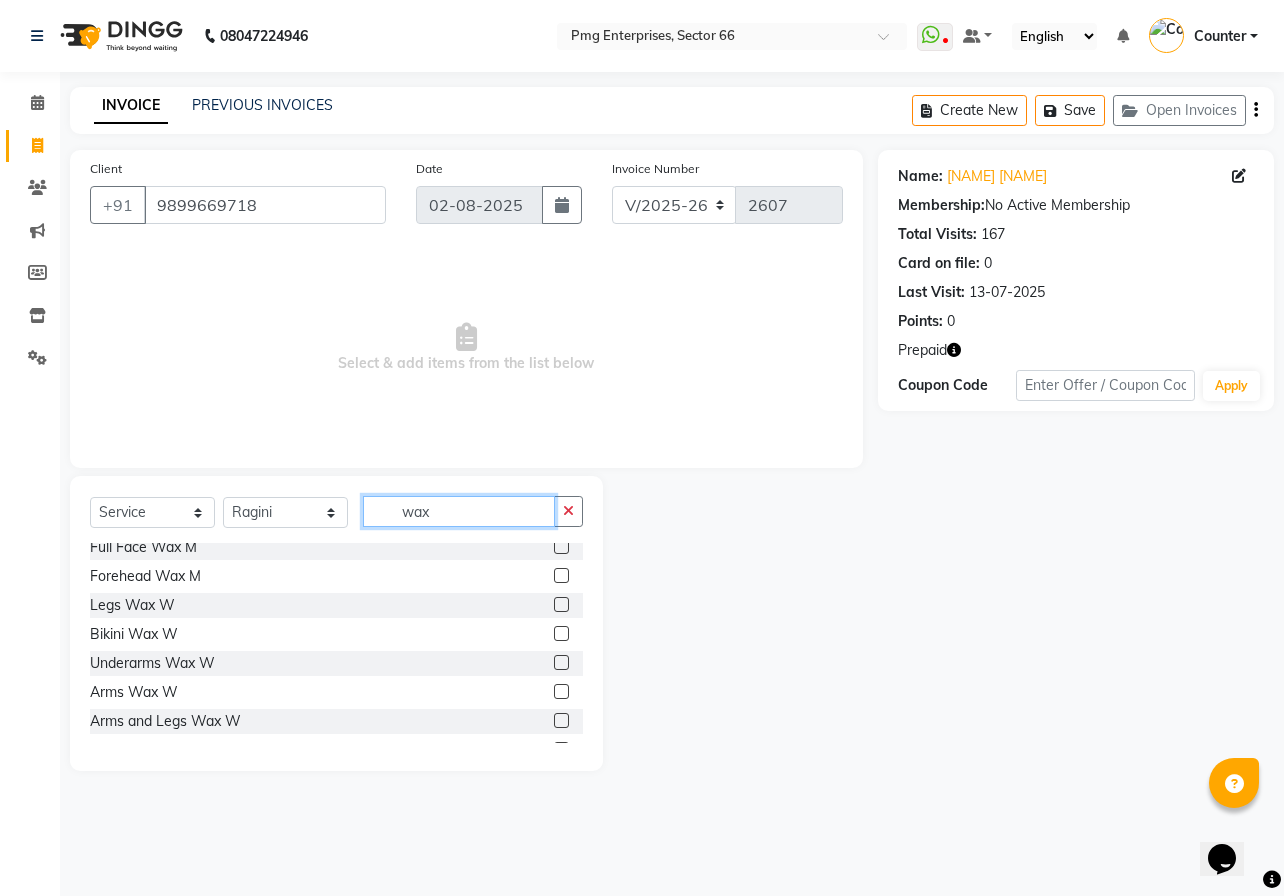 scroll, scrollTop: 280, scrollLeft: 0, axis: vertical 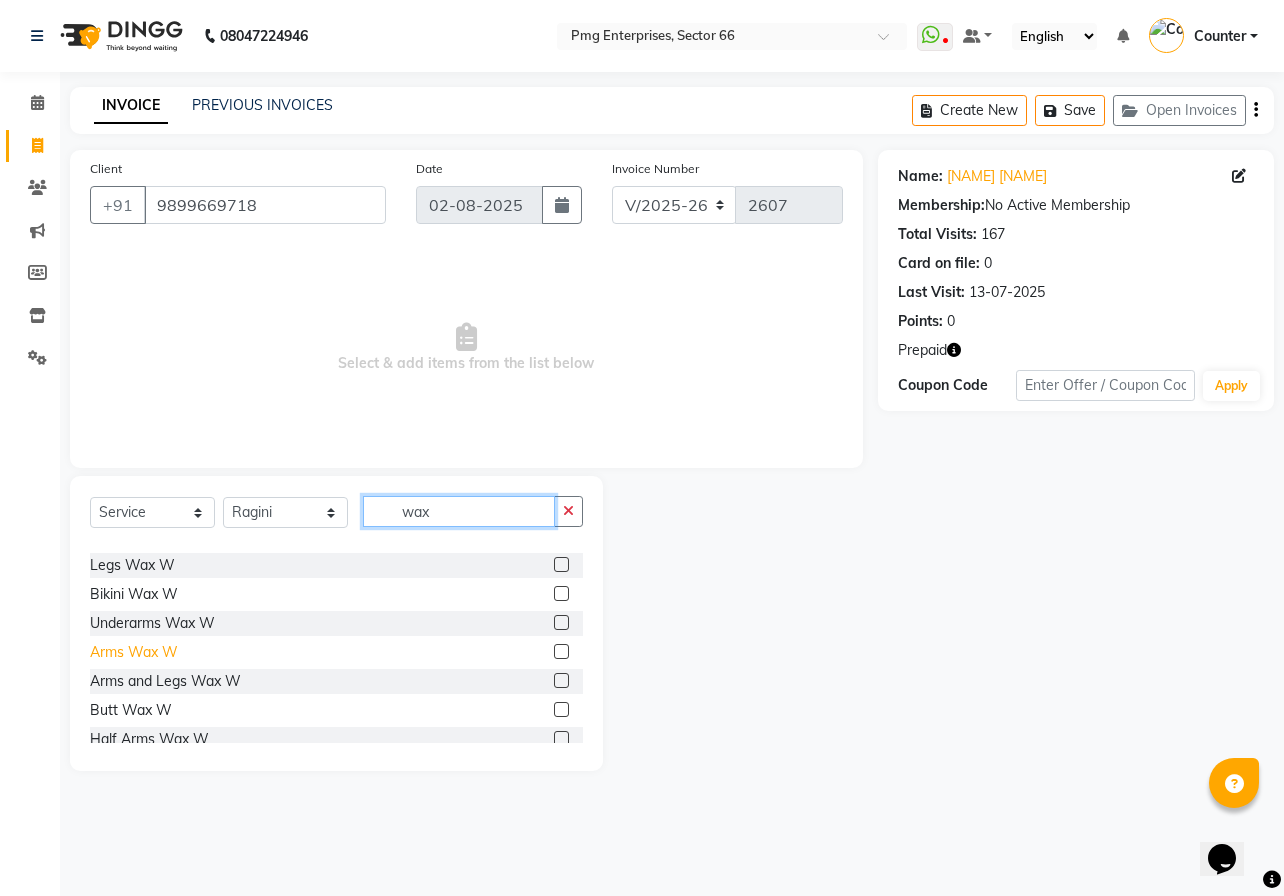 type on "wax" 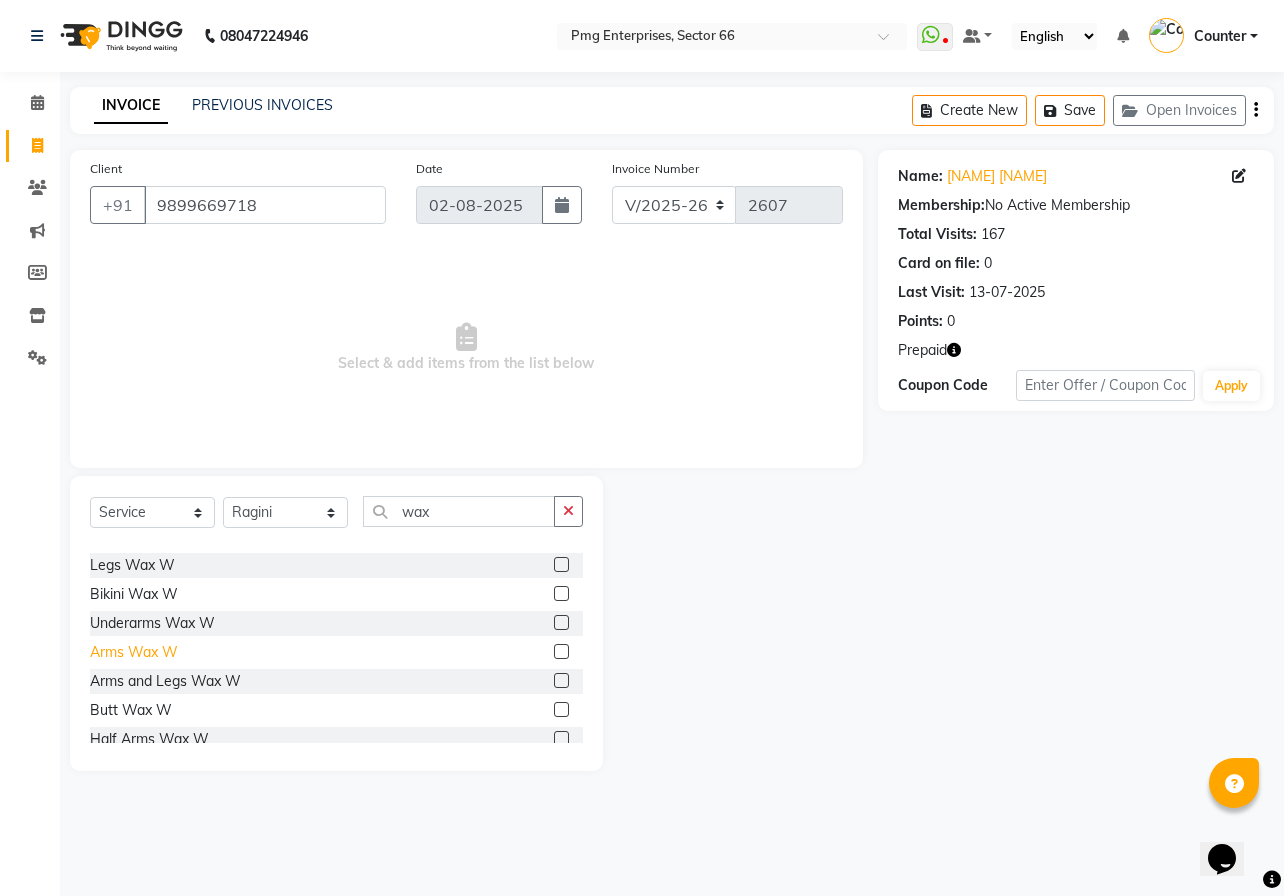click on "Arms Wax W" 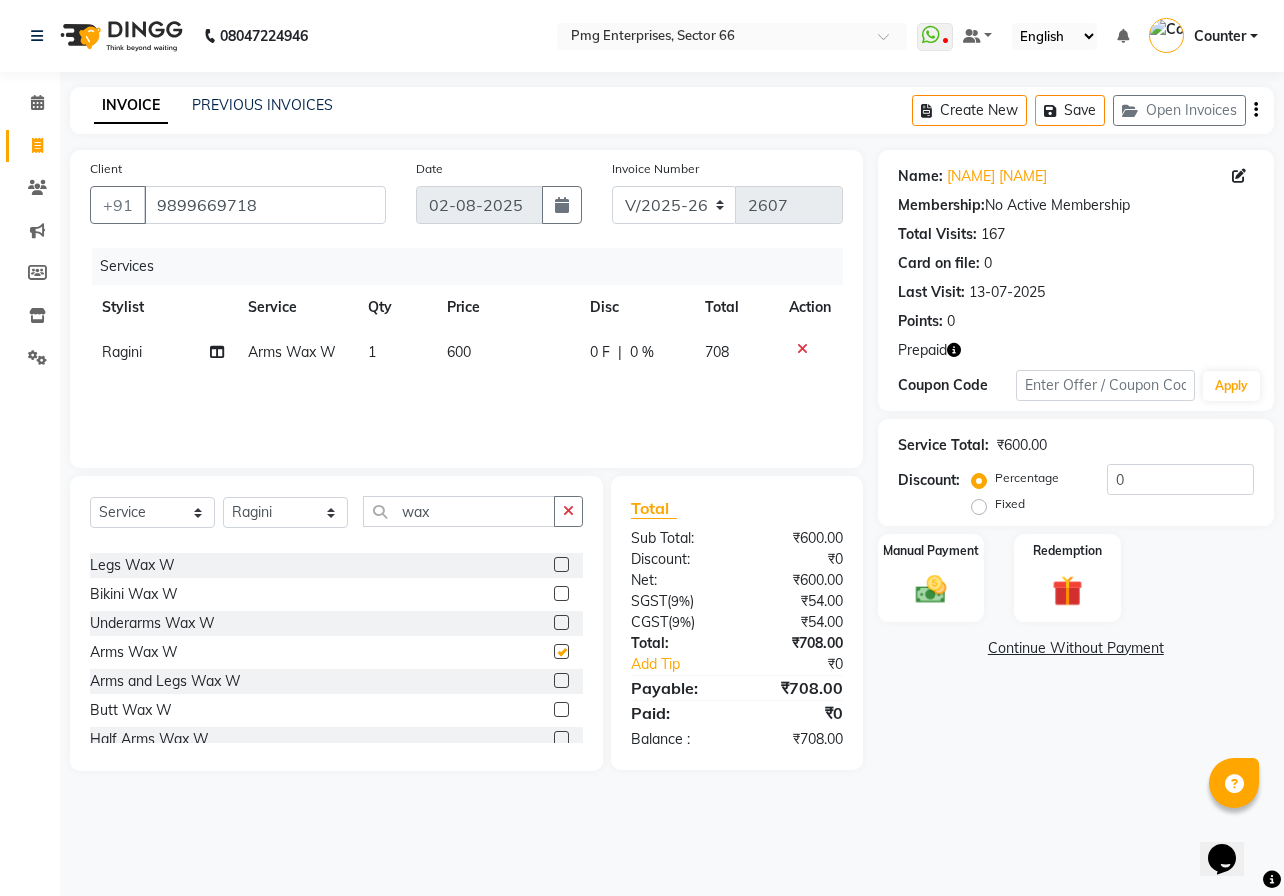 checkbox on "false" 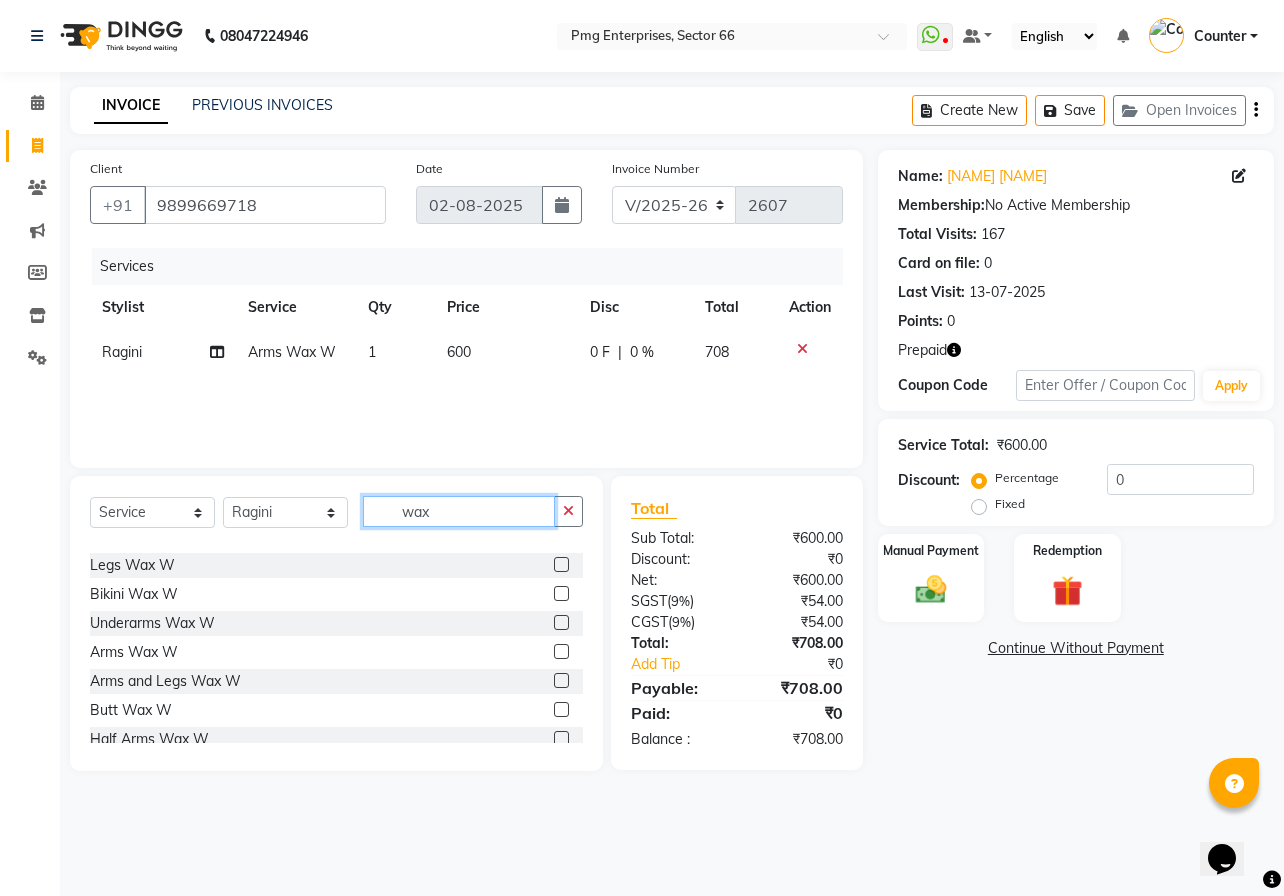 click on "wax" 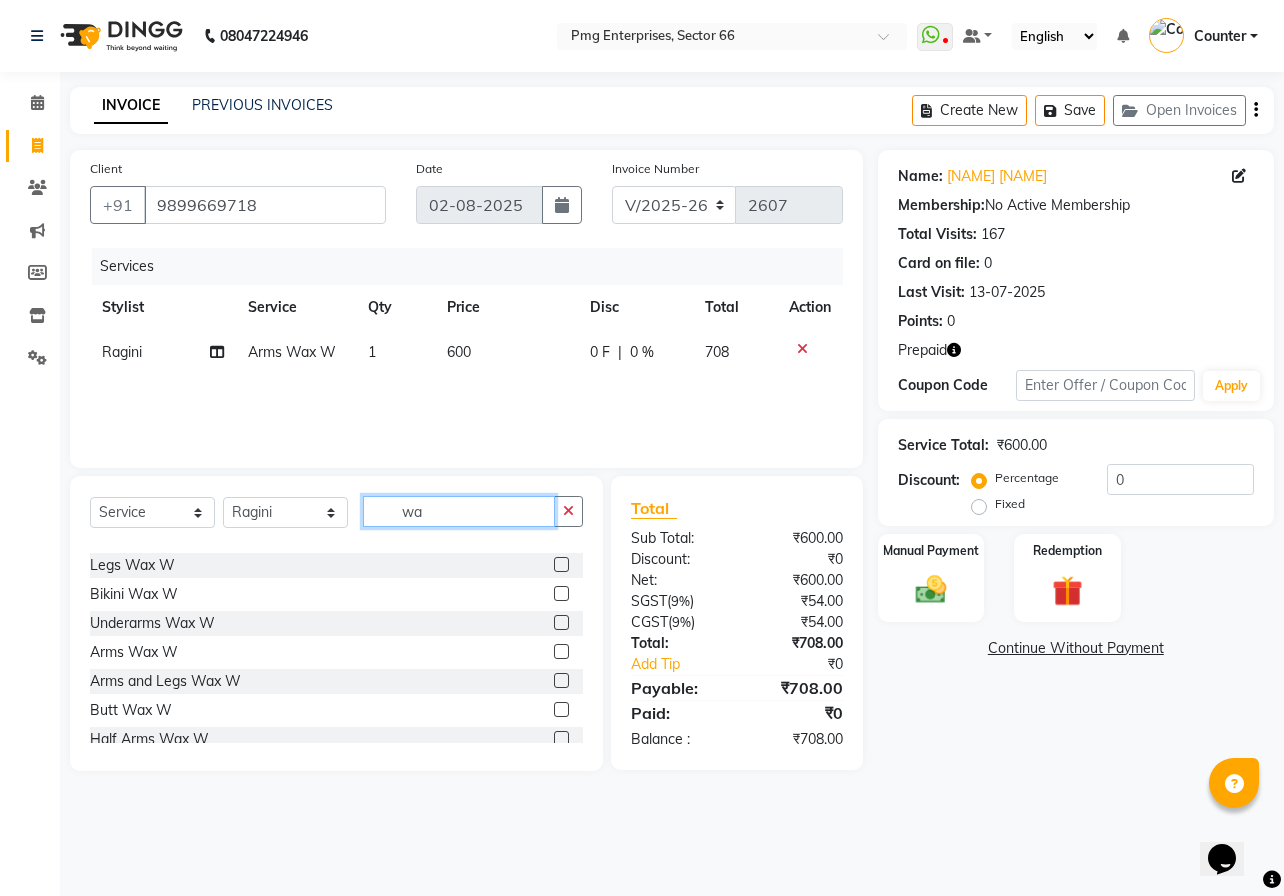 type on "w" 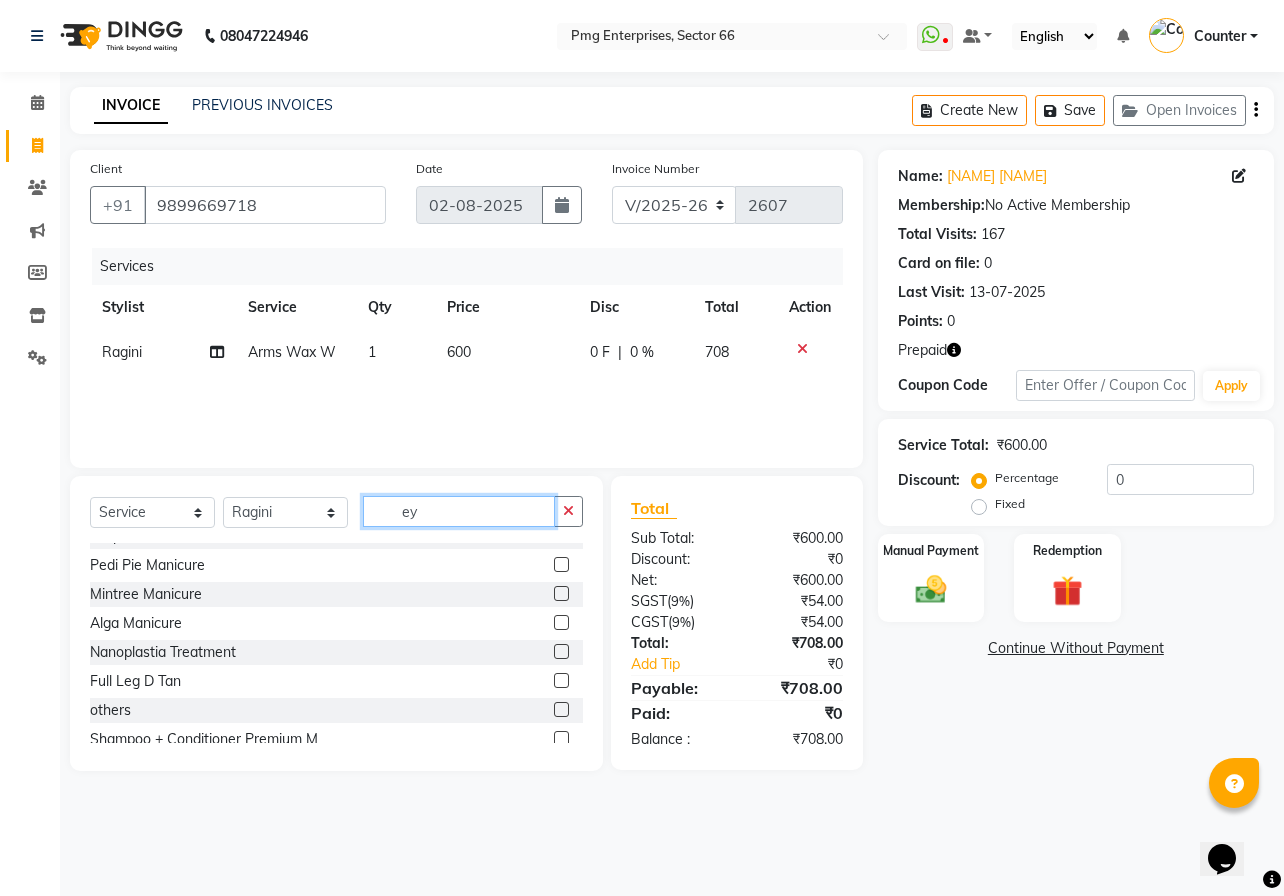 scroll, scrollTop: 0, scrollLeft: 0, axis: both 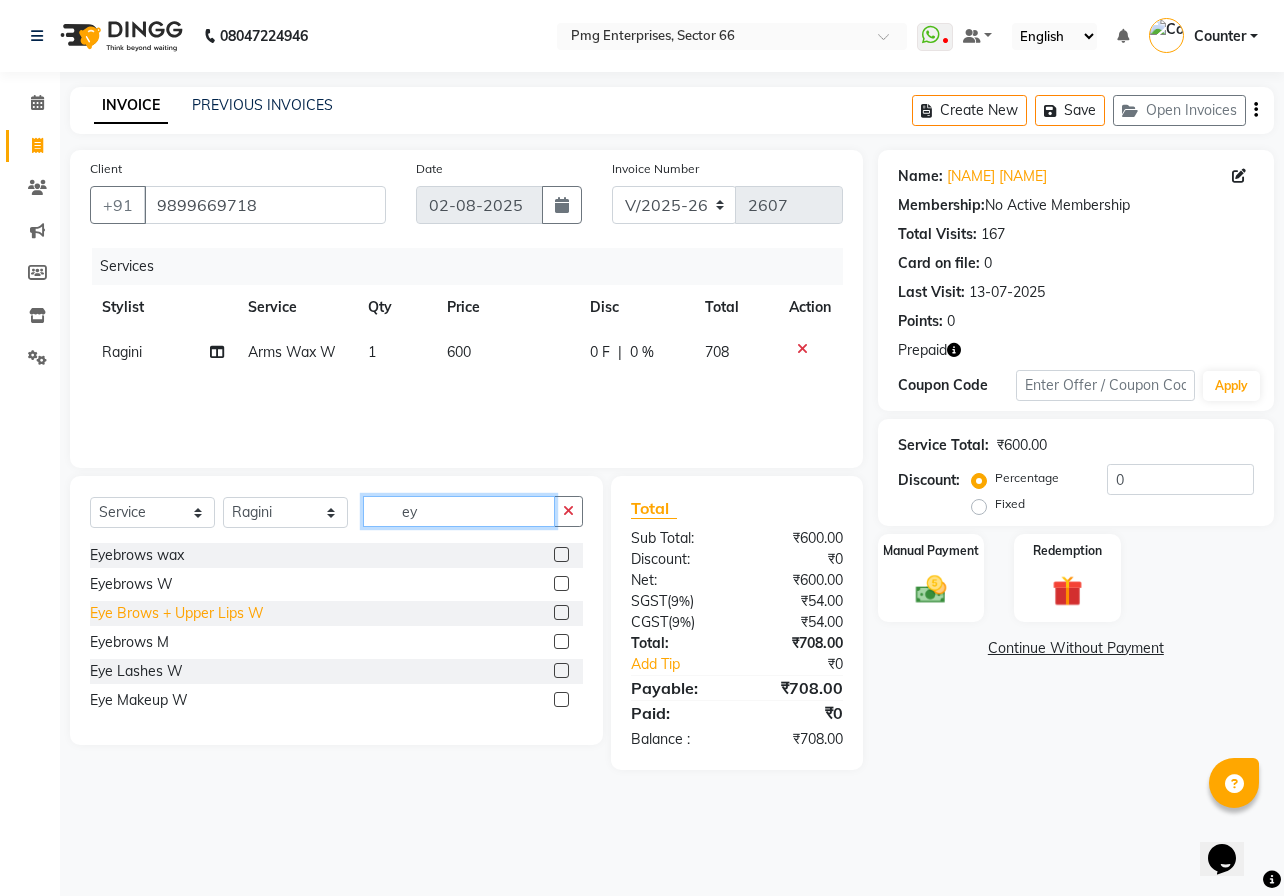 type on "ey" 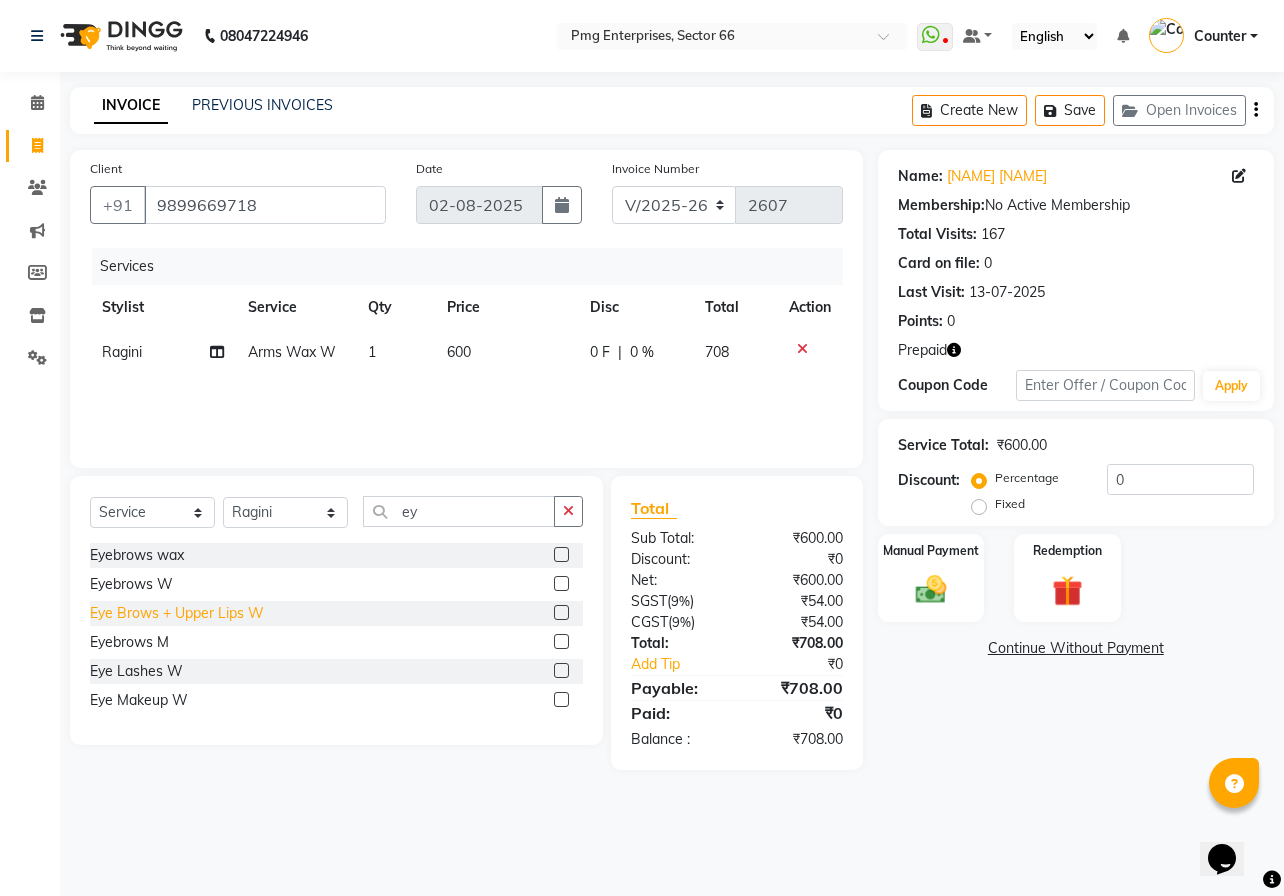 click on "Eye Brows + Upper Lips W" 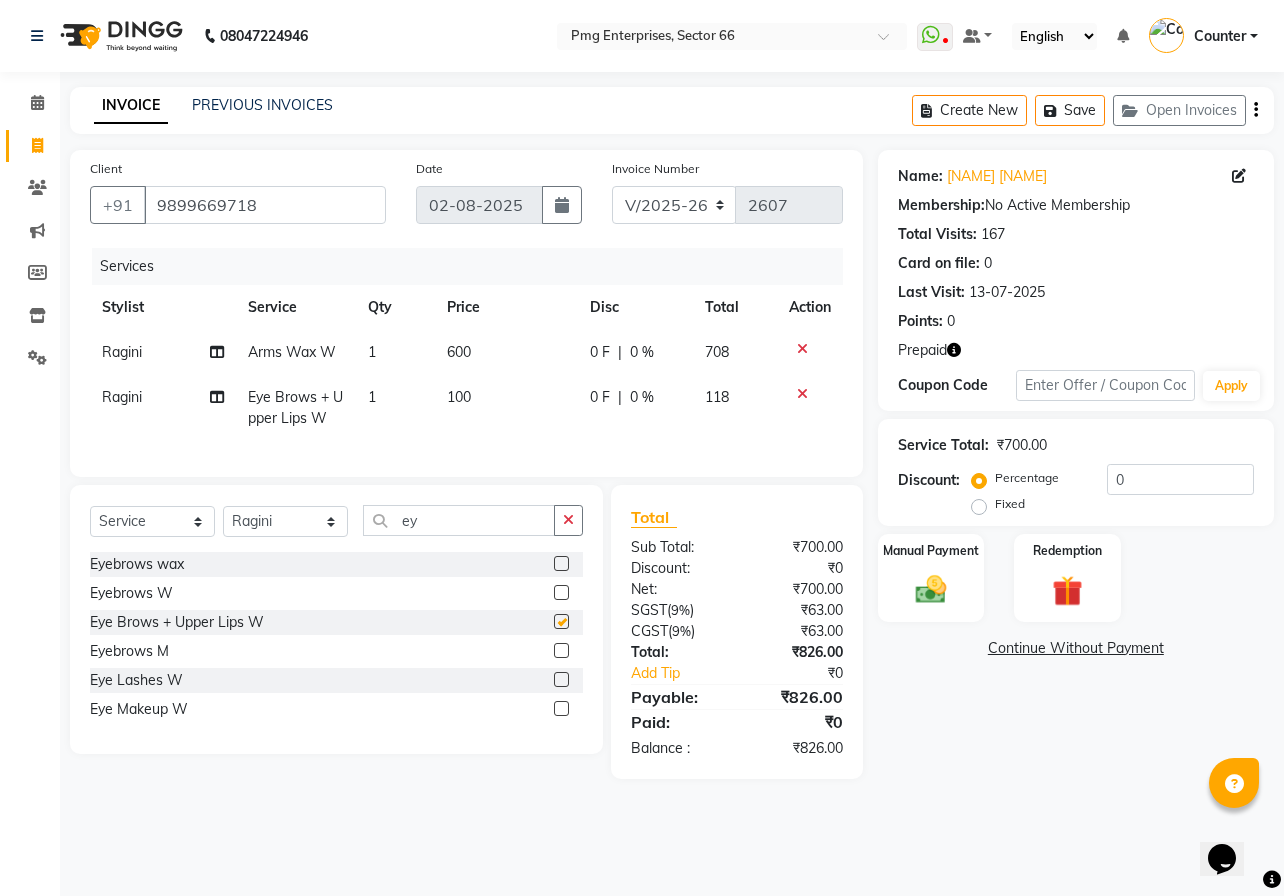 checkbox on "false" 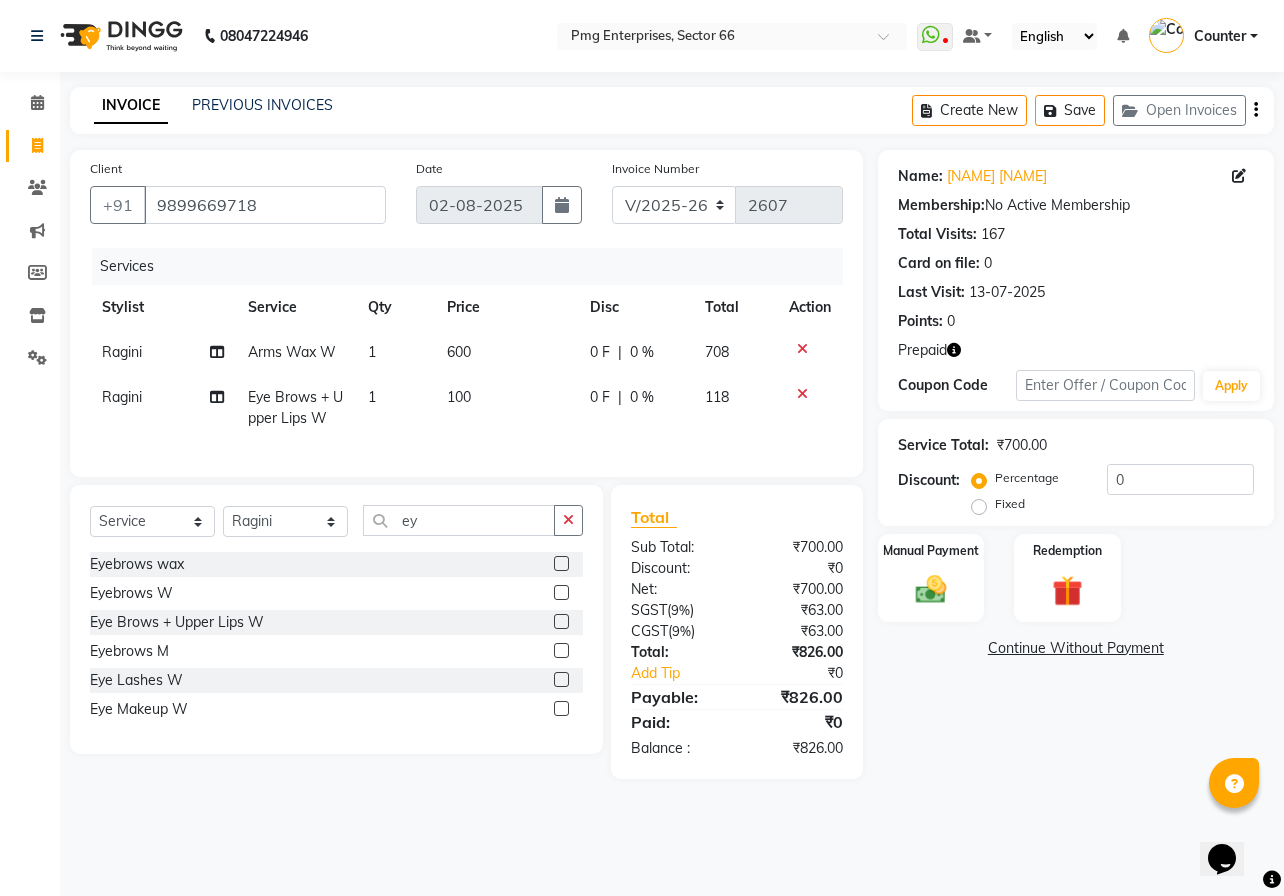 click on "100" 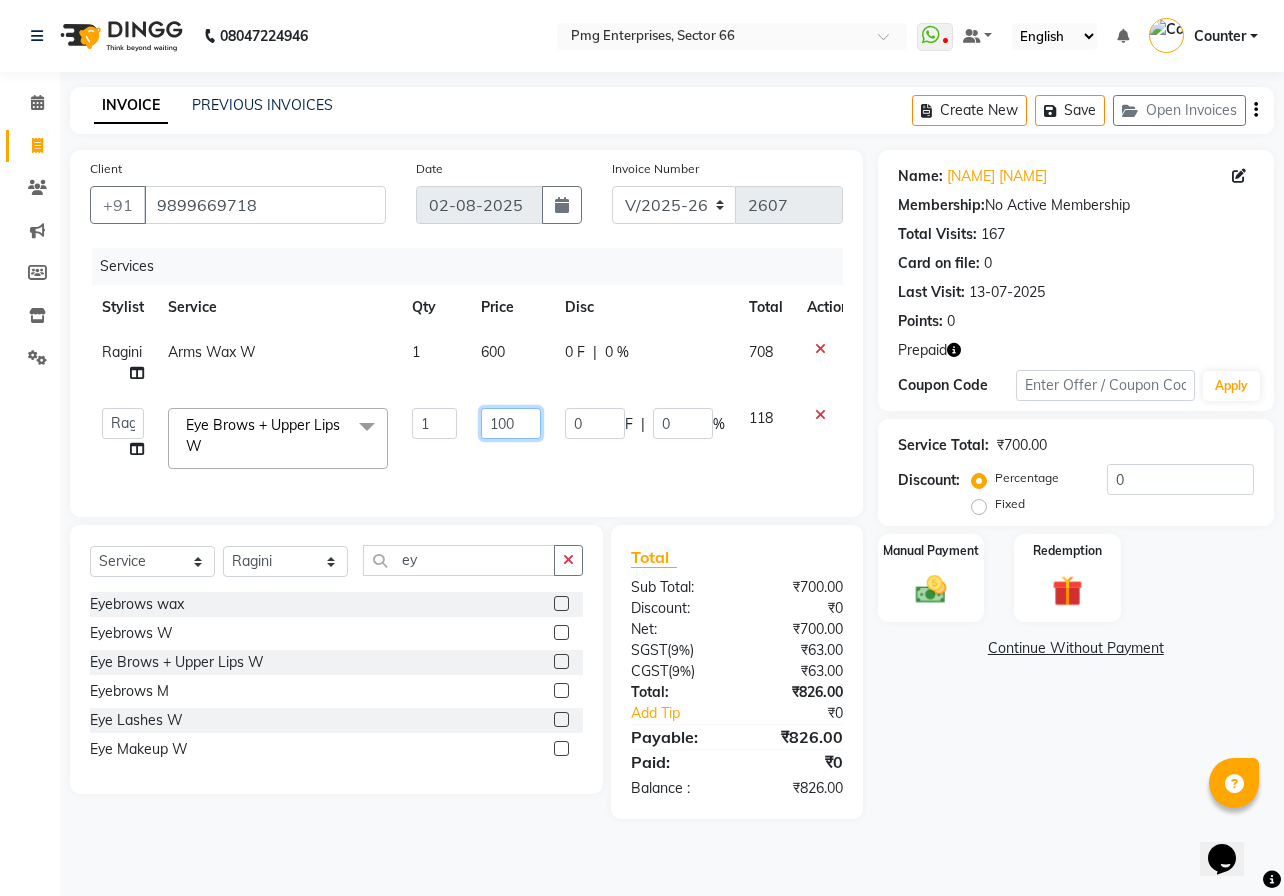 drag, startPoint x: 520, startPoint y: 419, endPoint x: 518, endPoint y: 359, distance: 60.033325 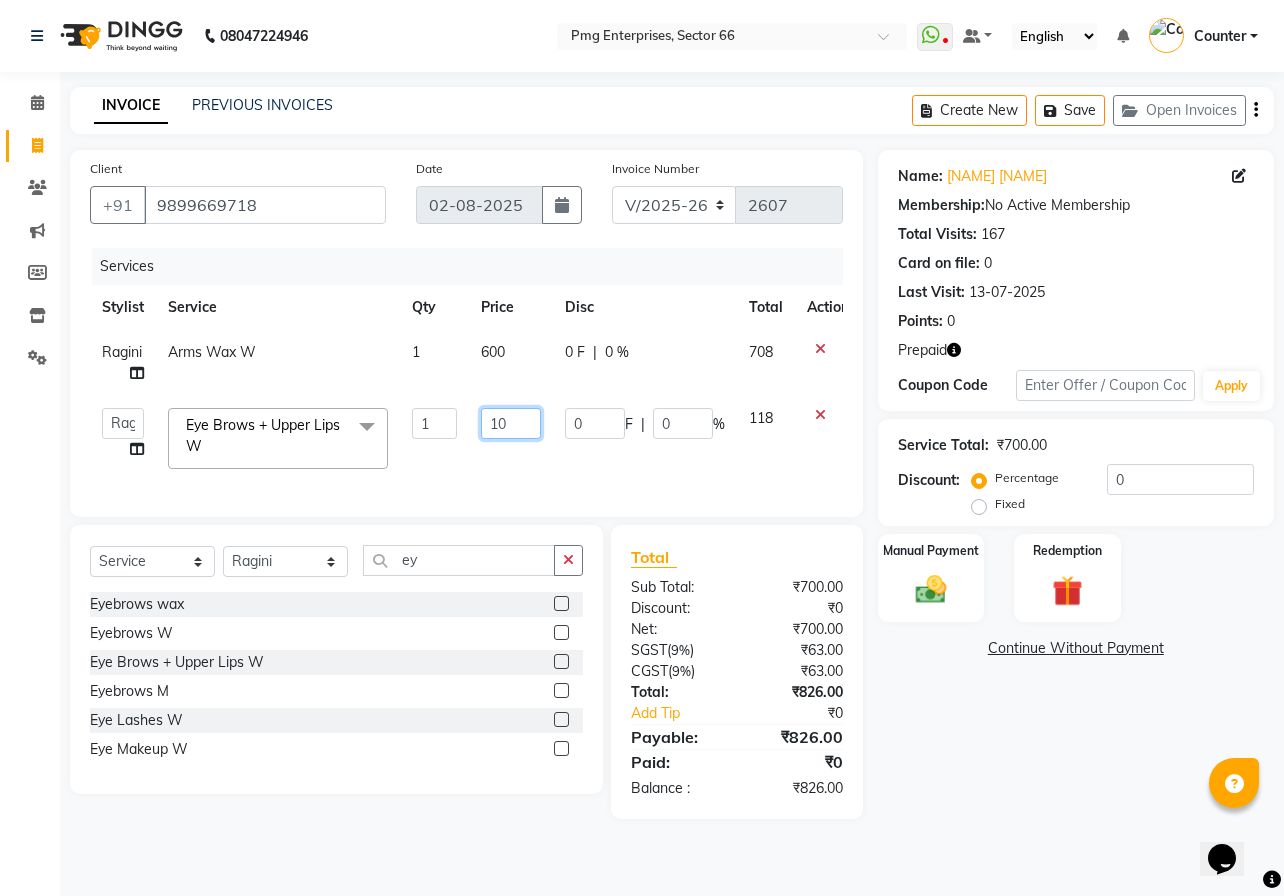 type on "1" 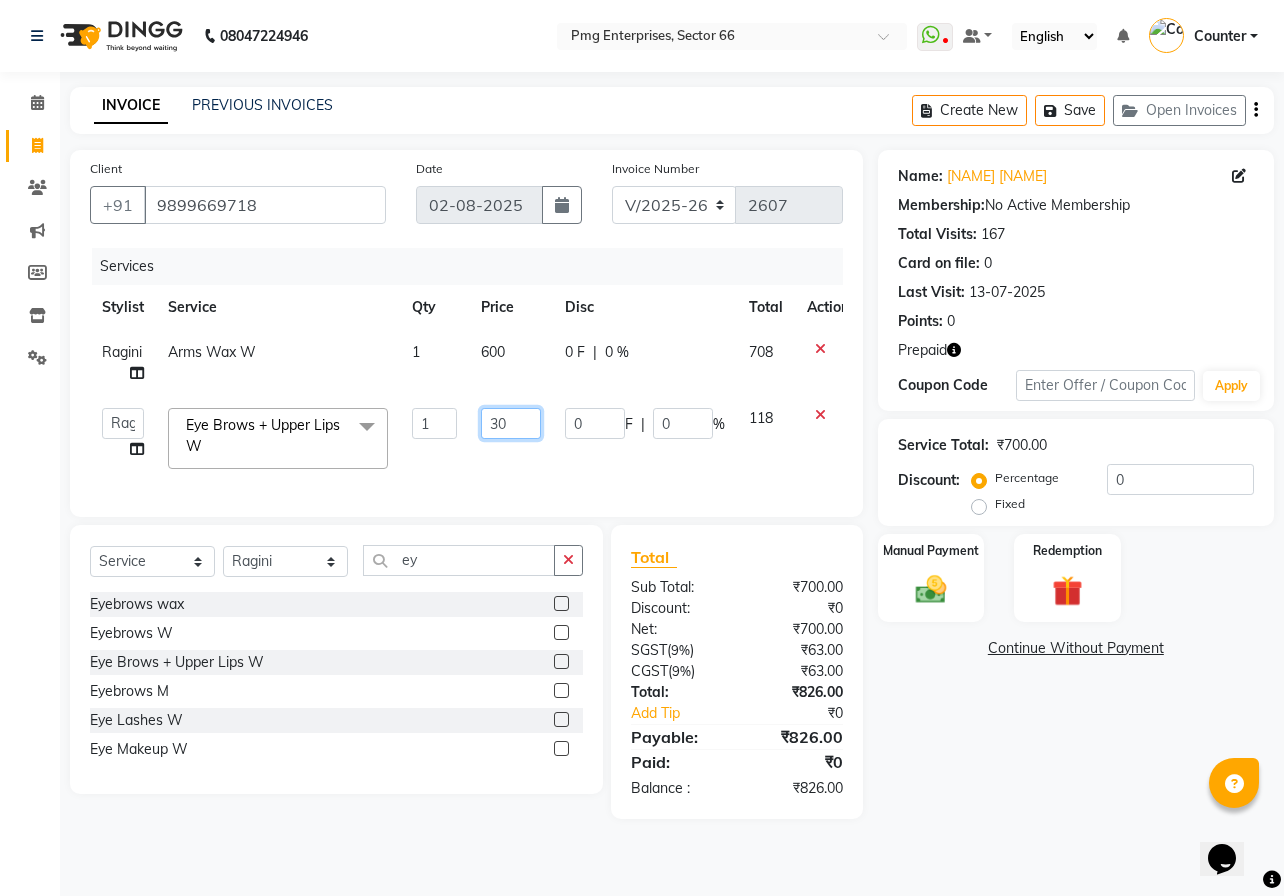 type on "300" 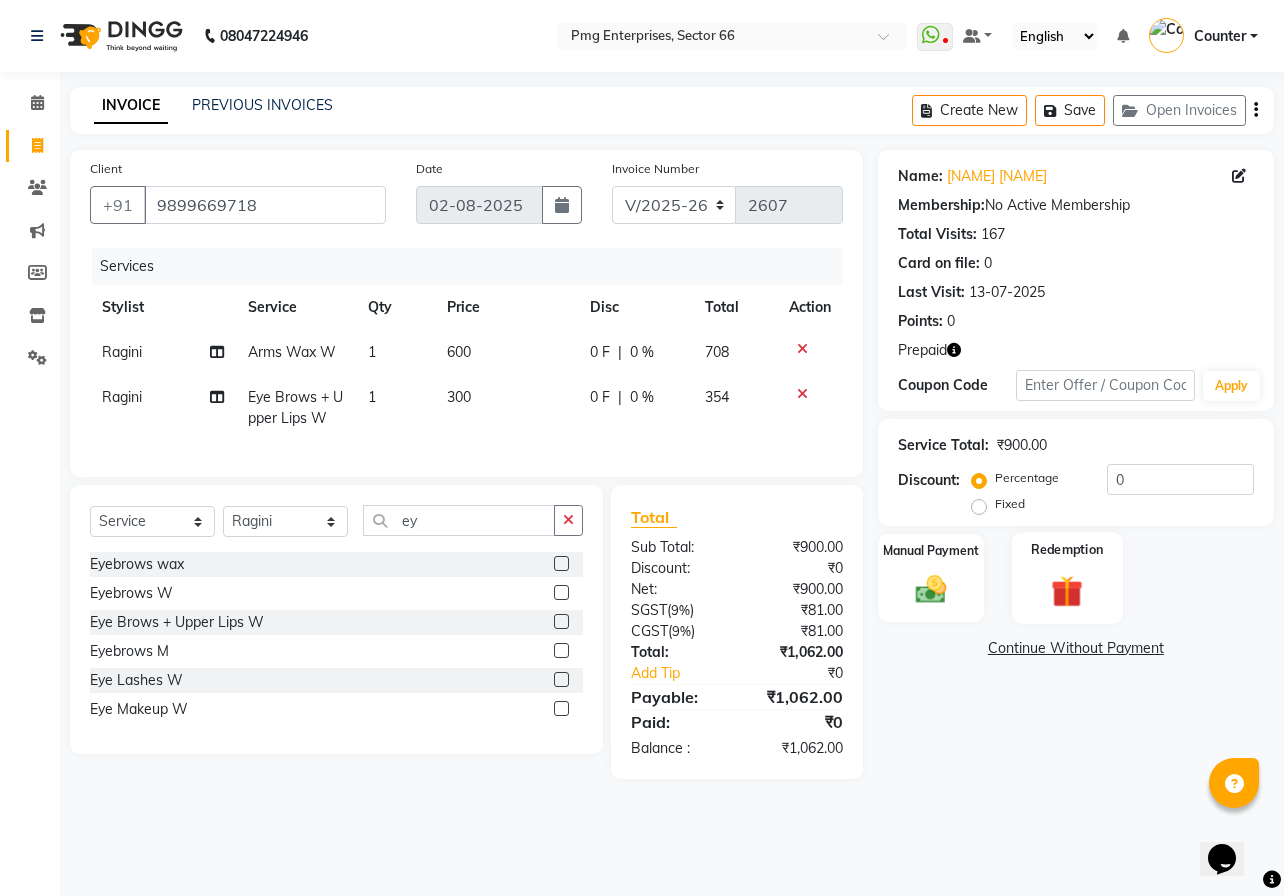 click 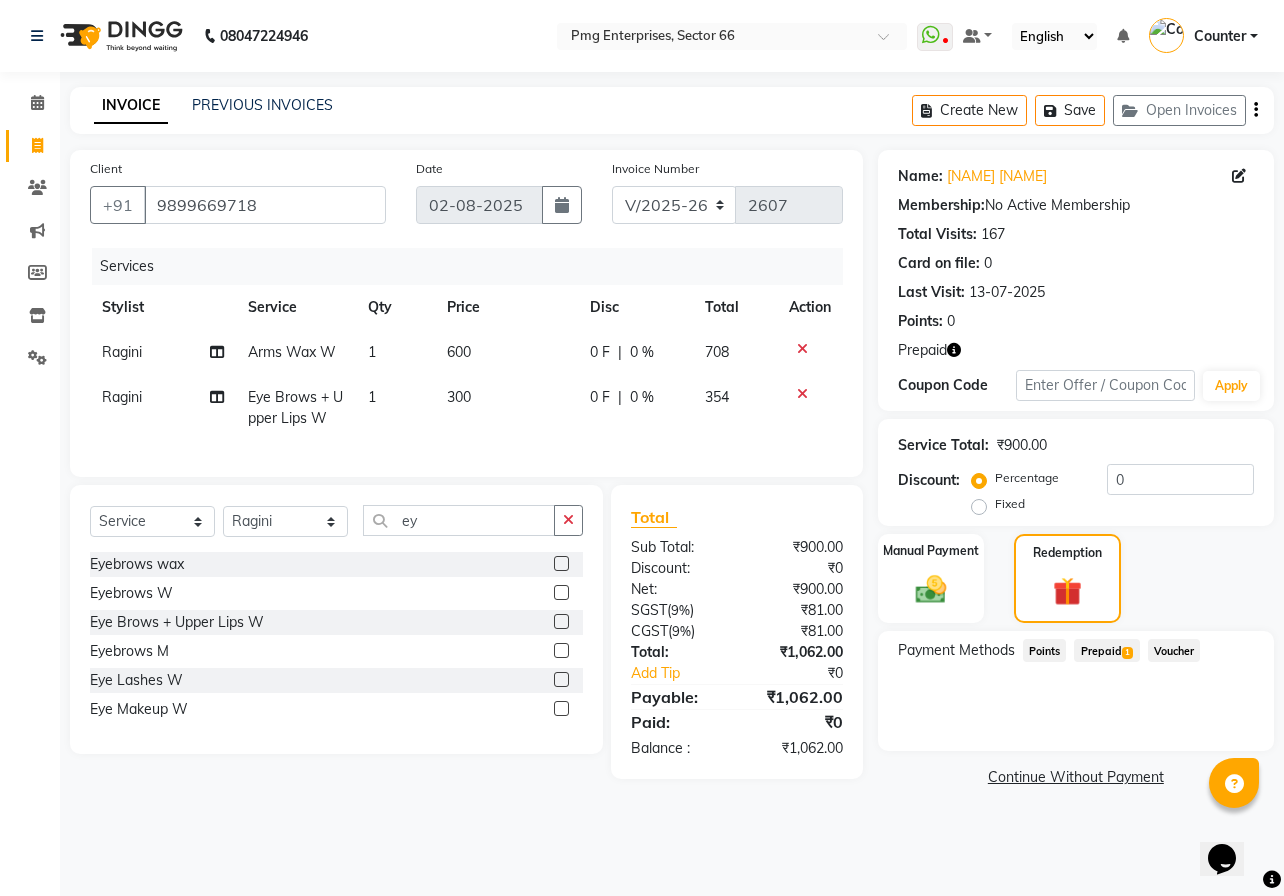 click on "Prepaid  1" 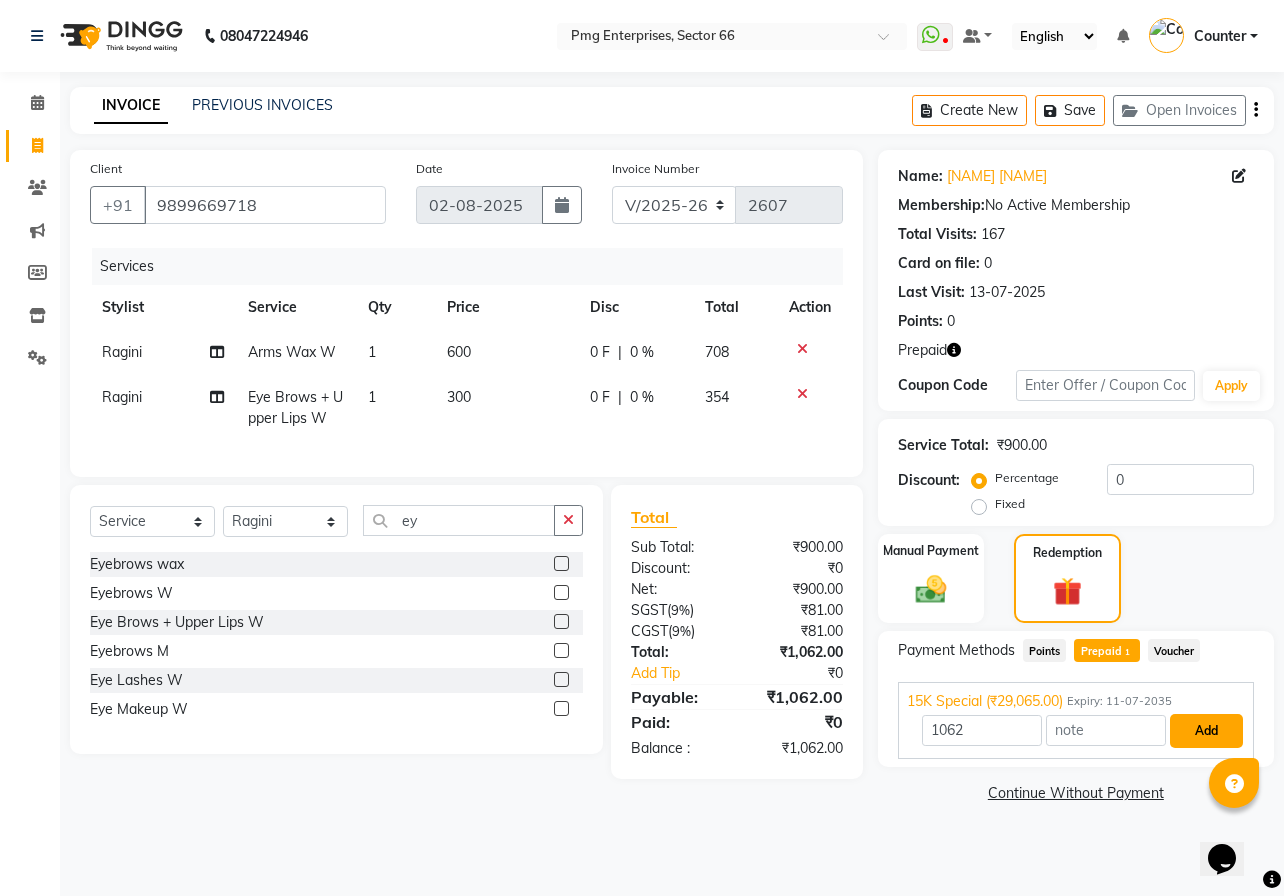 click on "Add" at bounding box center (1206, 731) 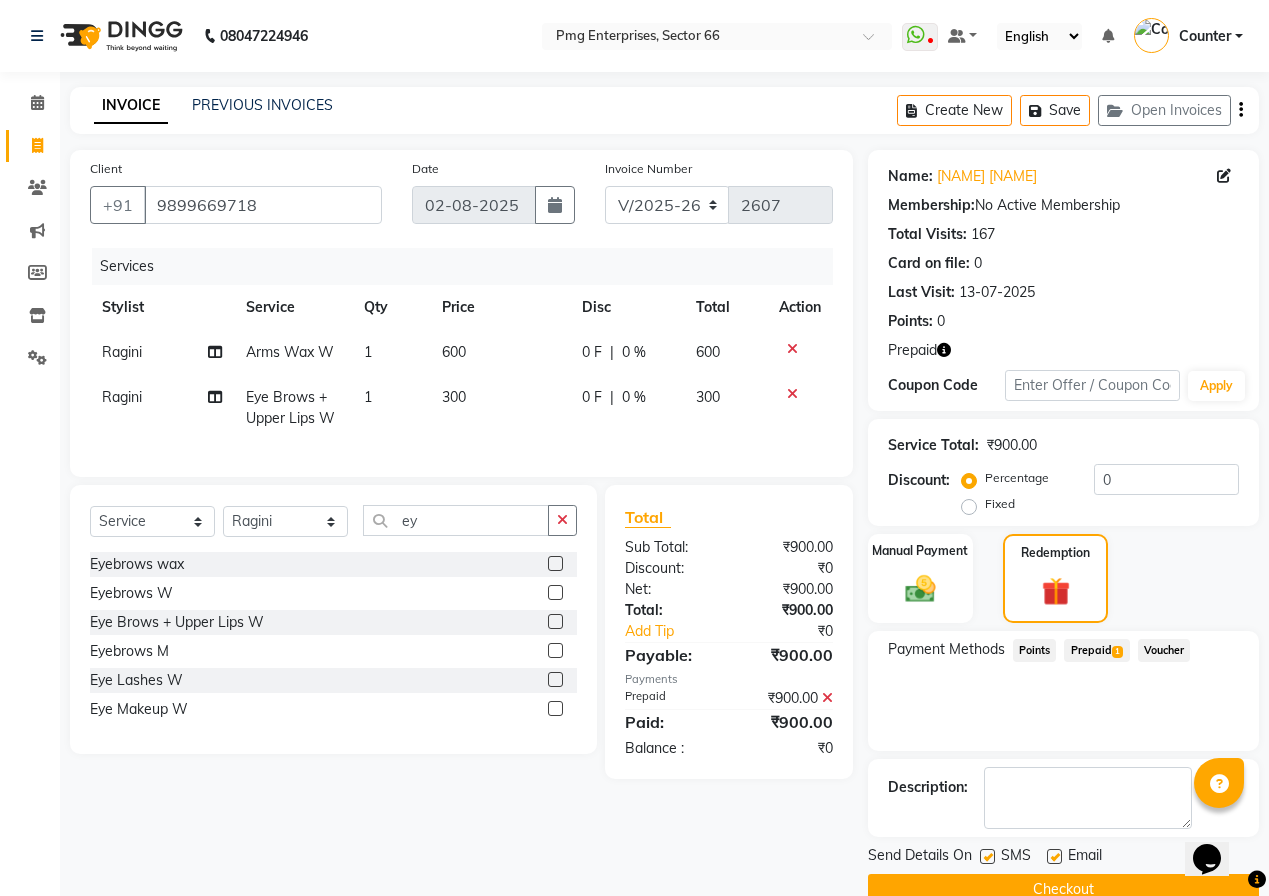 click on "Checkout" 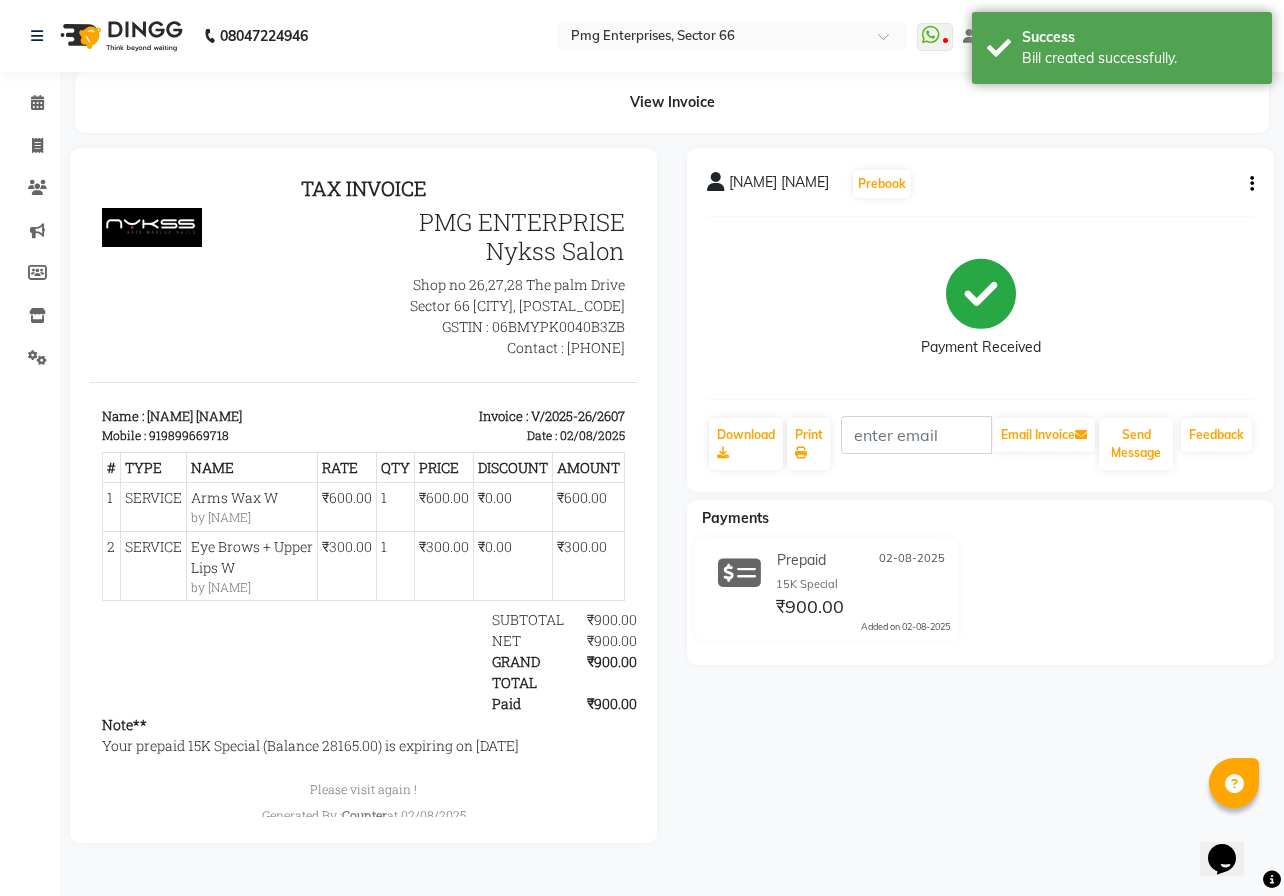 scroll, scrollTop: 0, scrollLeft: 0, axis: both 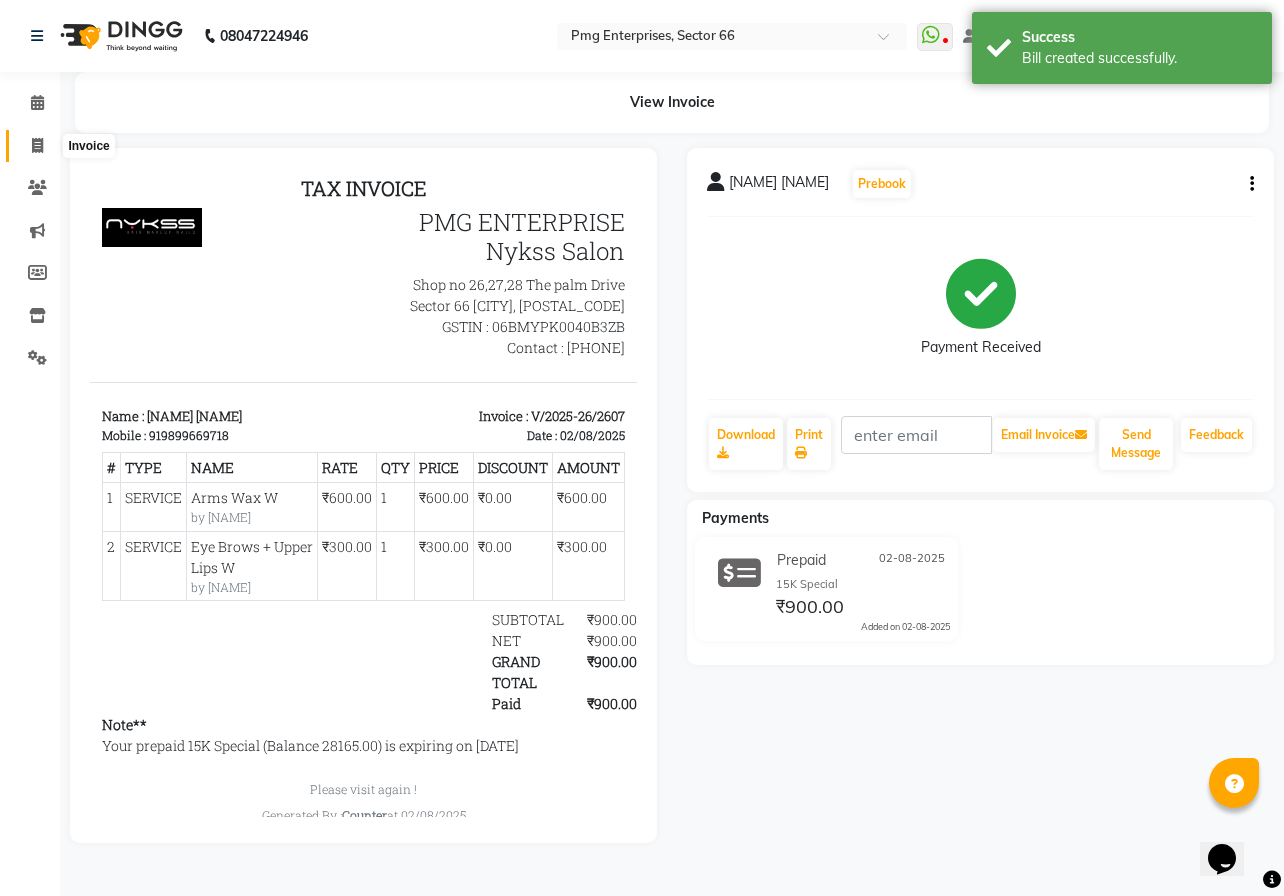 click 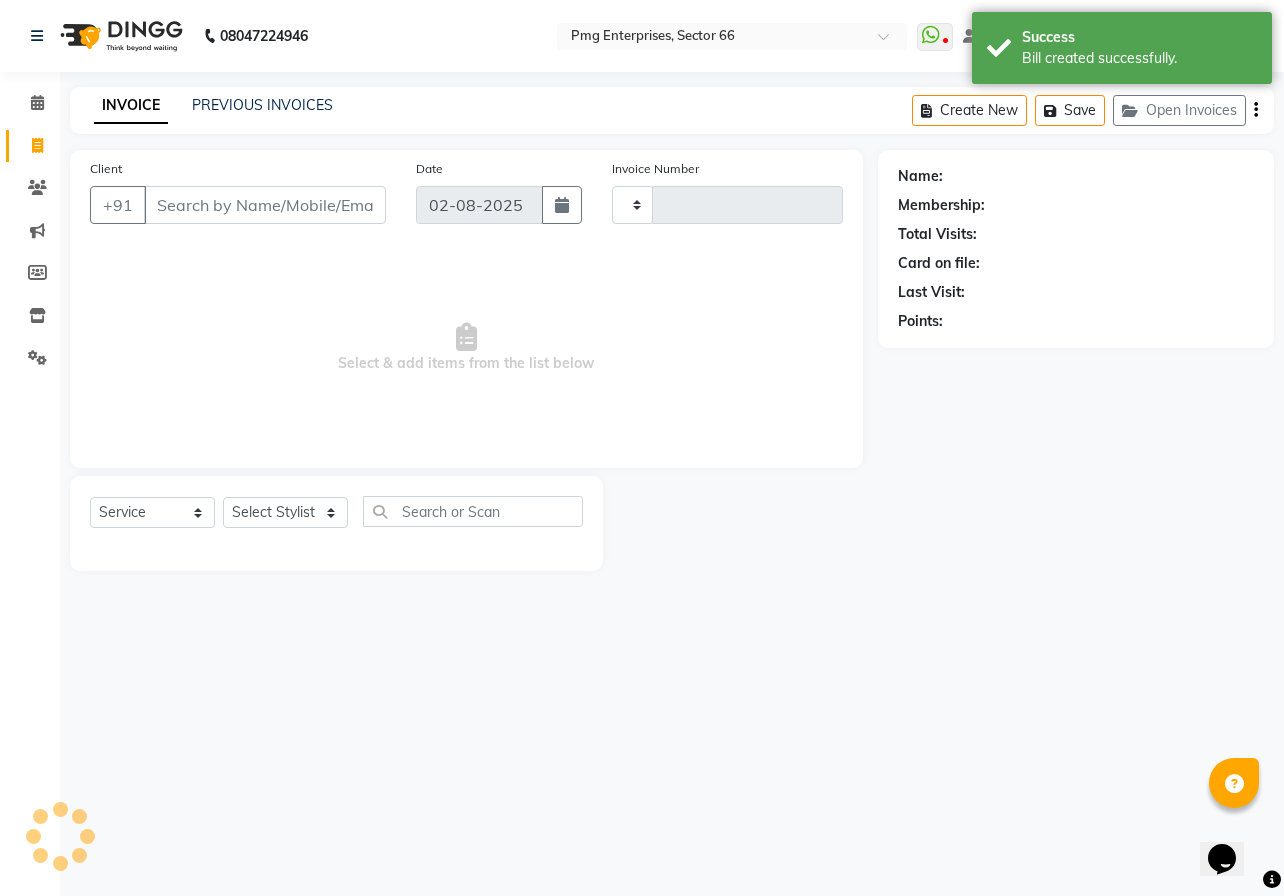 type on "2608" 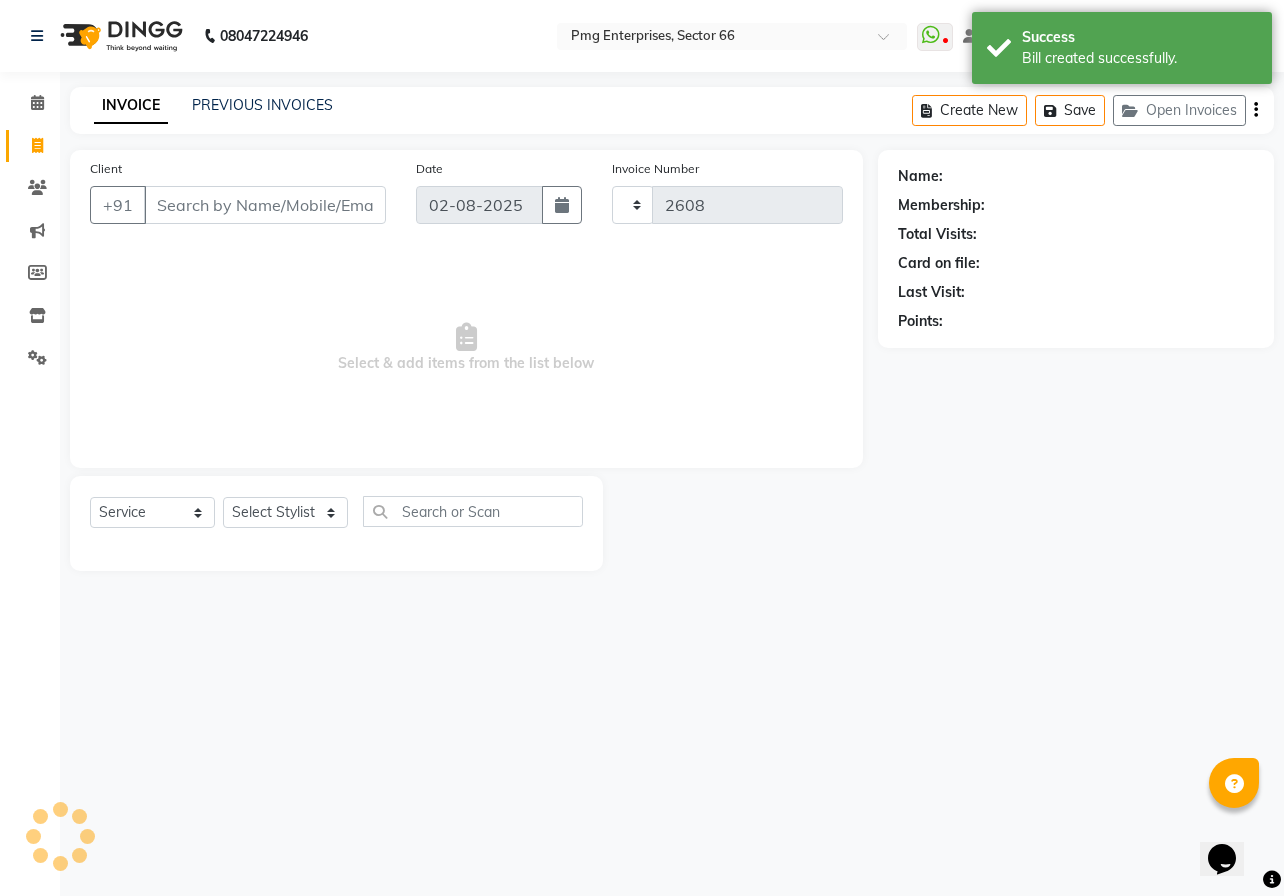 select on "889" 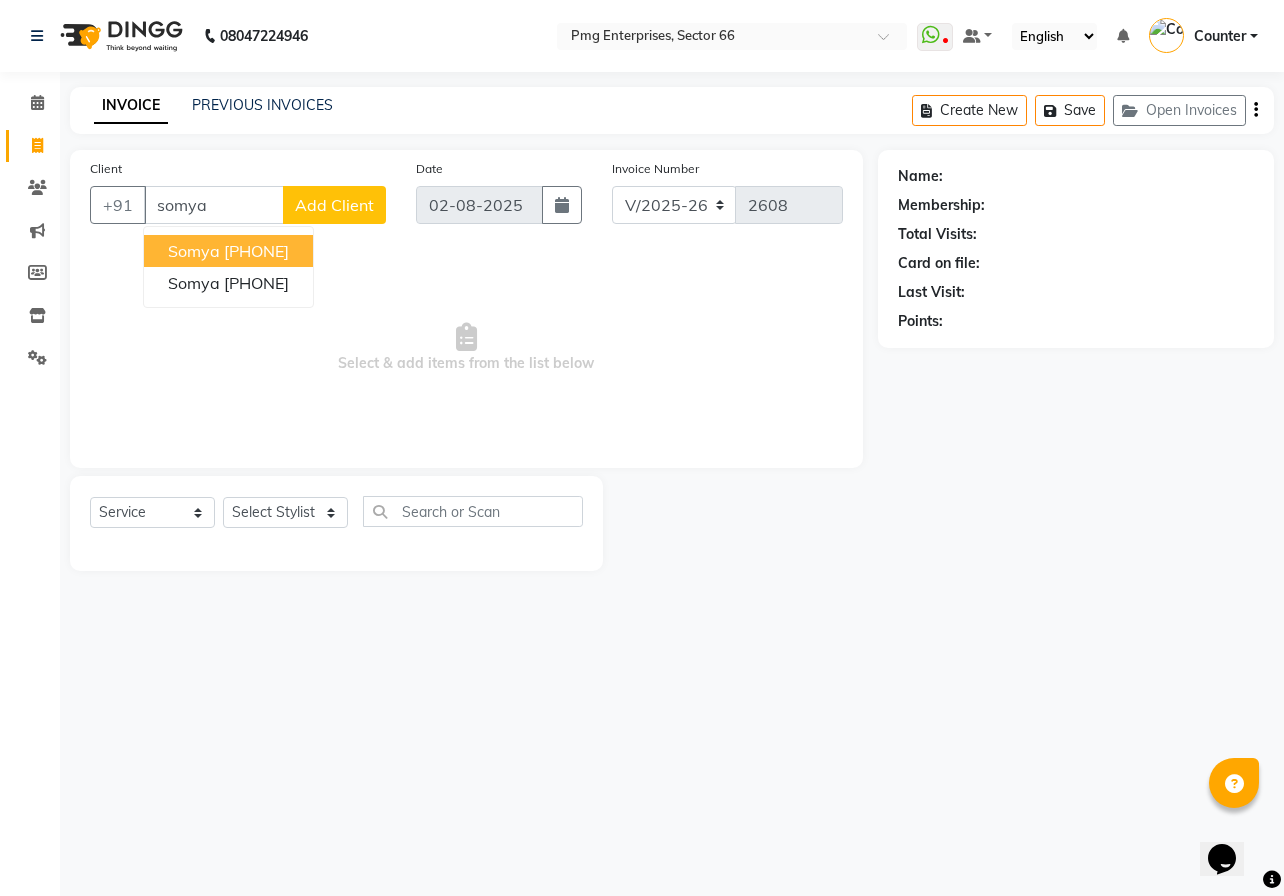 click on "[PHONE]" at bounding box center [256, 251] 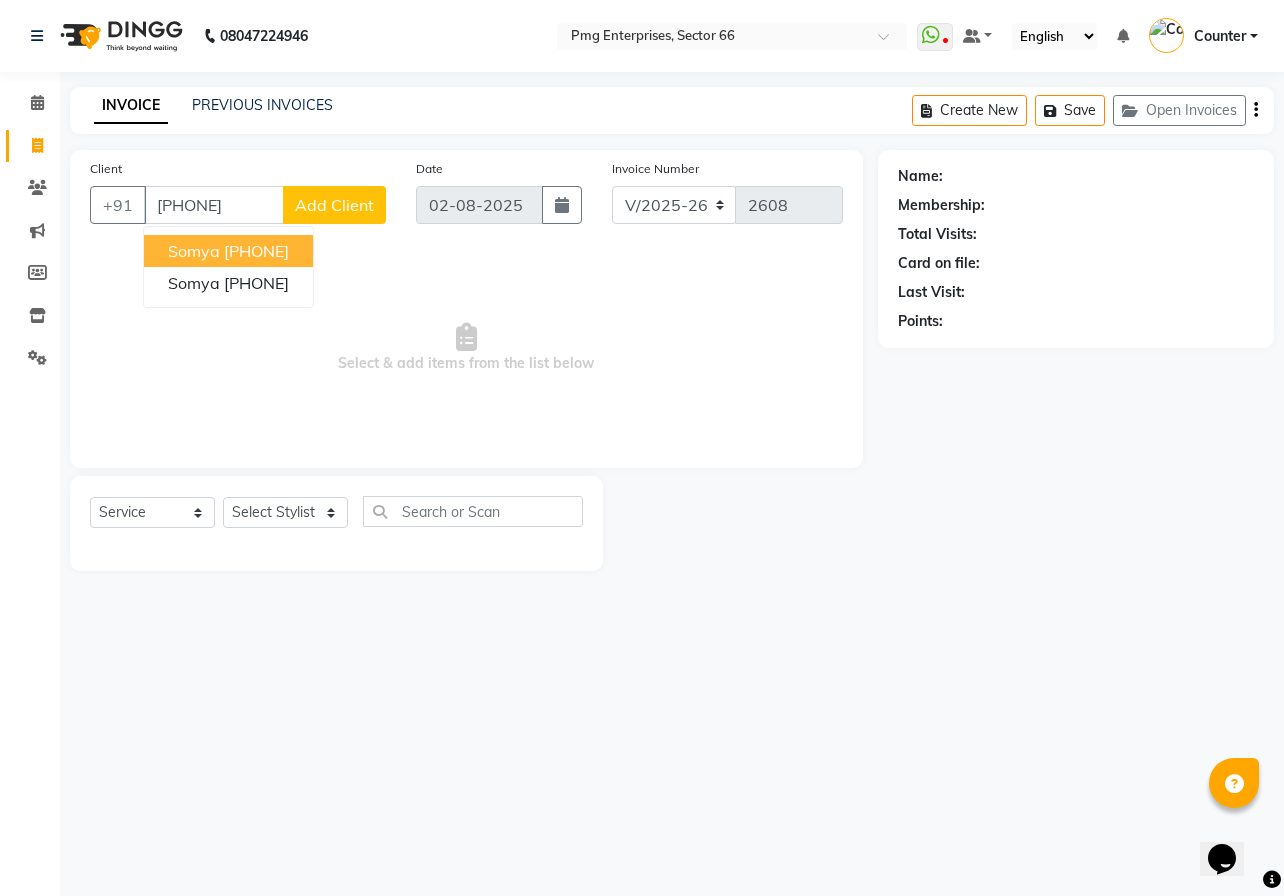 type on "[PHONE]" 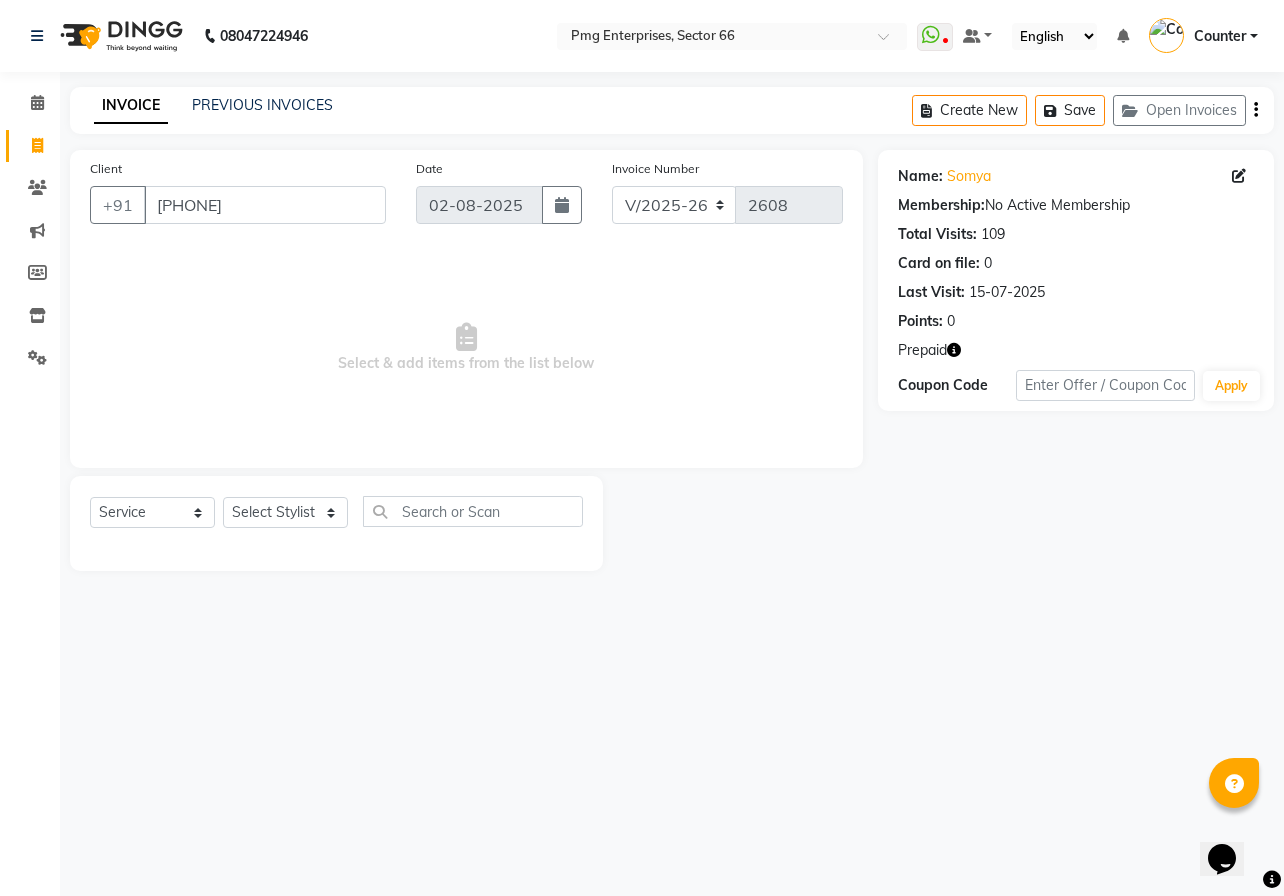 click 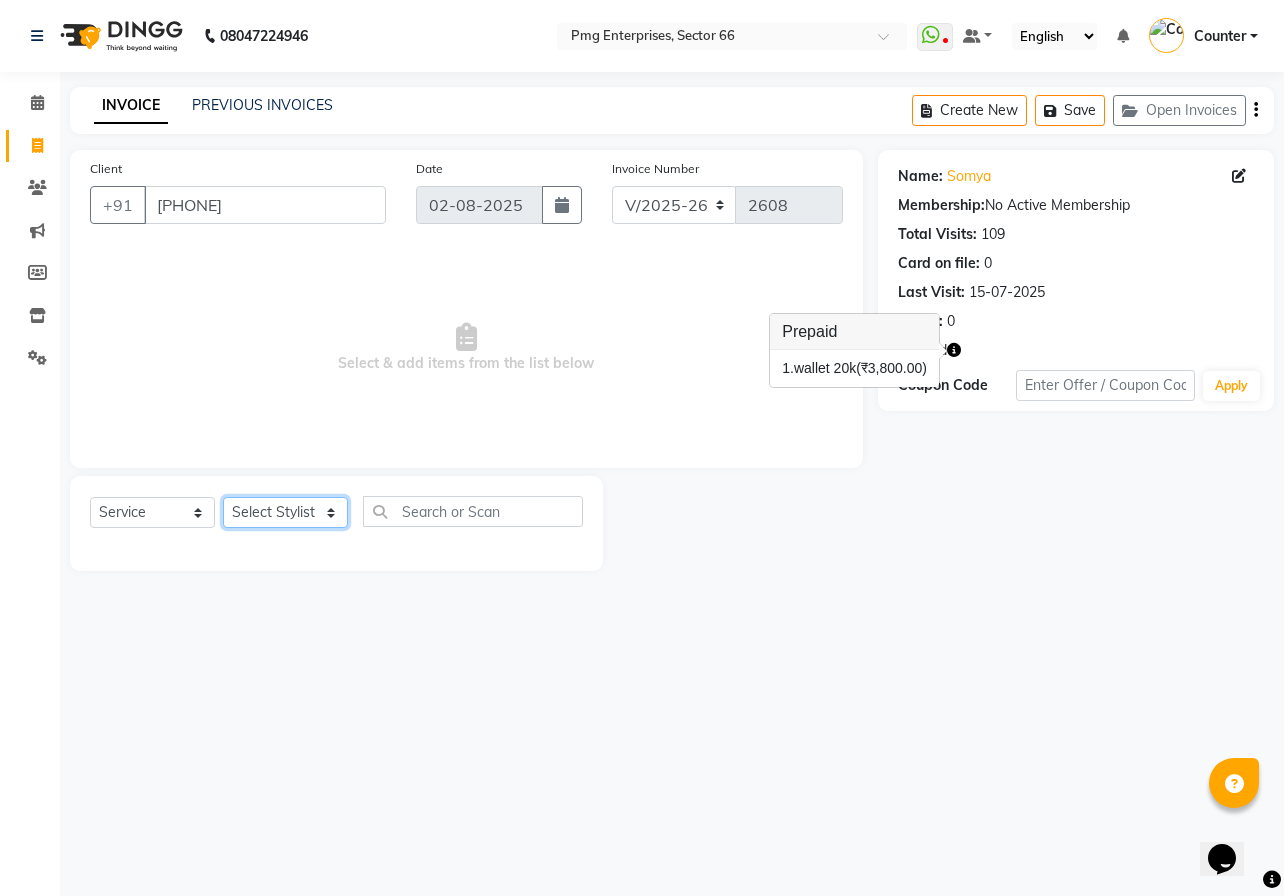 click on "Select Stylist [NAME] [NAME] Counter [NAME] [NAME] [NAME] [NAME] [NAME] [NAME] [NAME]" 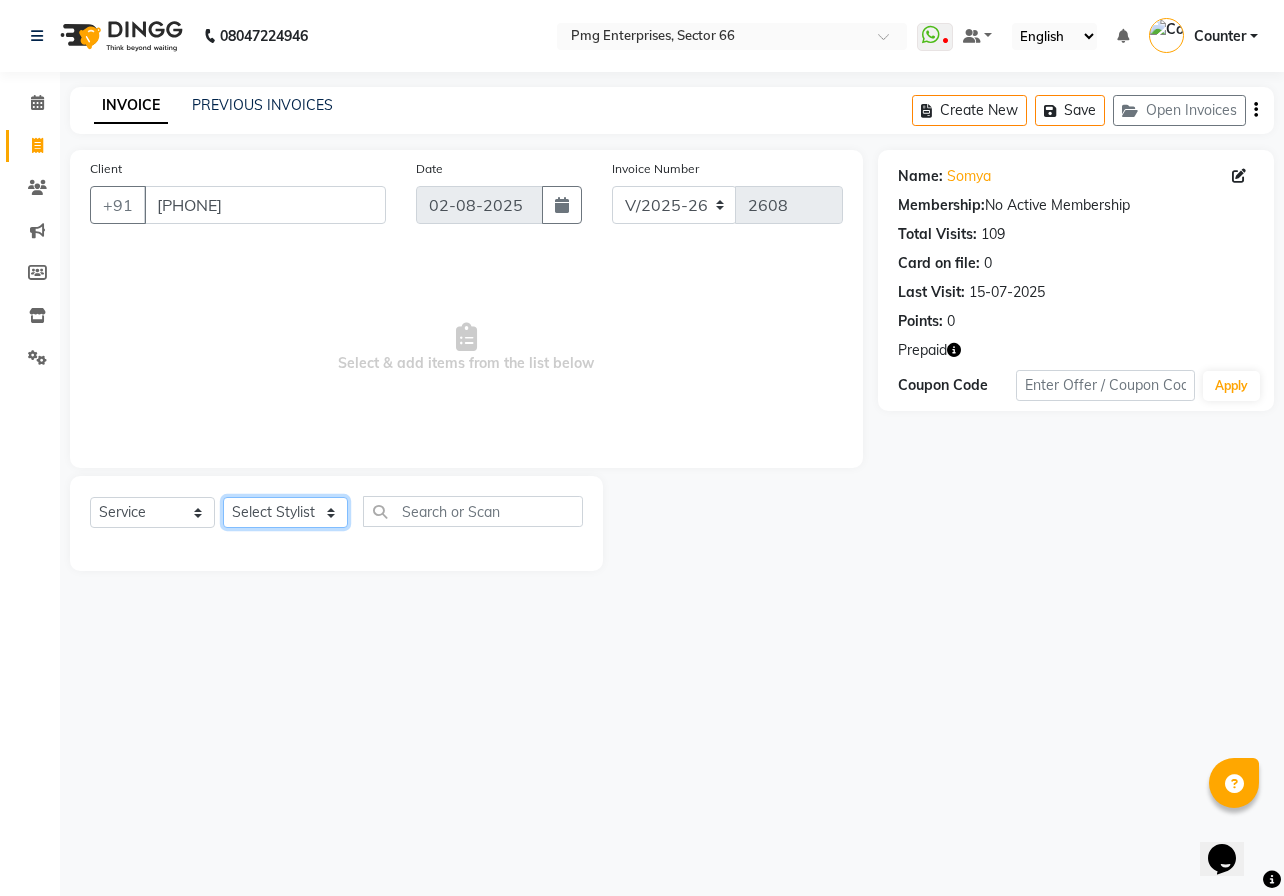 select on "14600" 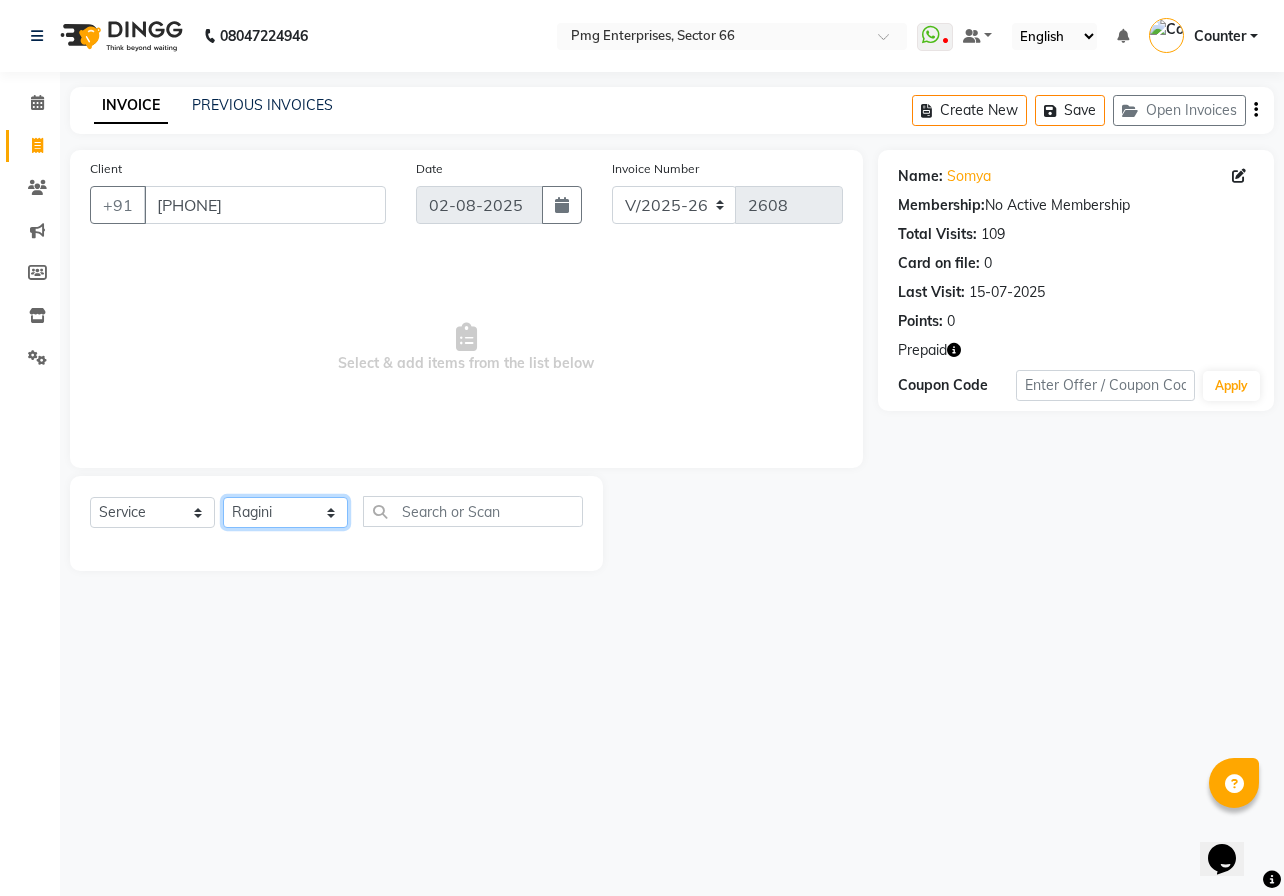 click on "Select Stylist [NAME] [NAME] Counter [NAME] [NAME] [NAME] [NAME] [NAME] [NAME] [NAME]" 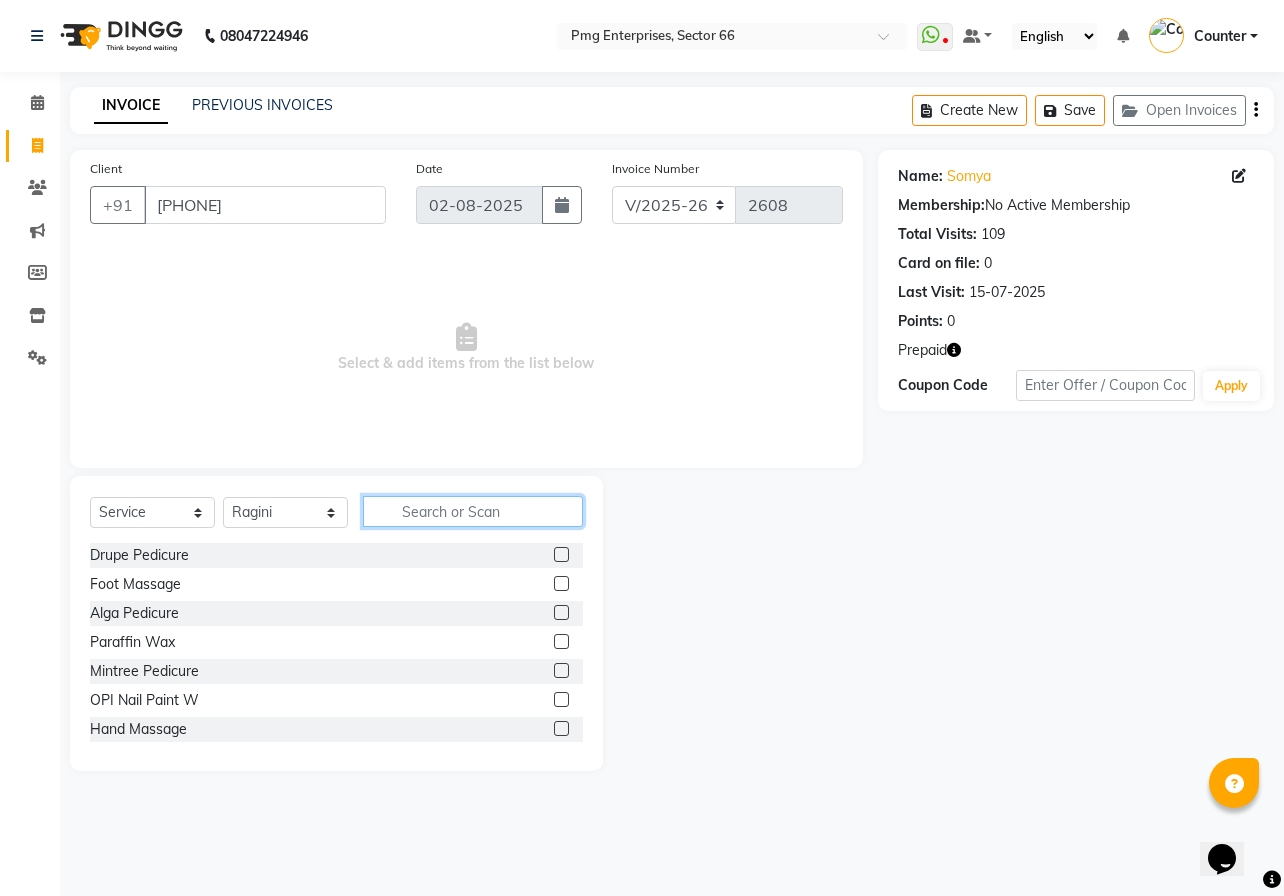 click 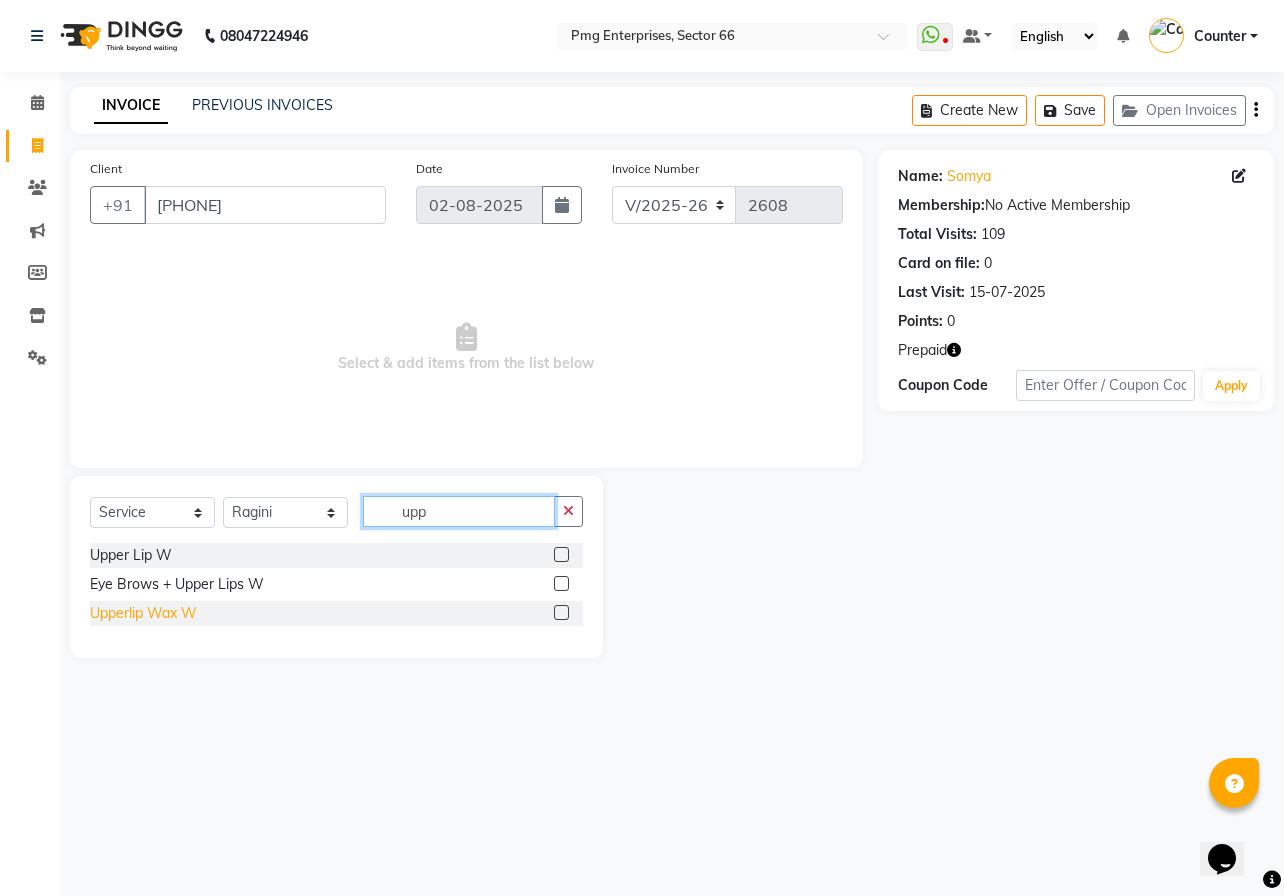 type on "upp" 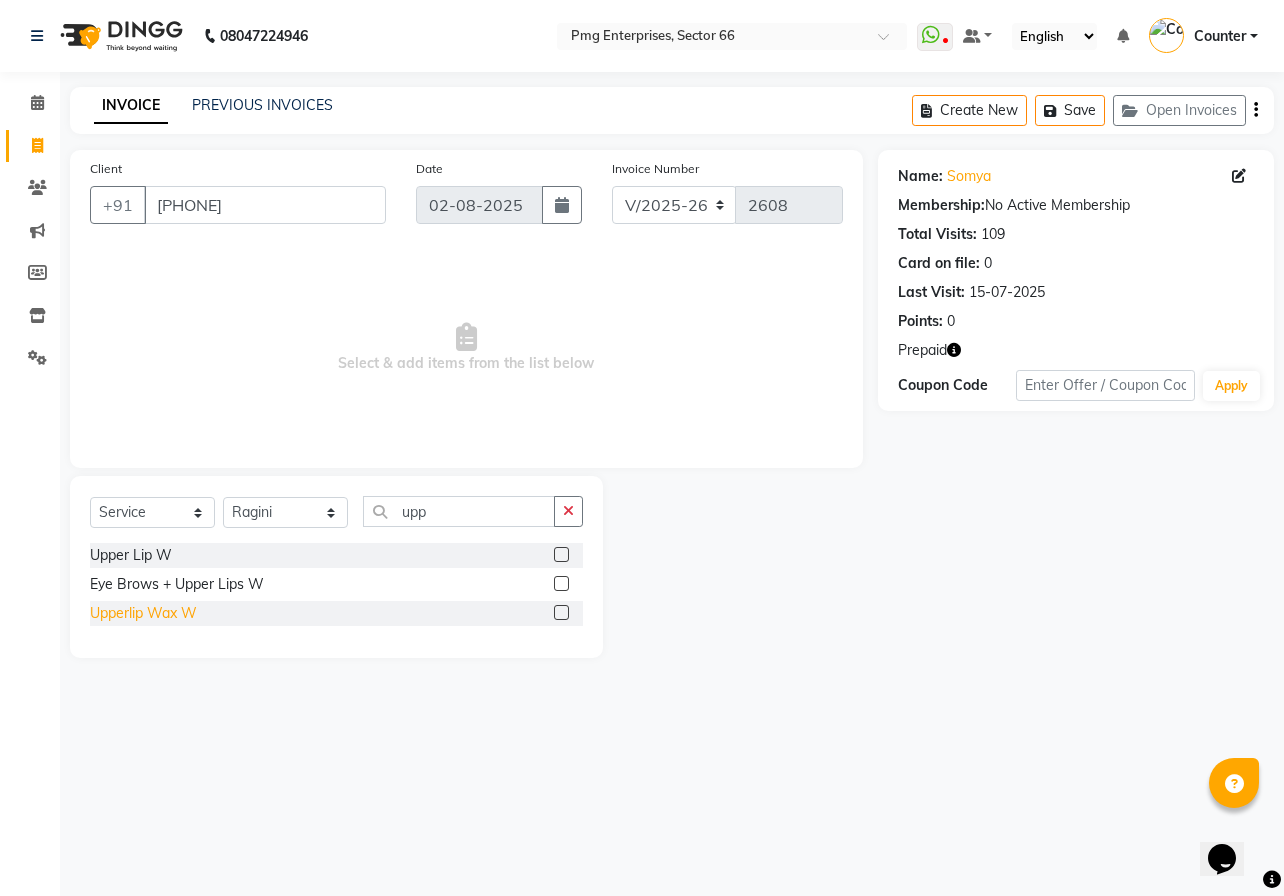 click on "Upperlip Wax W" 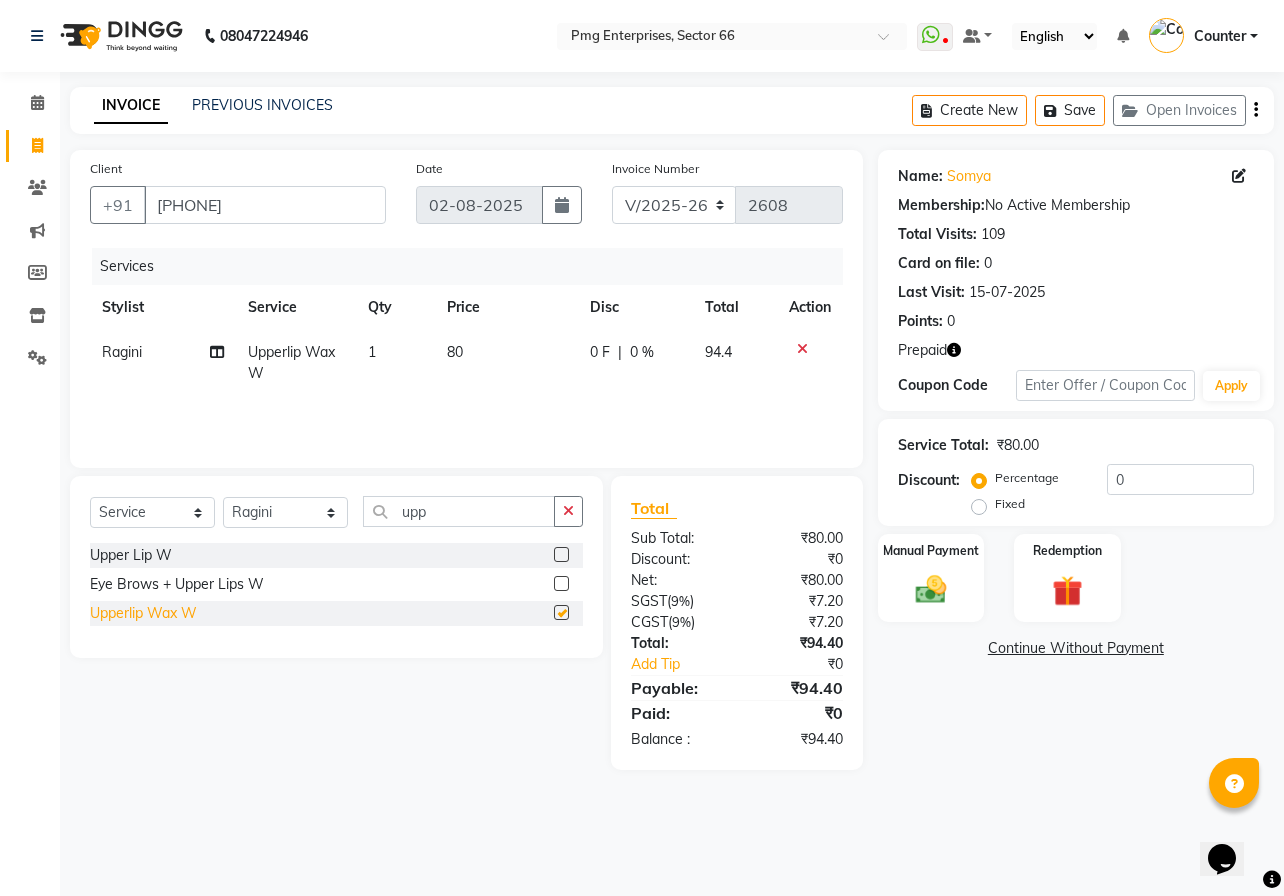 checkbox on "false" 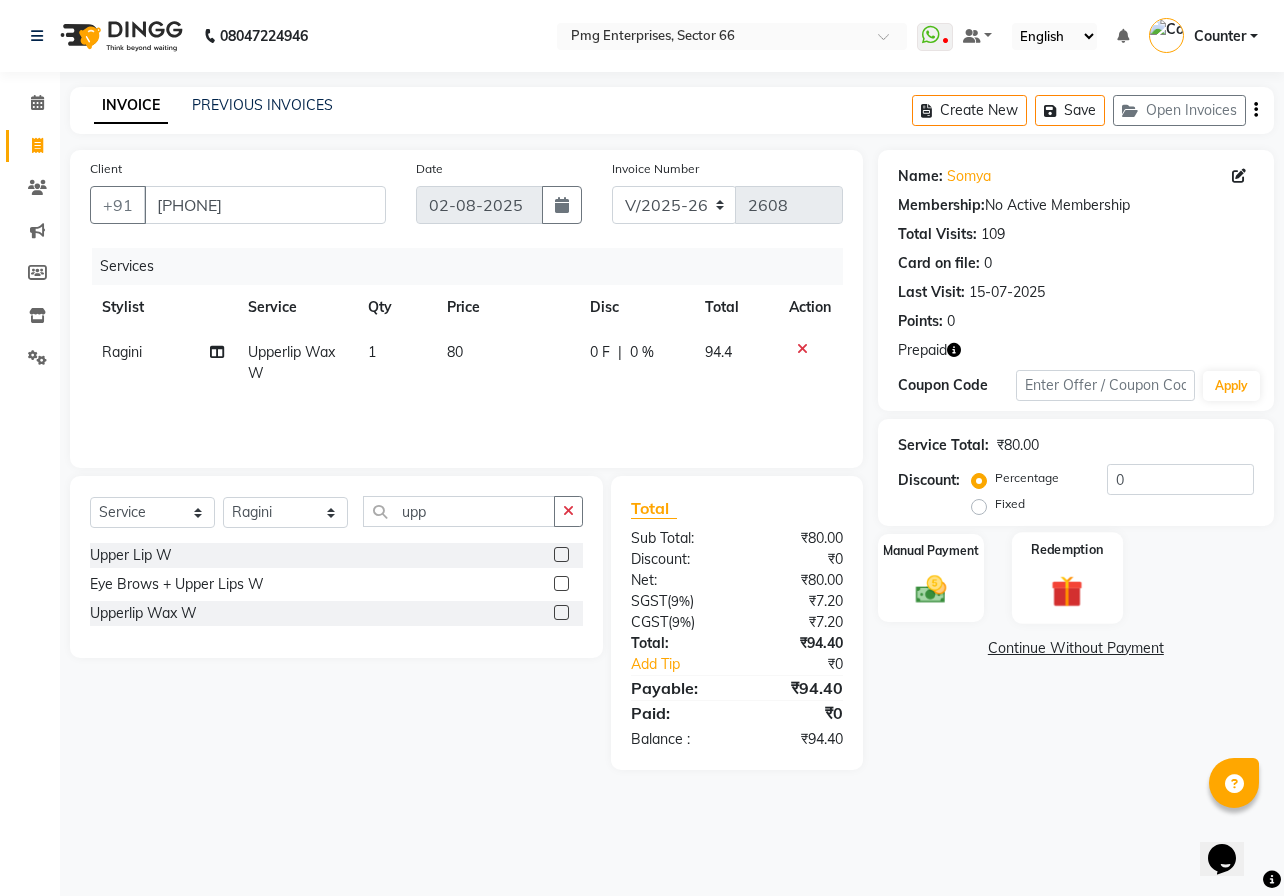 click on "Redemption" 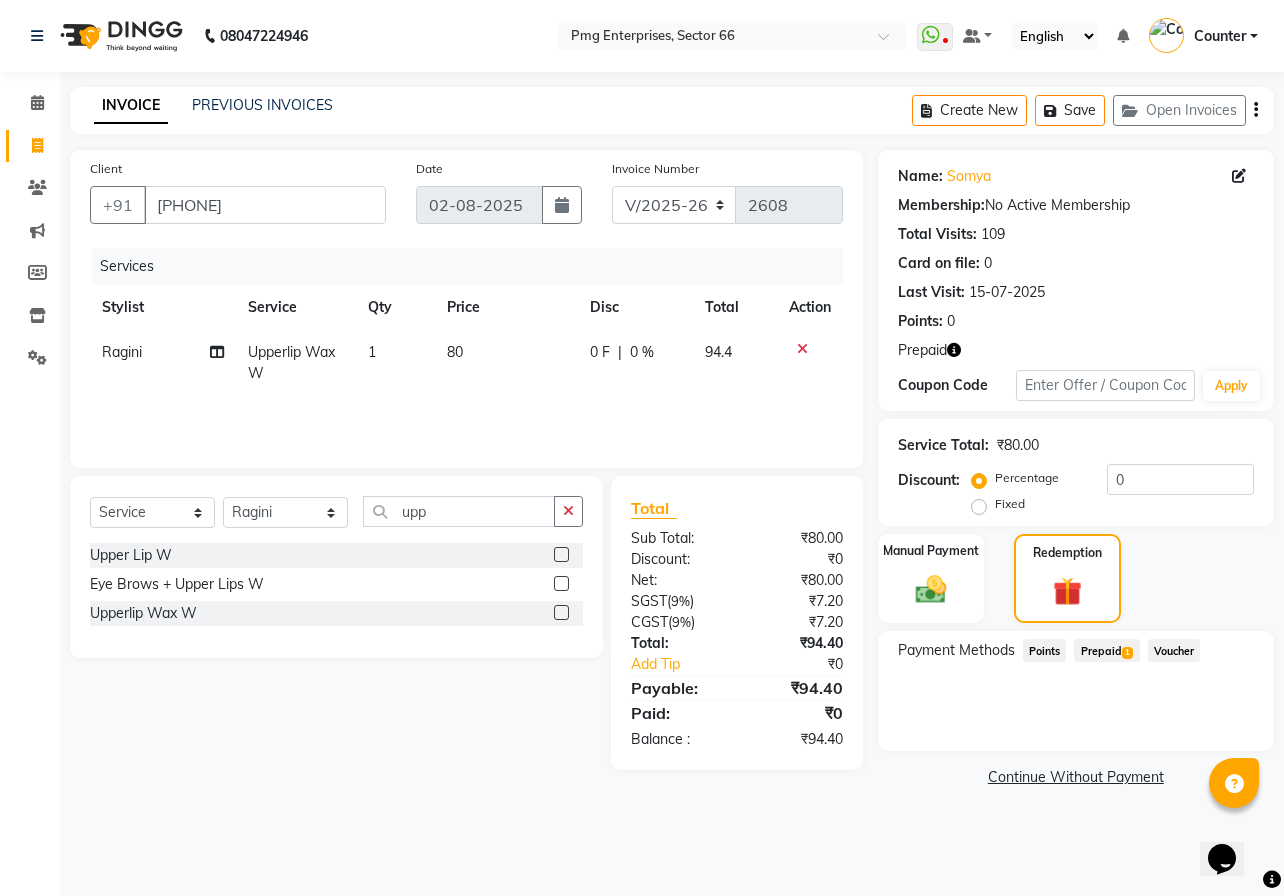 click on "Prepaid  1" 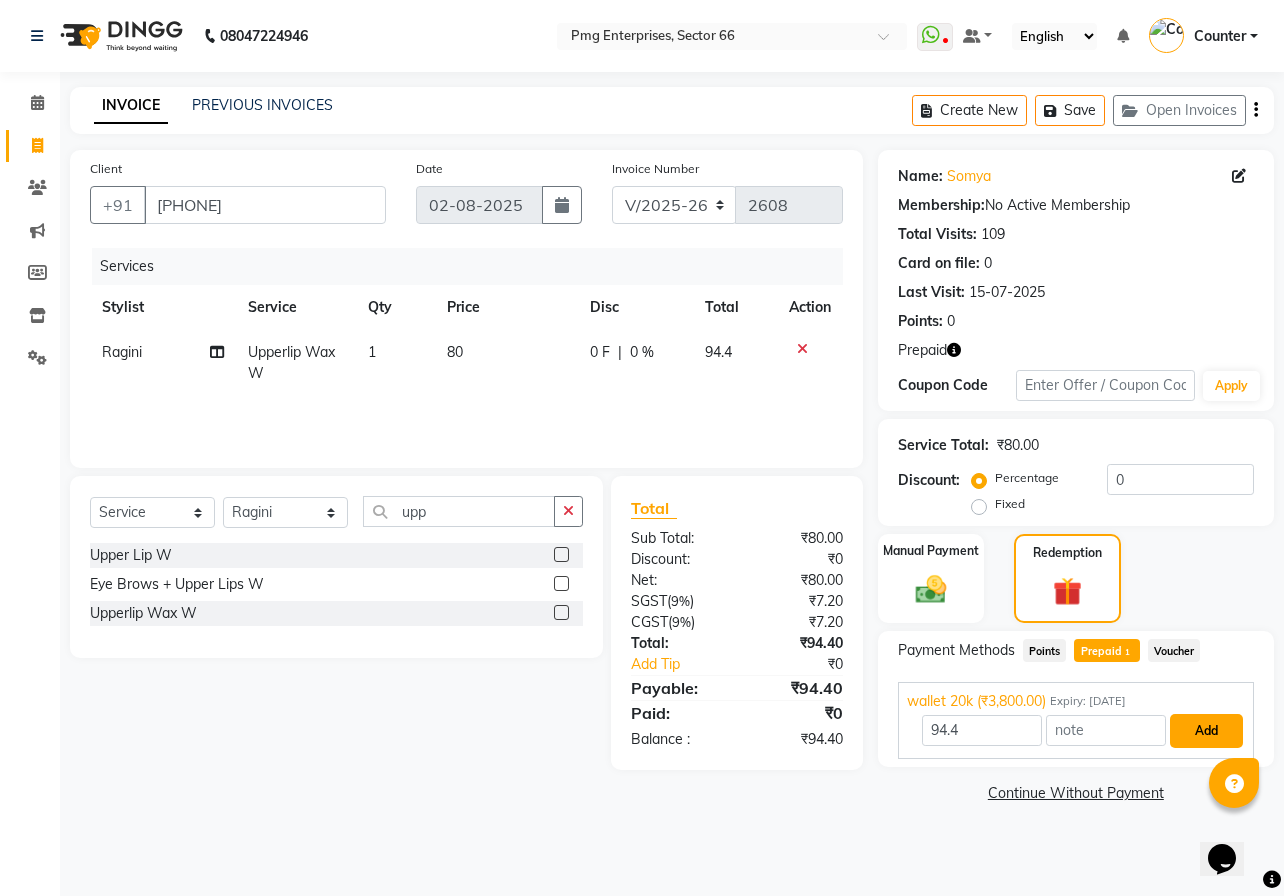 click on "Add" at bounding box center [1206, 731] 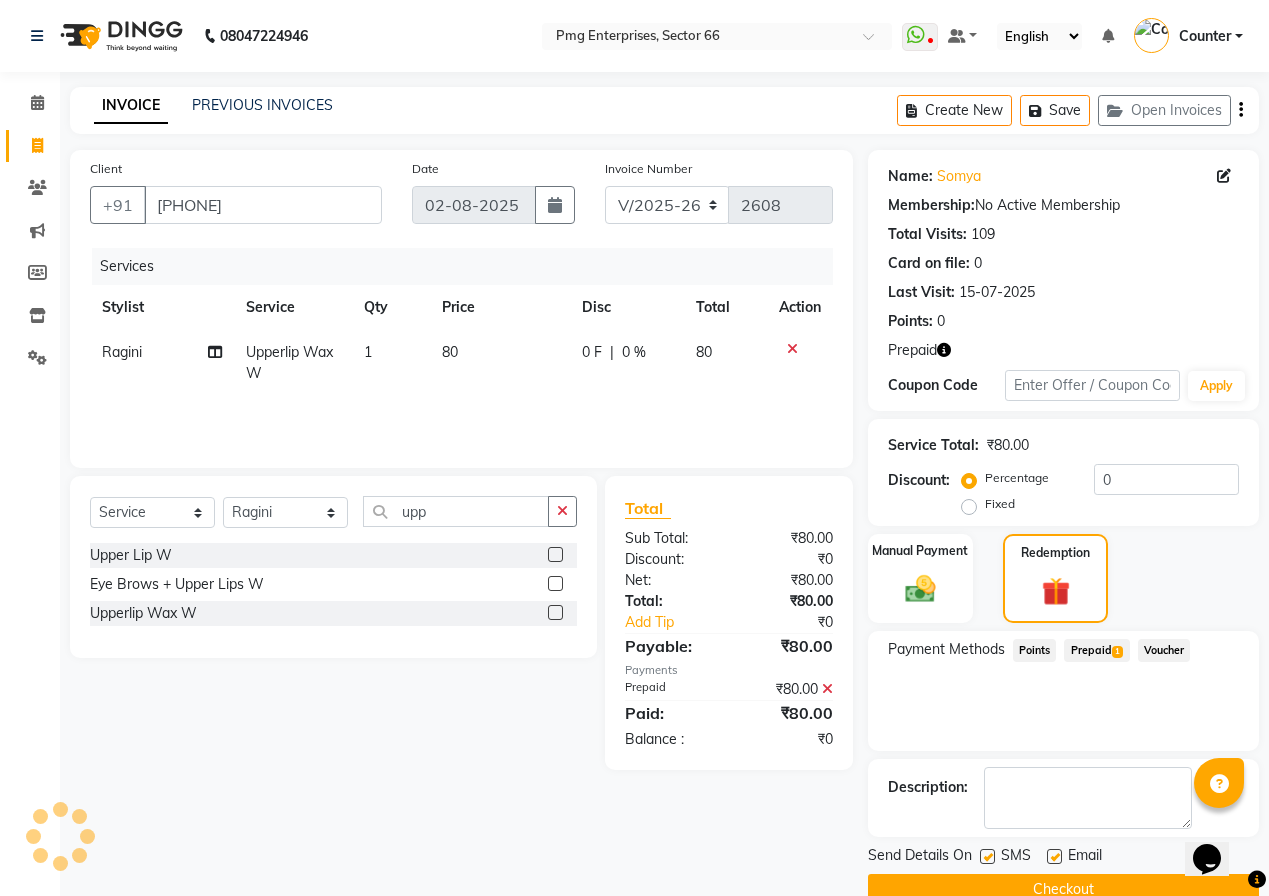 click on "Checkout" 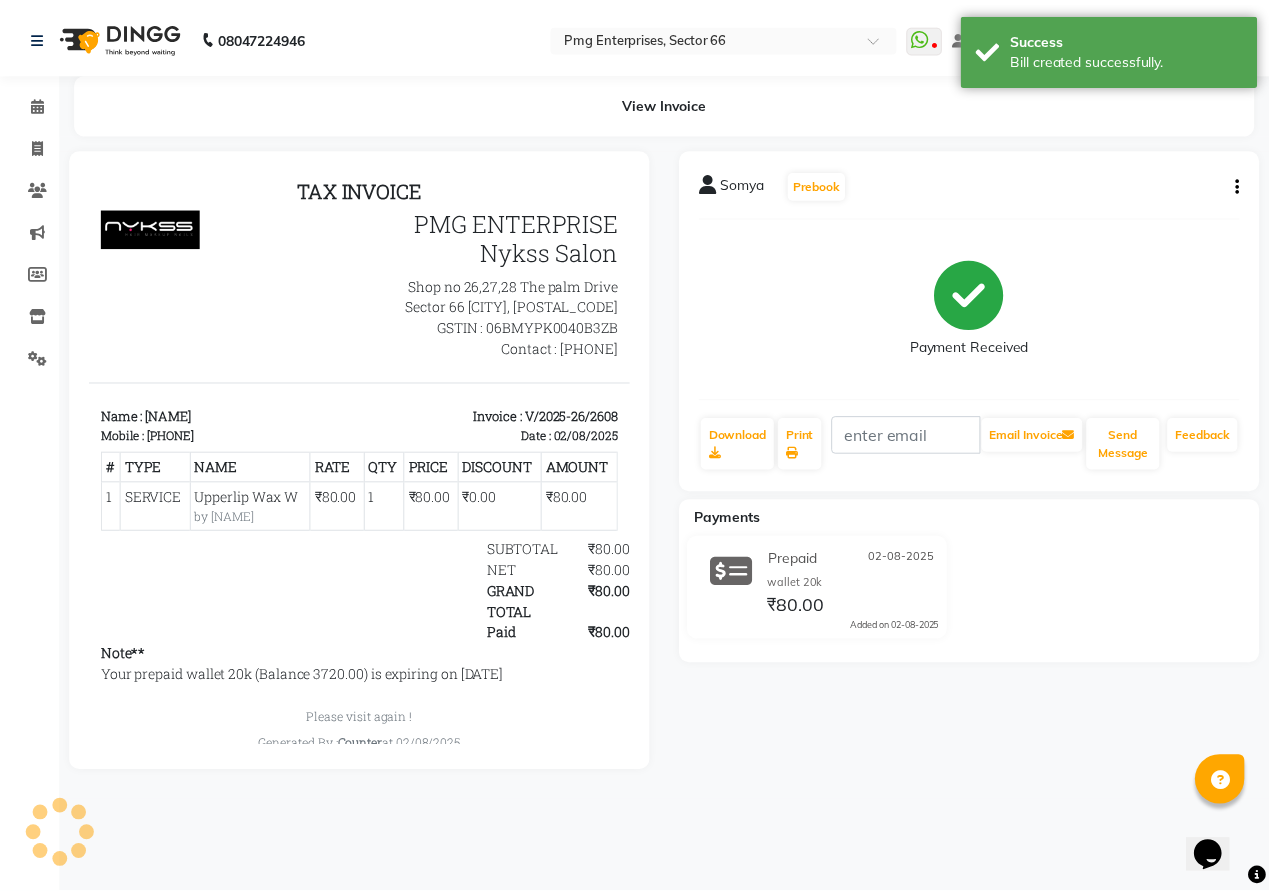 scroll, scrollTop: 0, scrollLeft: 0, axis: both 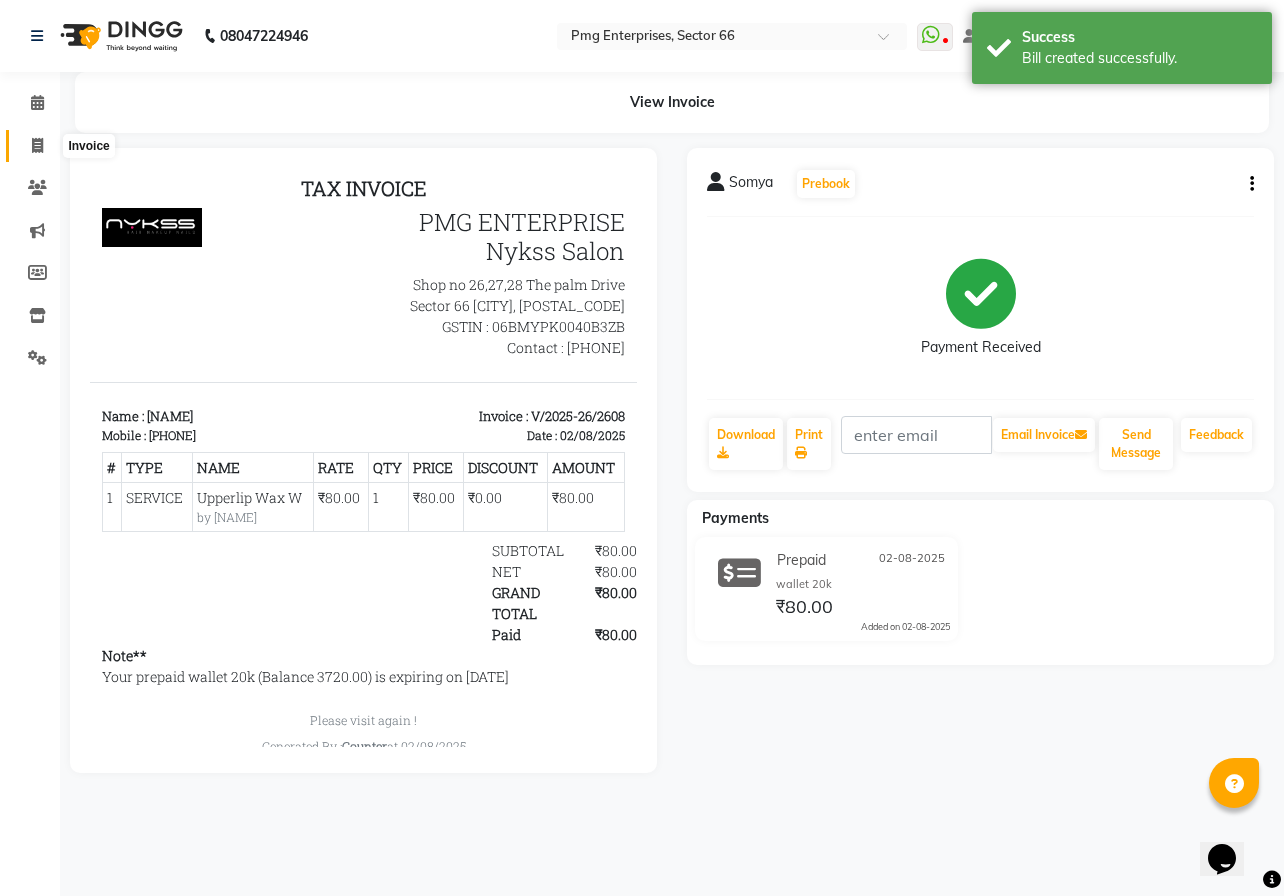 click 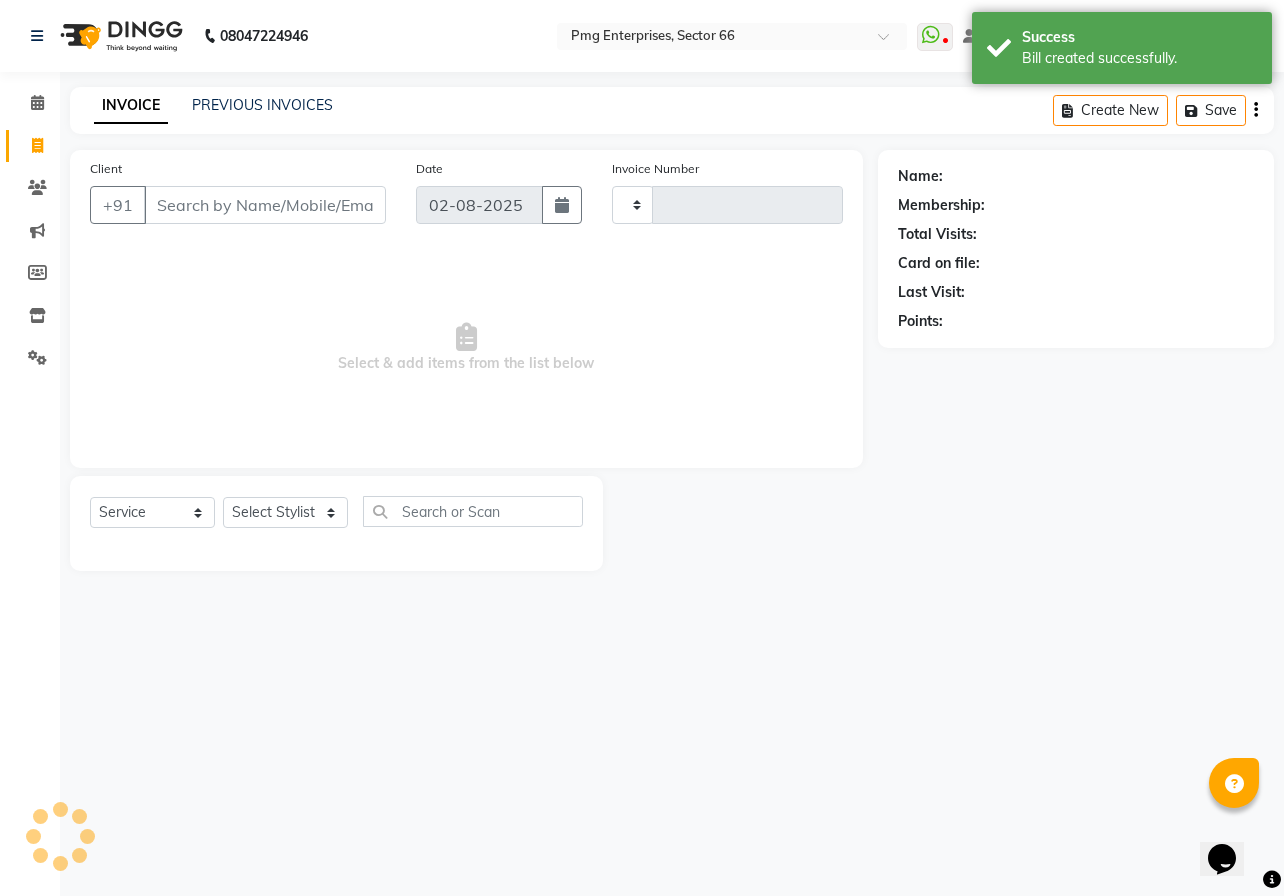 type on "2609" 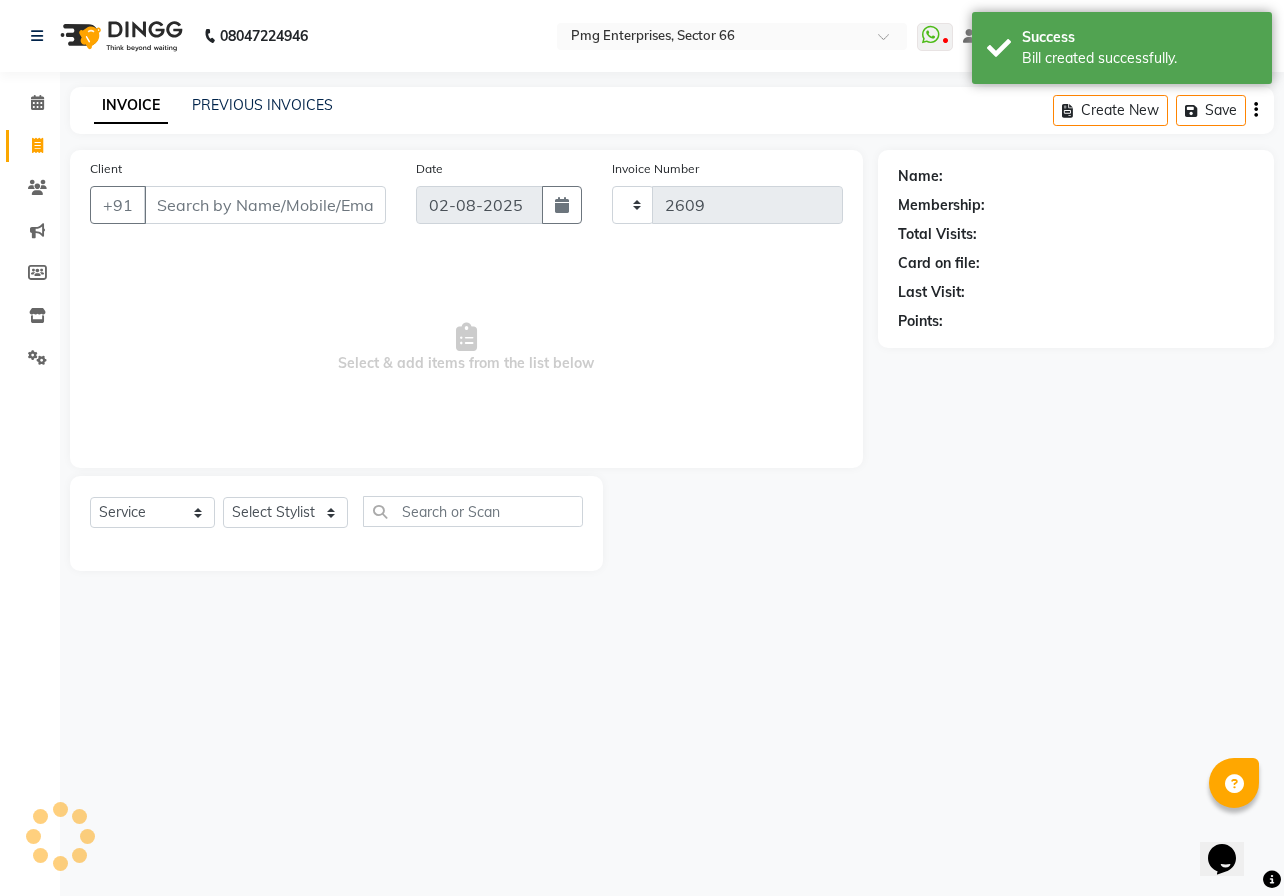 select on "889" 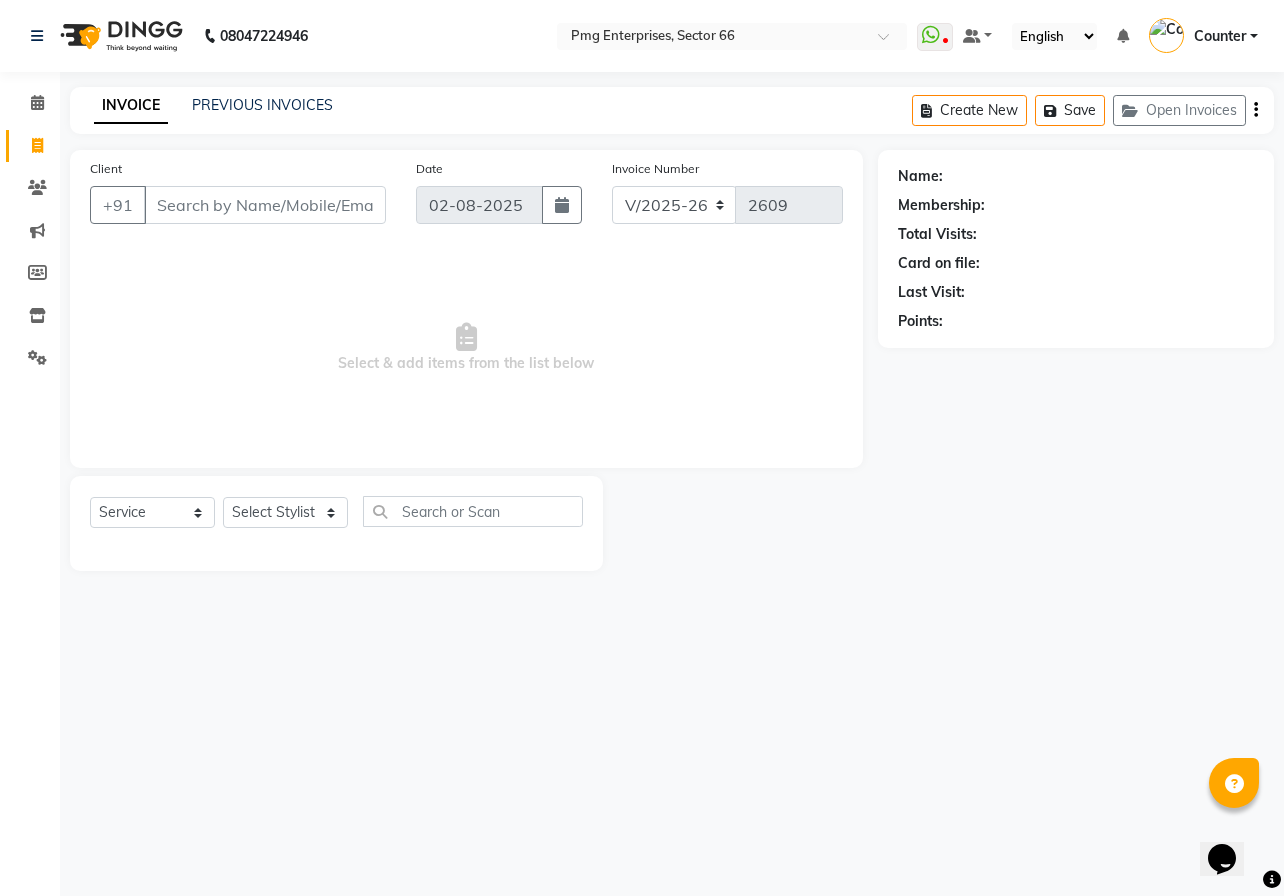 click on "Client" at bounding box center (265, 205) 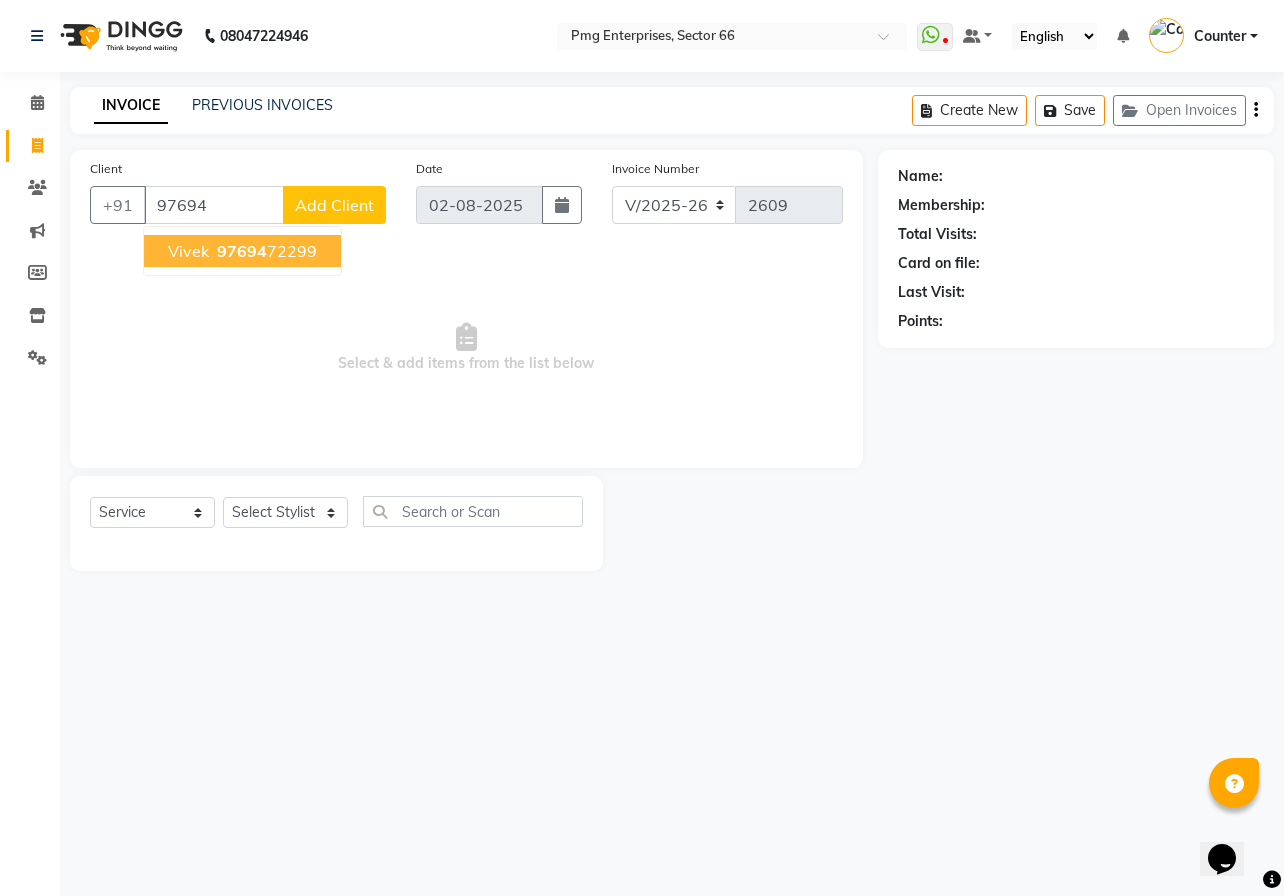 click on "97694" at bounding box center [242, 251] 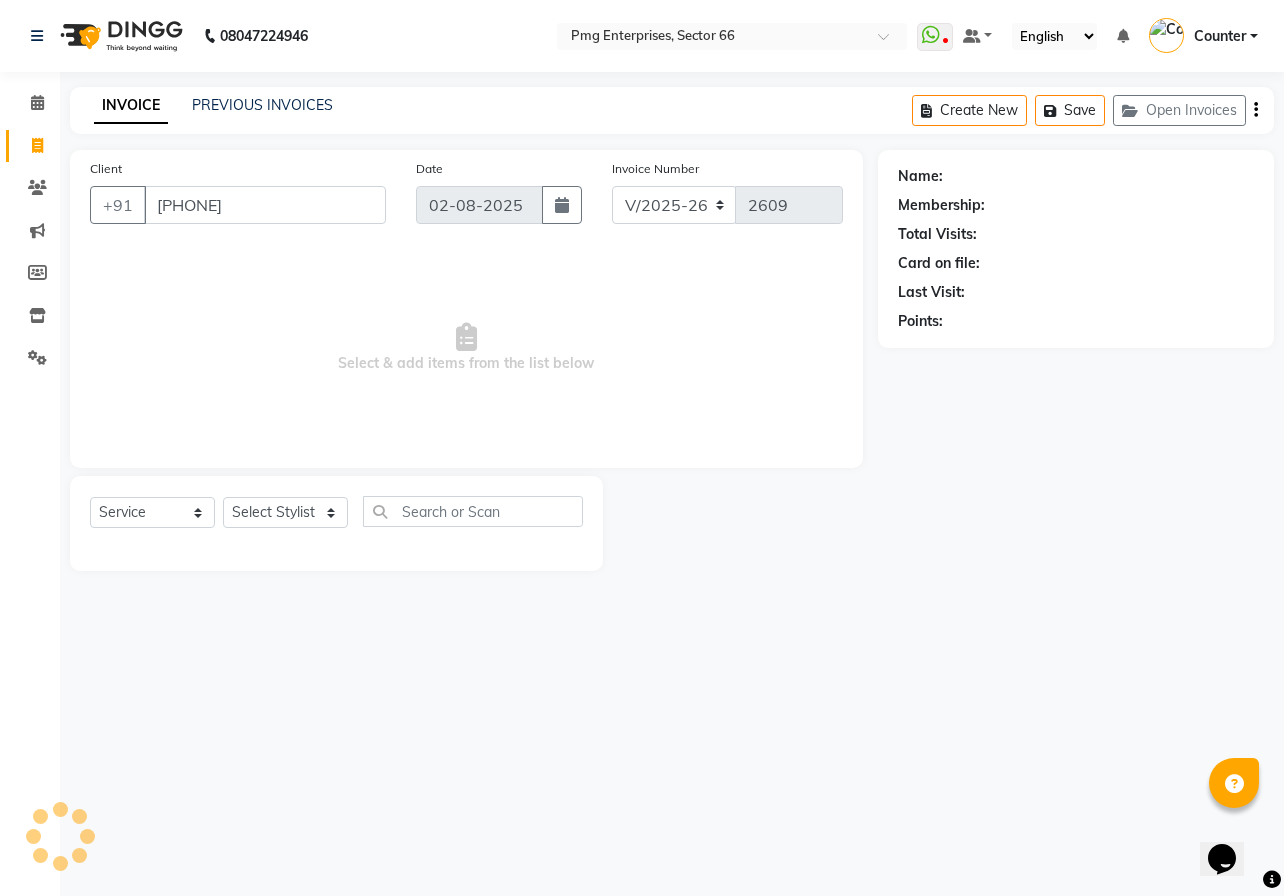 type on "[PHONE]" 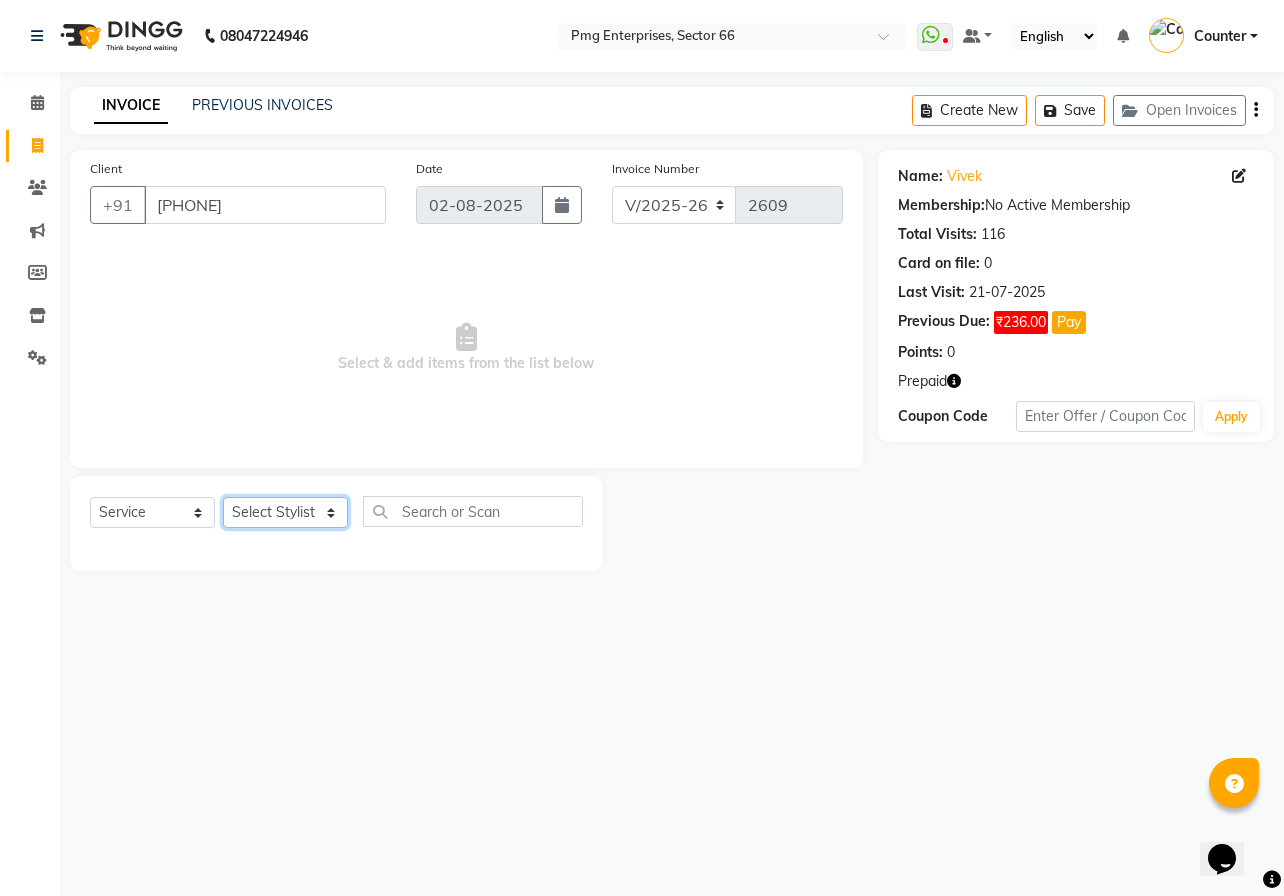 click on "Select Stylist [NAME] [NAME] Counter [NAME] [NAME] [NAME] [NAME] [NAME] [NAME] [NAME]" 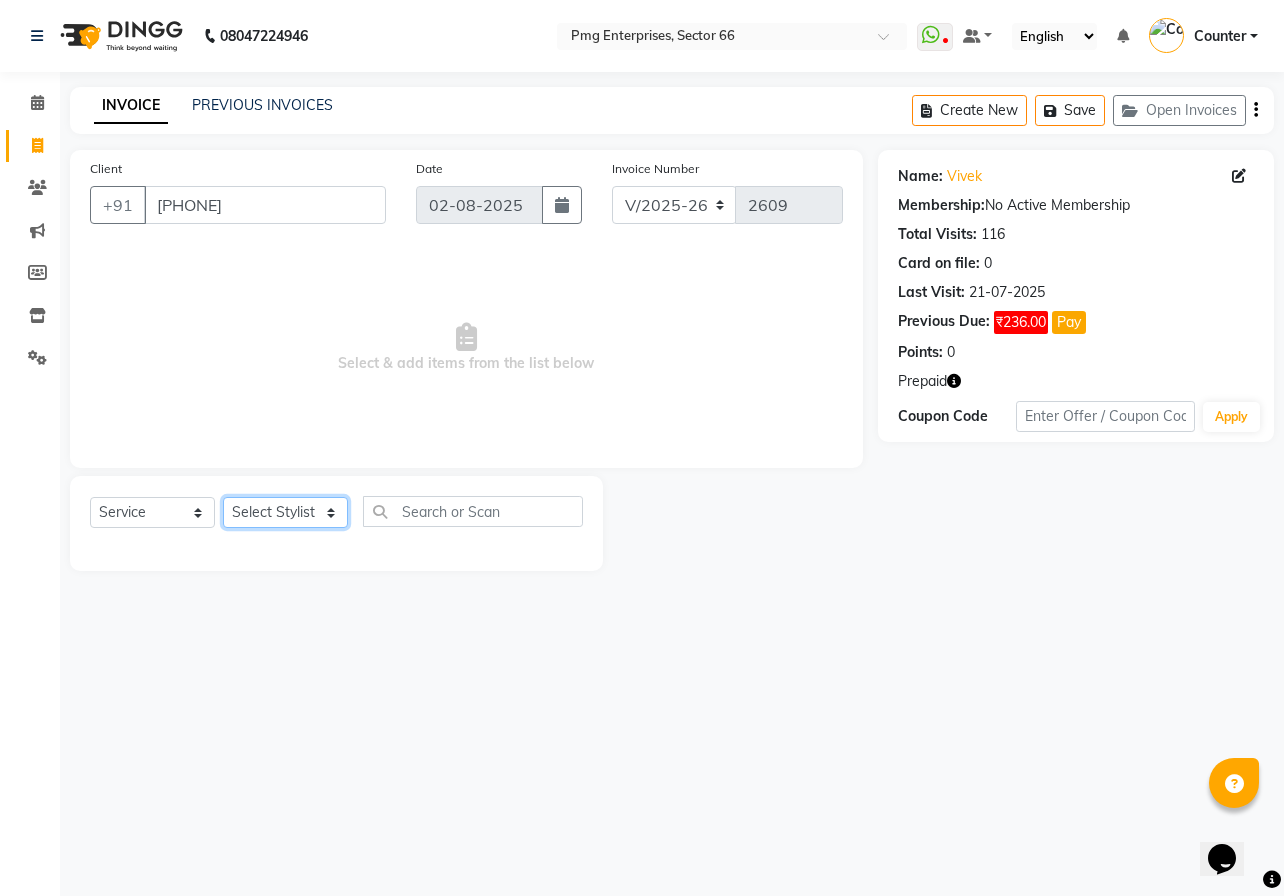 select on "78814" 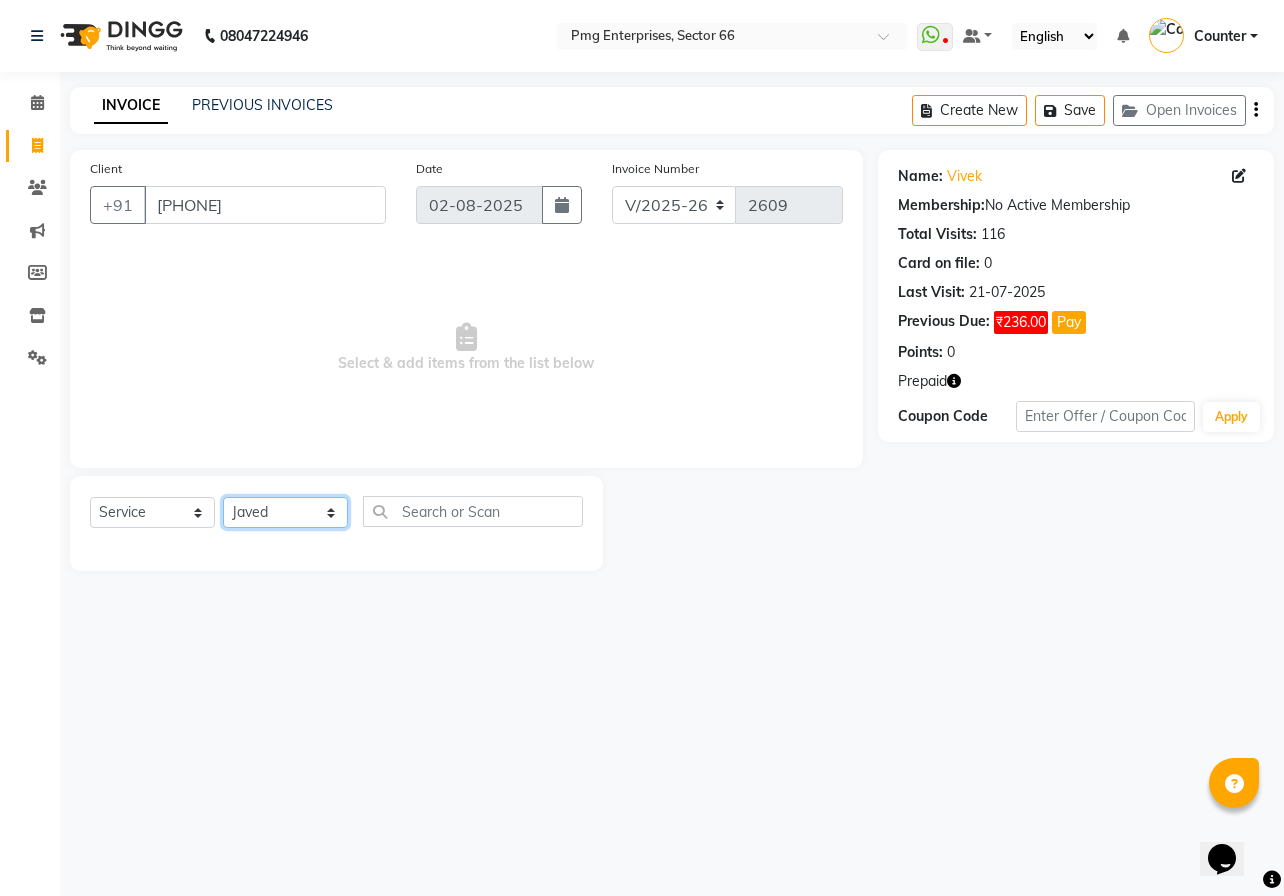 click on "Select Stylist [NAME] [NAME] Counter [NAME] [NAME] [NAME] [NAME] [NAME] [NAME] [NAME]" 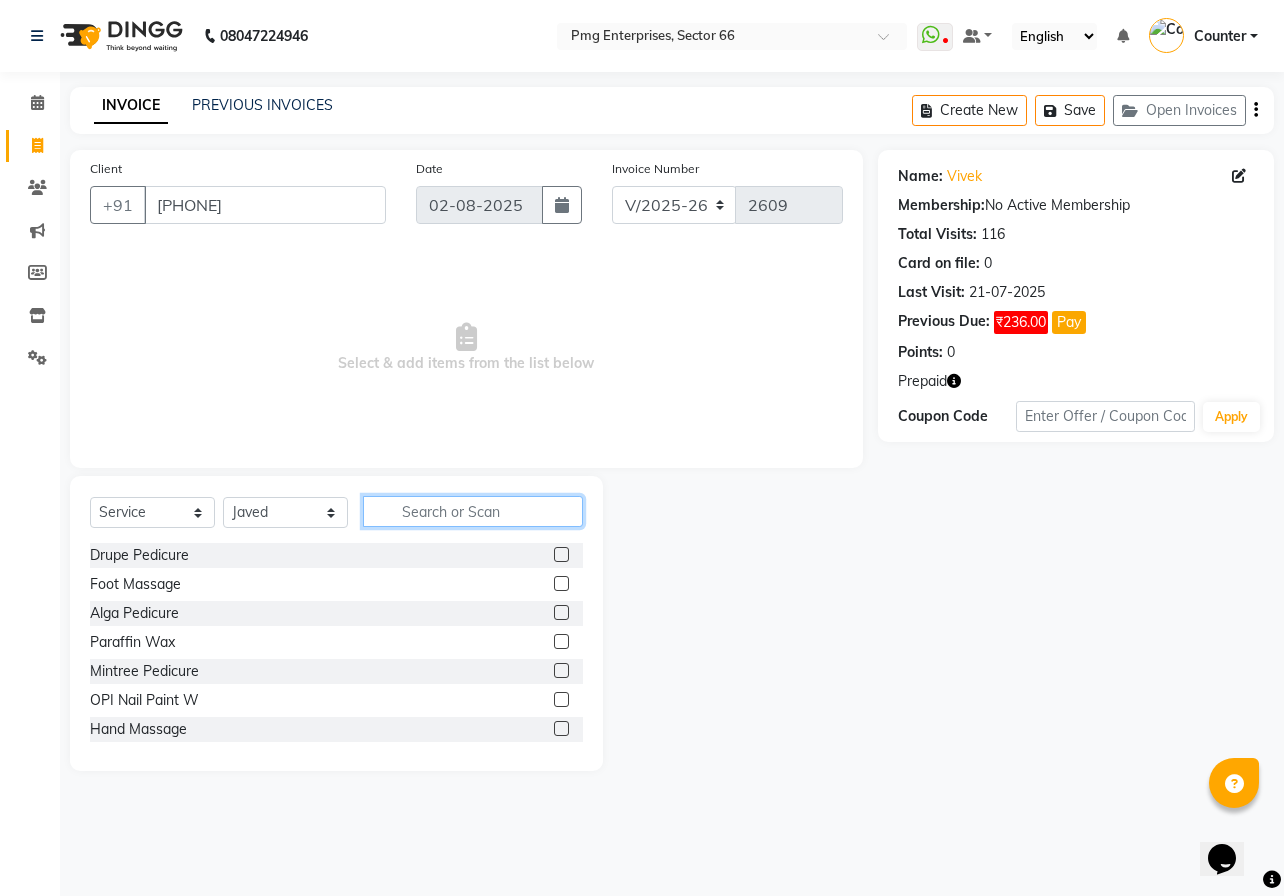 click 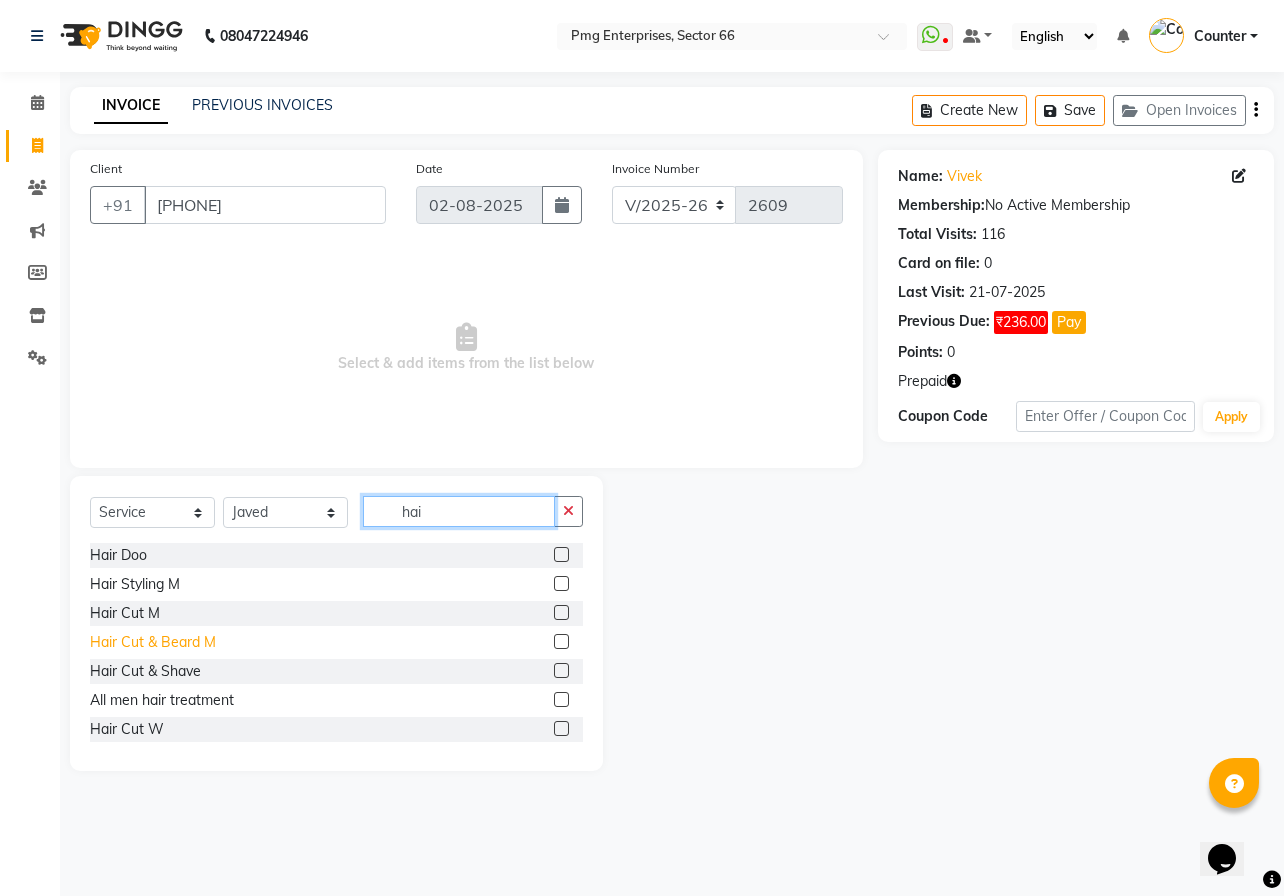 type on "hai" 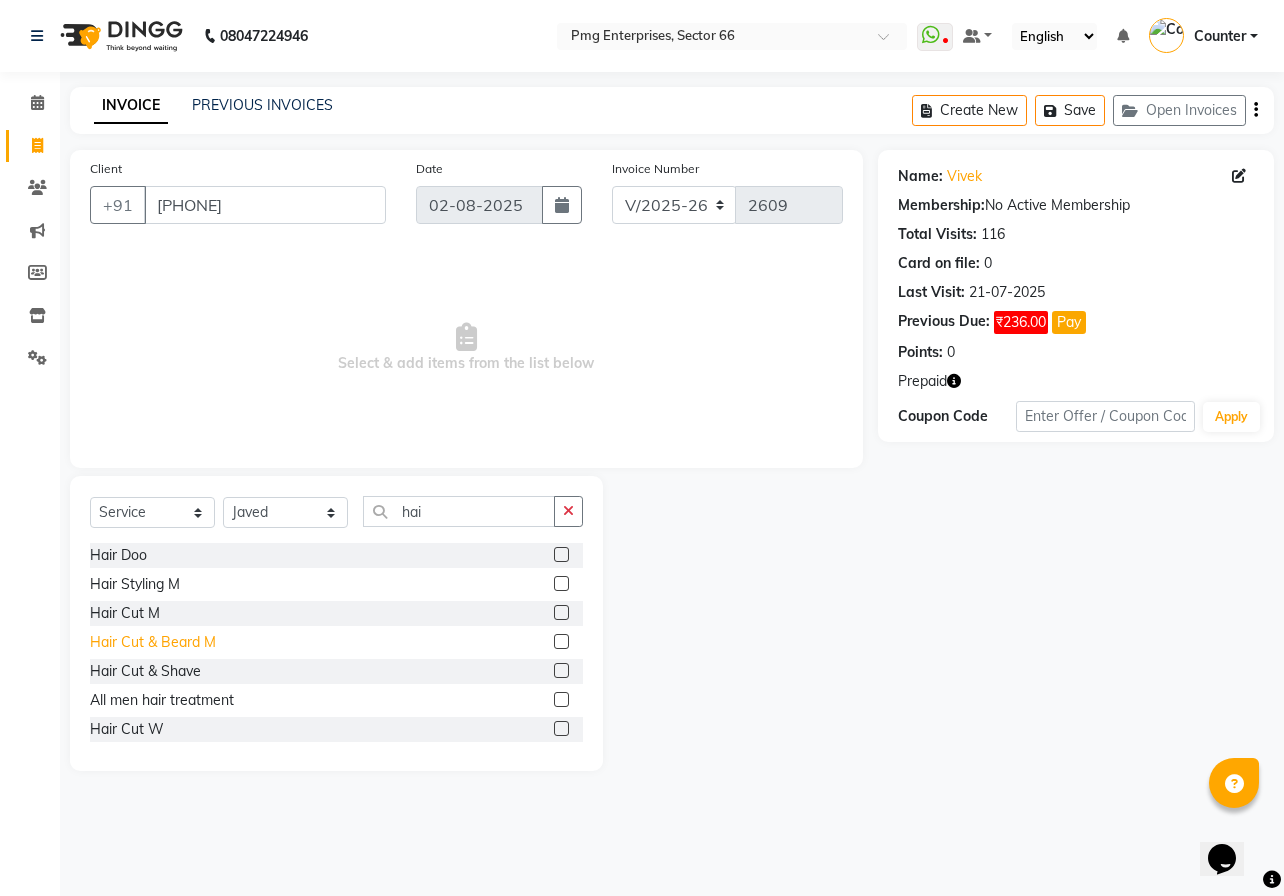 click on "Hair Cut & Beard M" 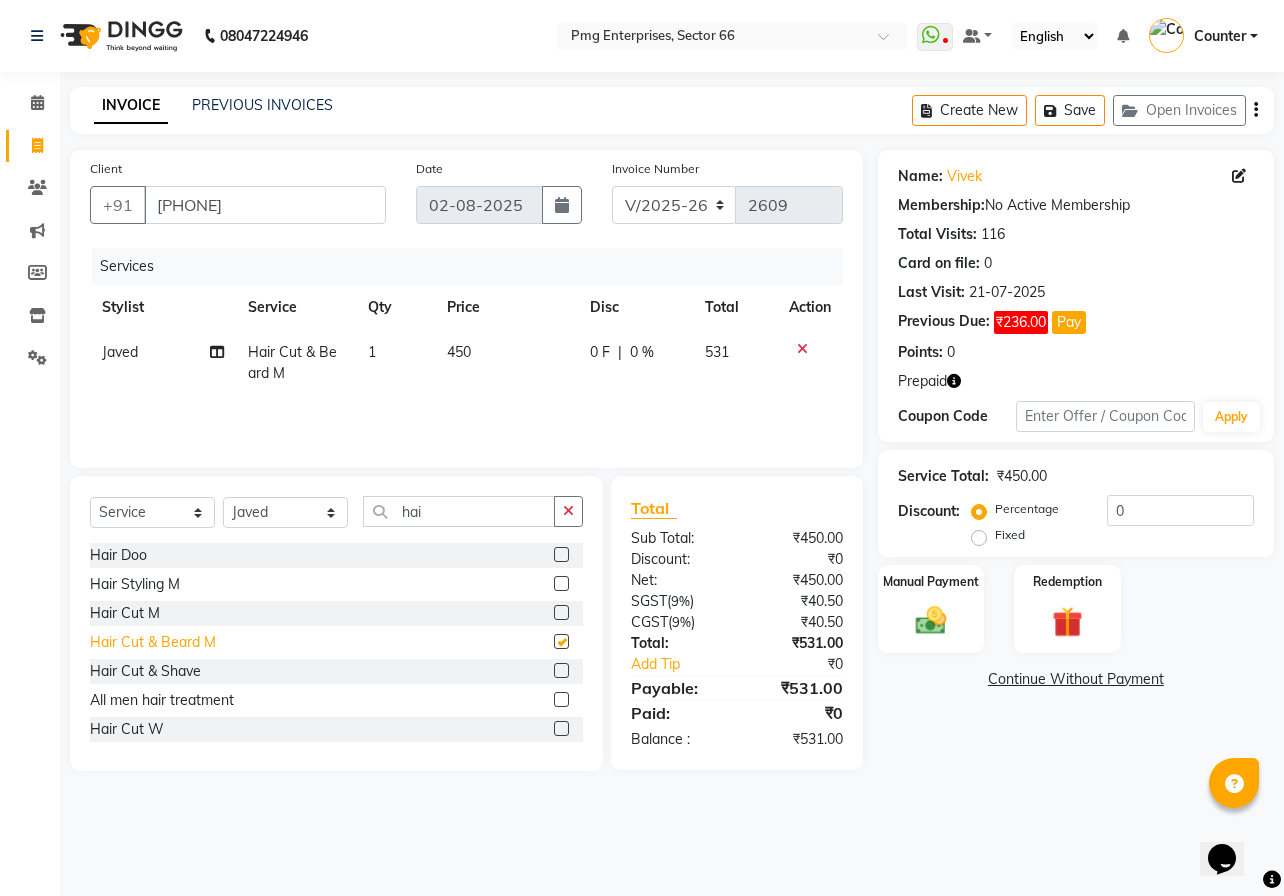 checkbox on "false" 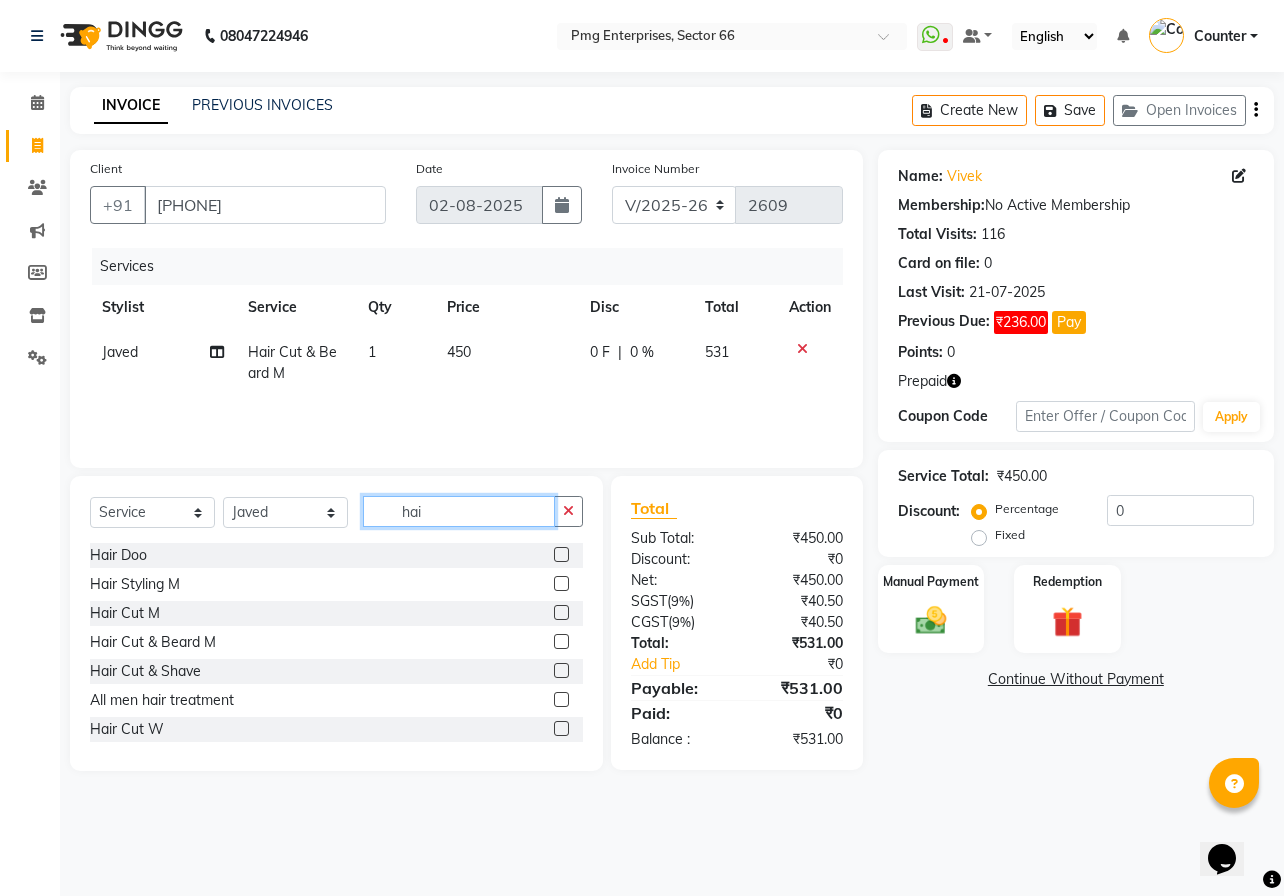 click on "hai" 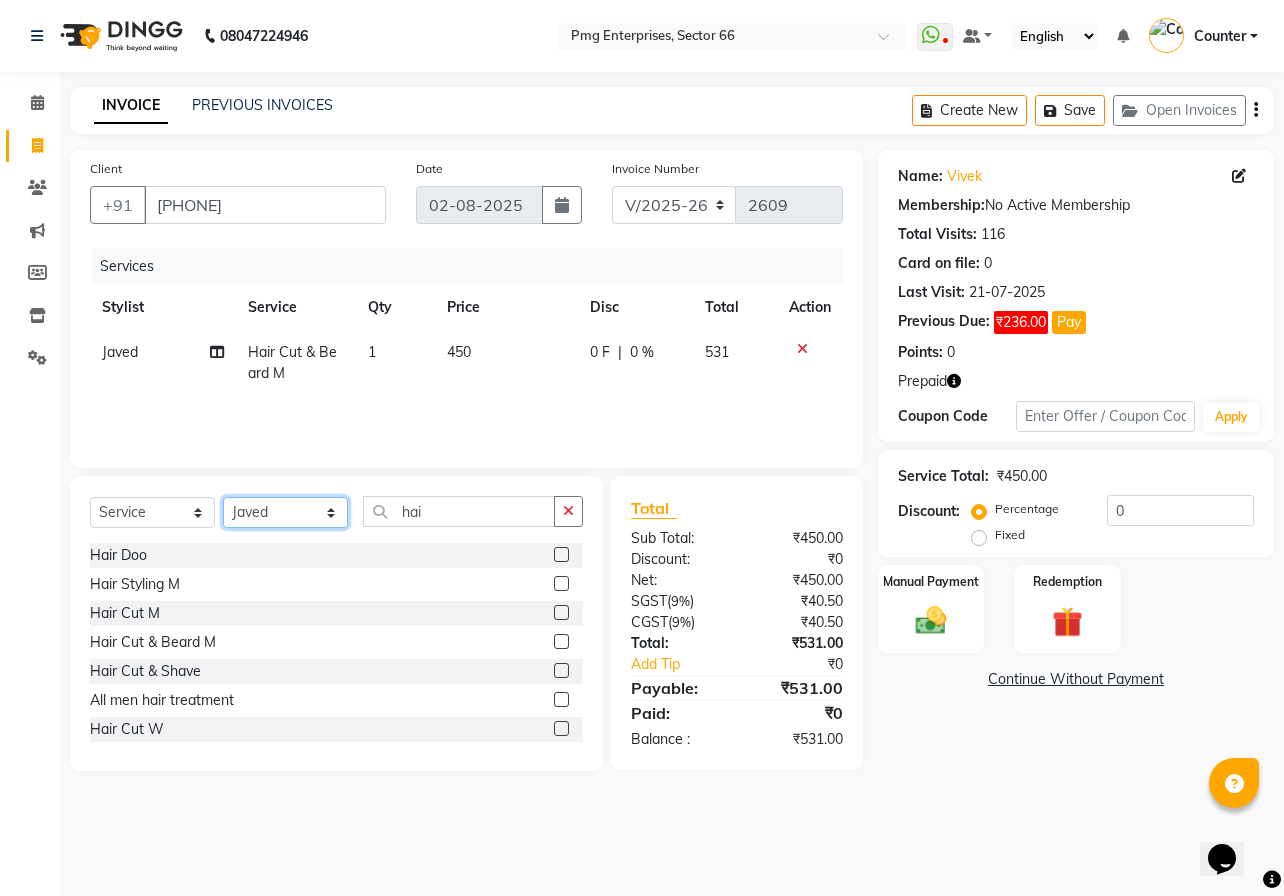 click on "Select Stylist [NAME] [NAME] Counter [NAME] [NAME] [NAME] [NAME] [NAME] [NAME] [NAME]" 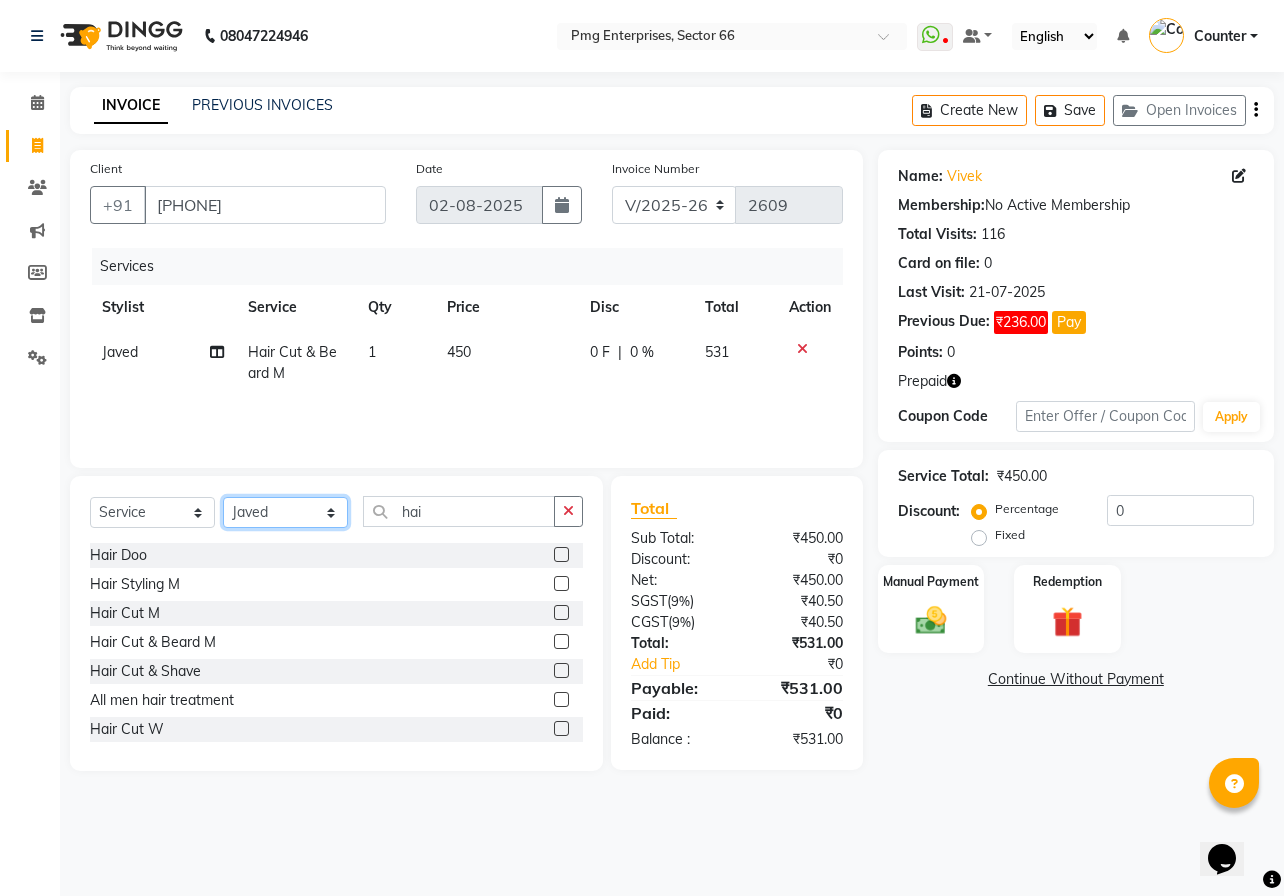 select on "14602" 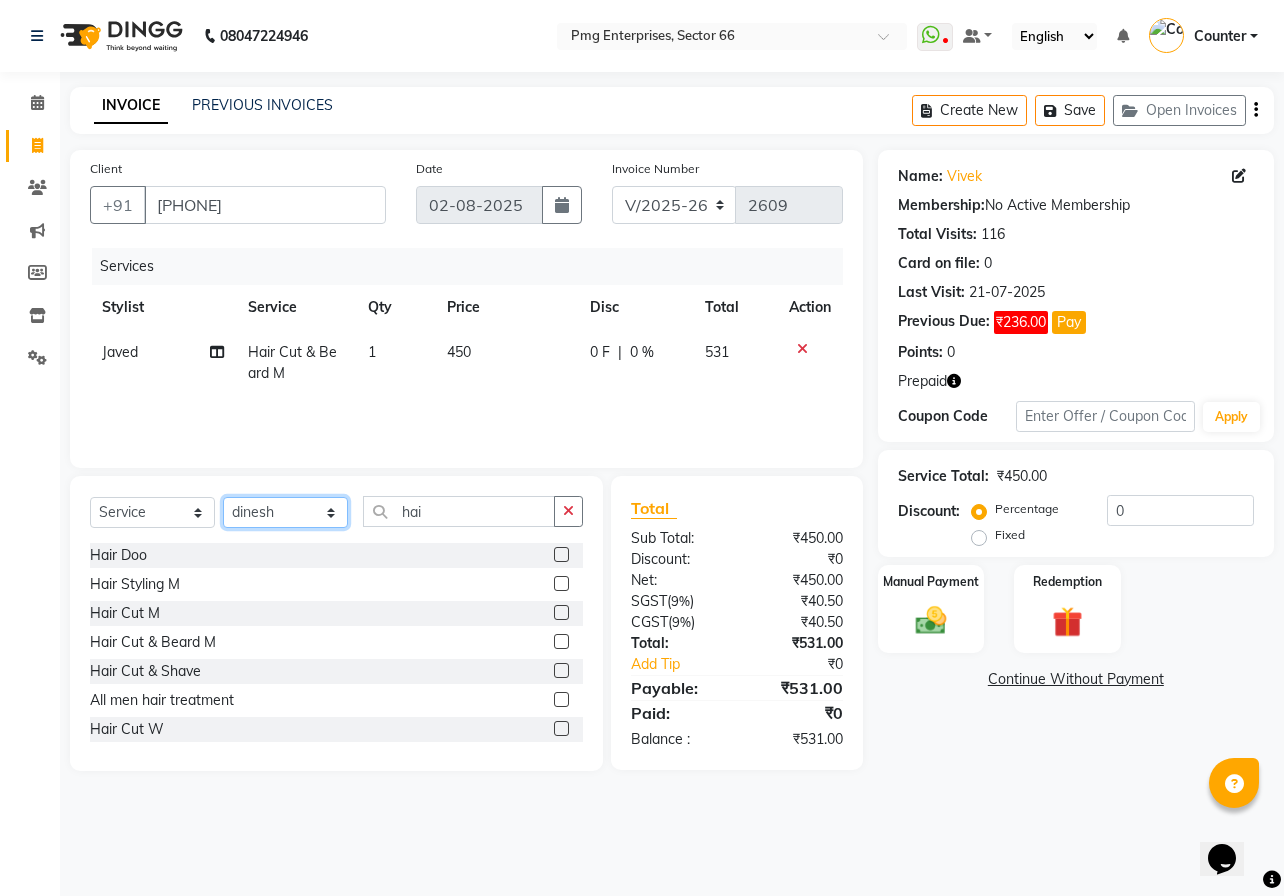 click on "Select Stylist [NAME] [NAME] Counter [NAME] [NAME] [NAME] [NAME] [NAME] [NAME] [NAME]" 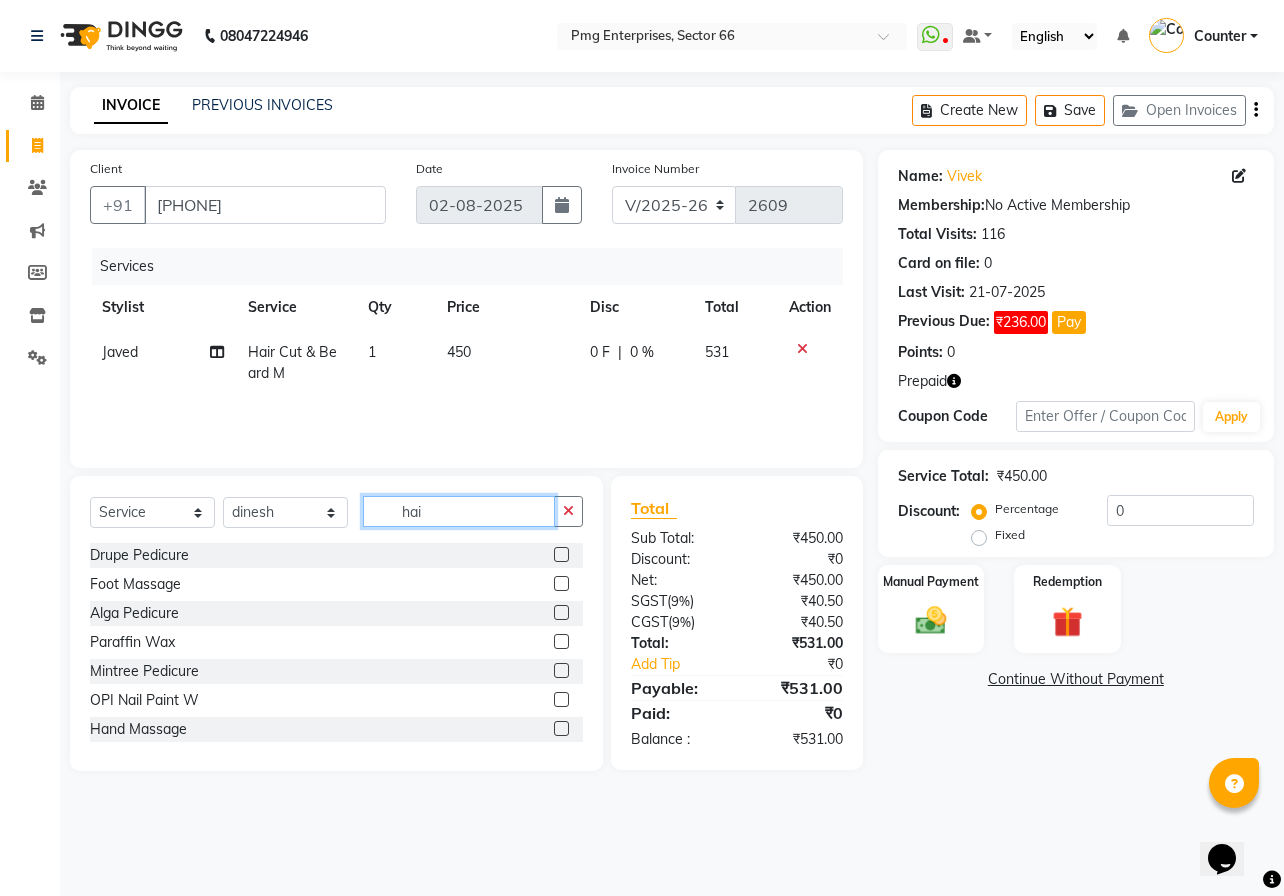 click on "hai" 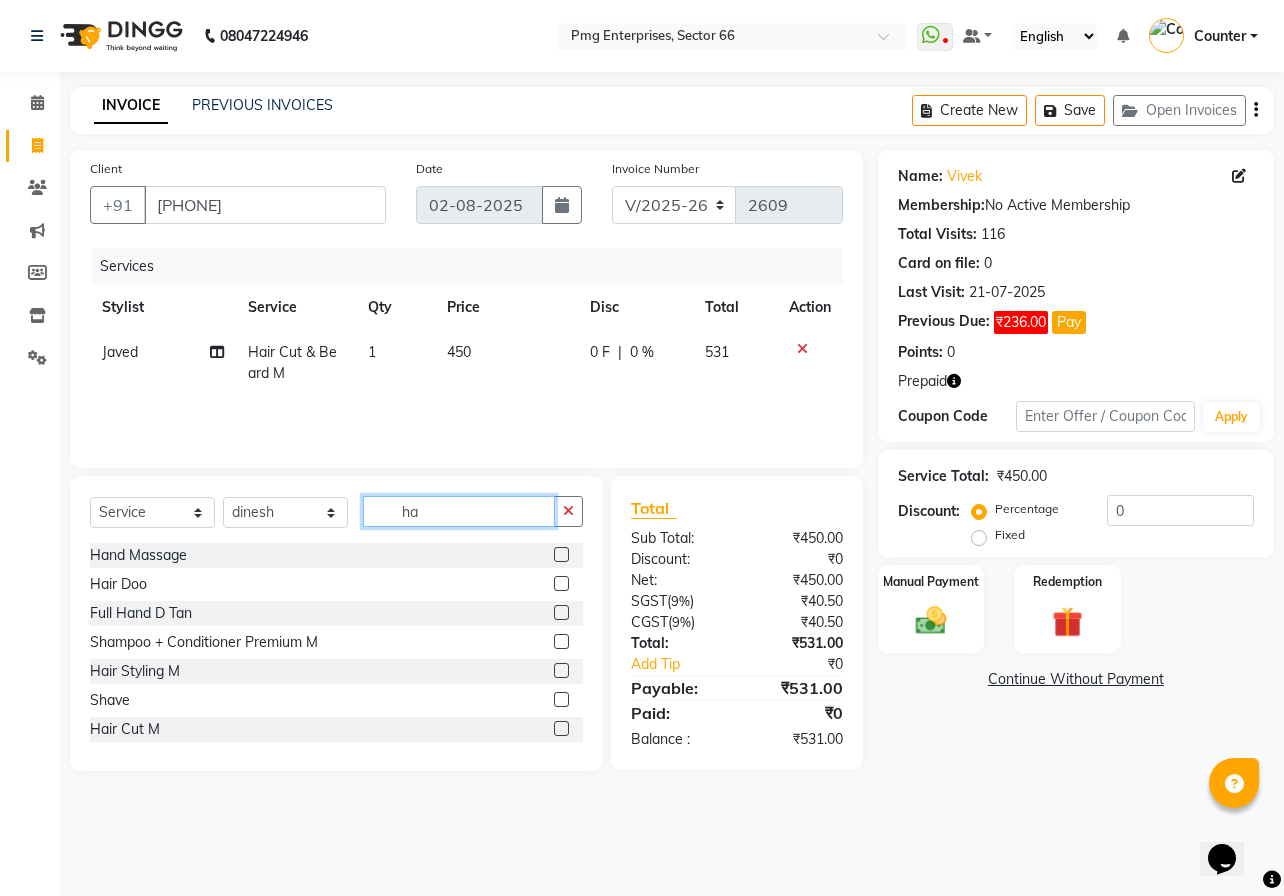 type on "h" 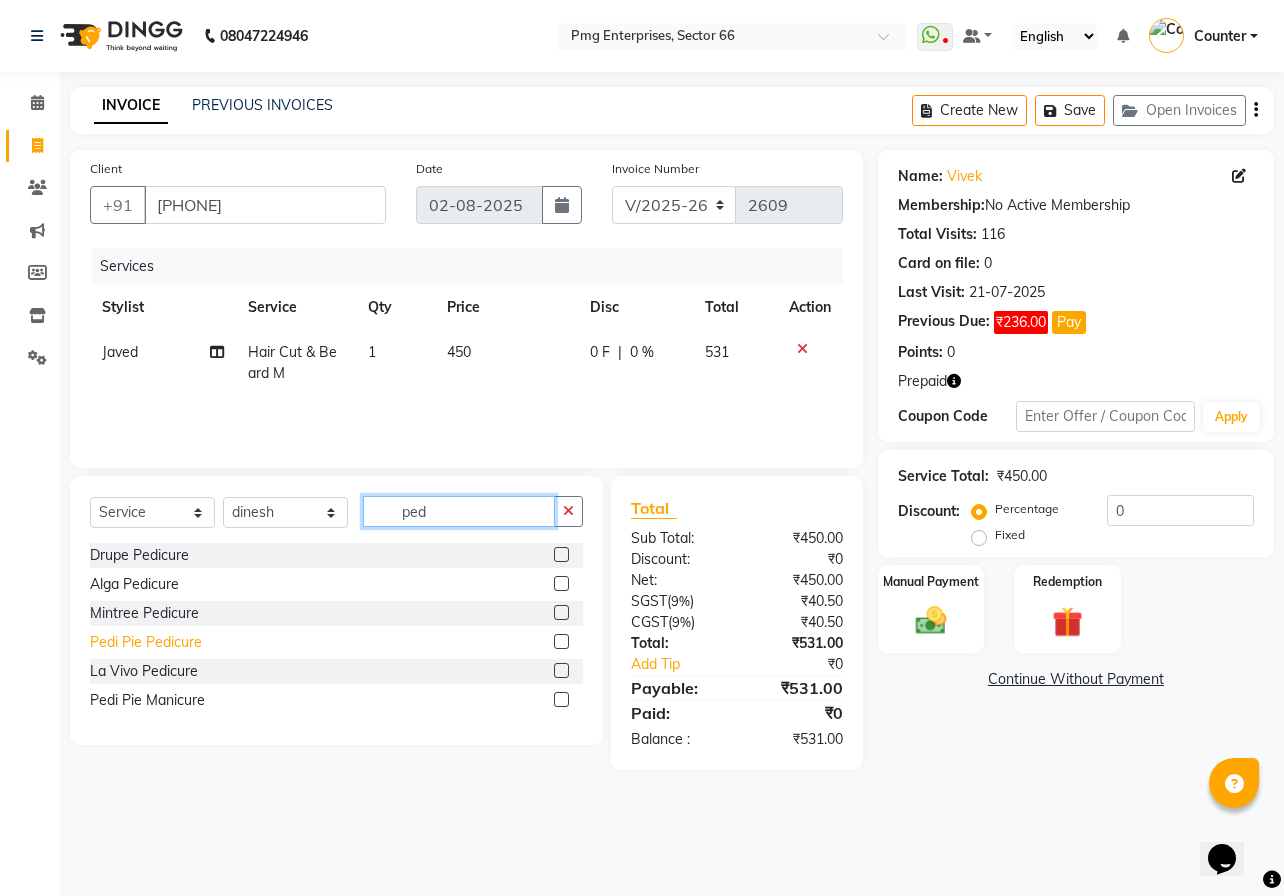 type on "ped" 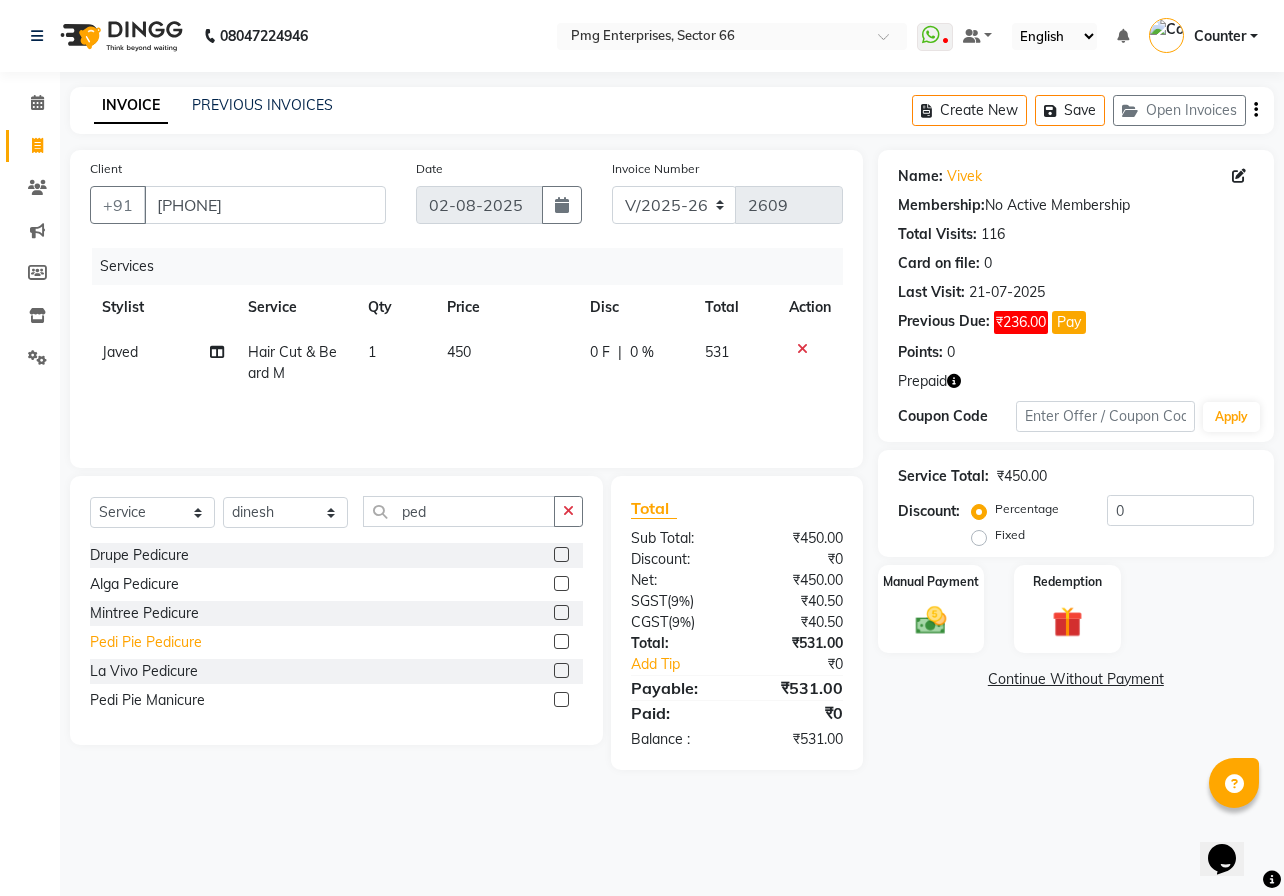 click on "Pedi Pie Pedicure" 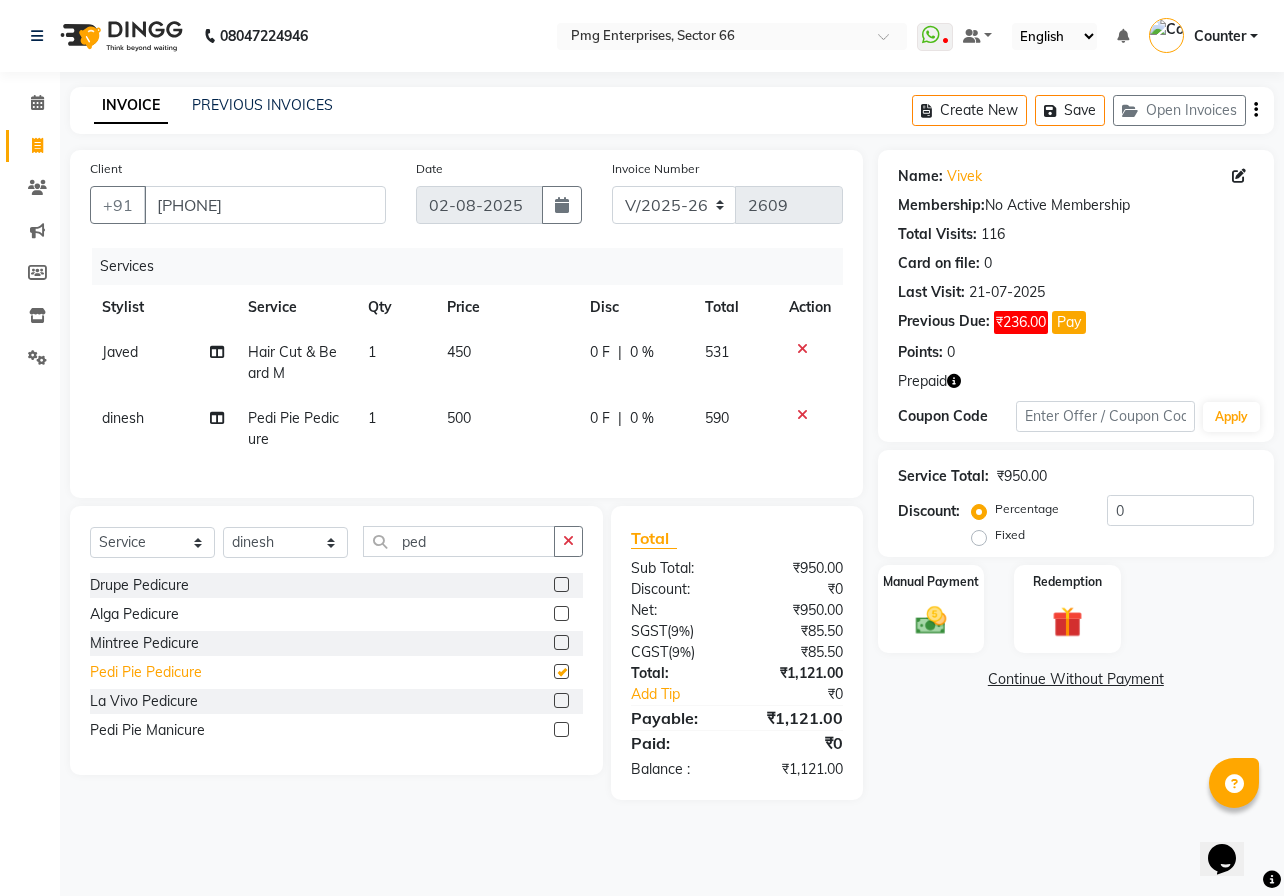 checkbox on "false" 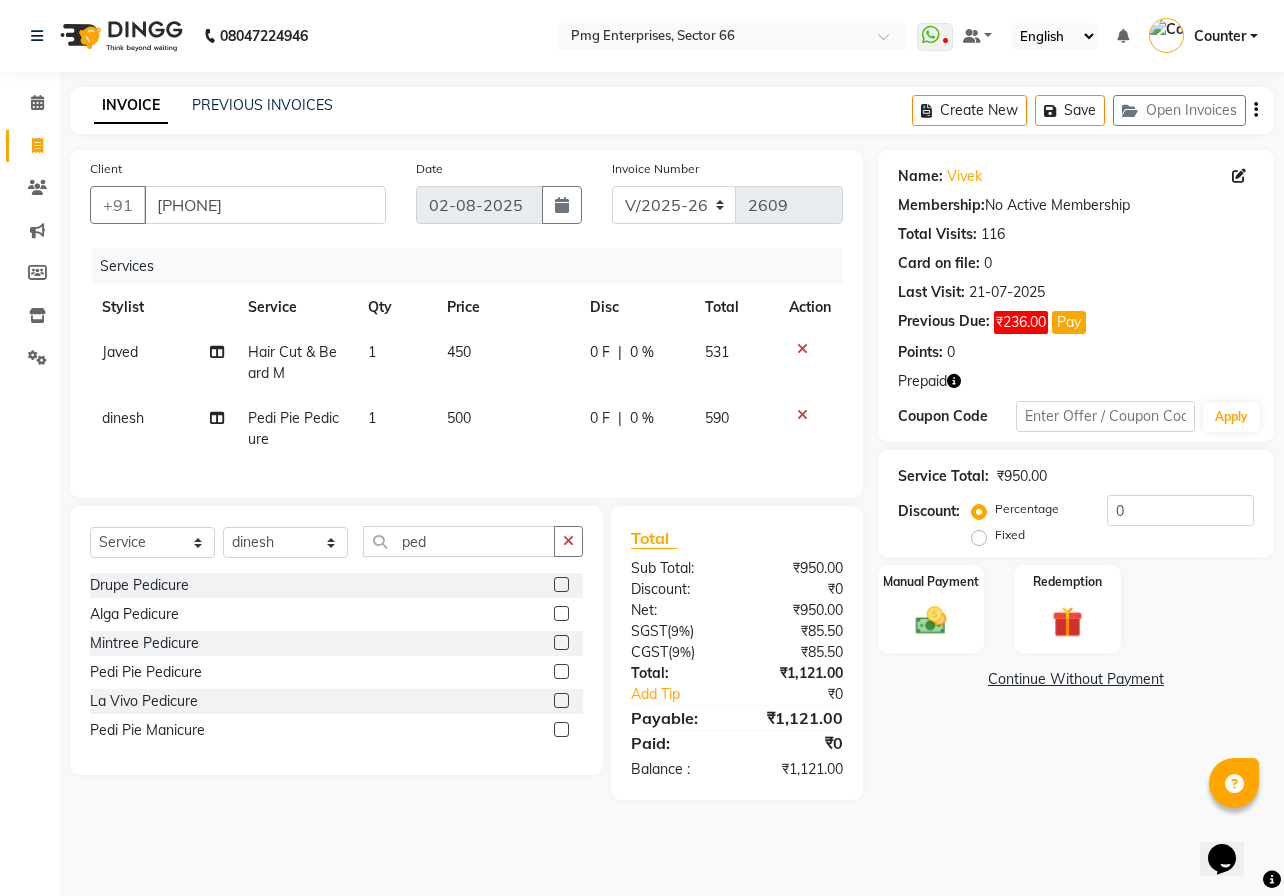 click 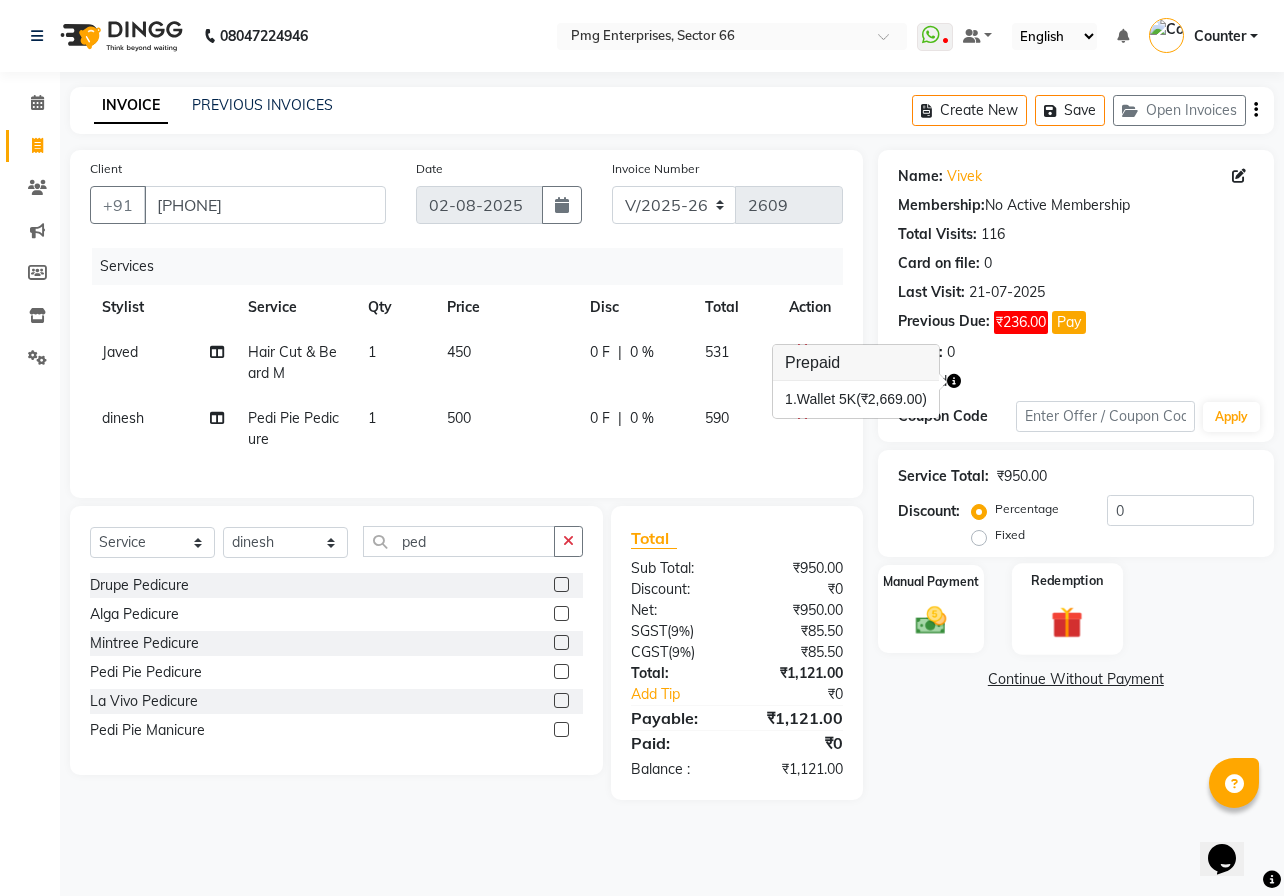 click 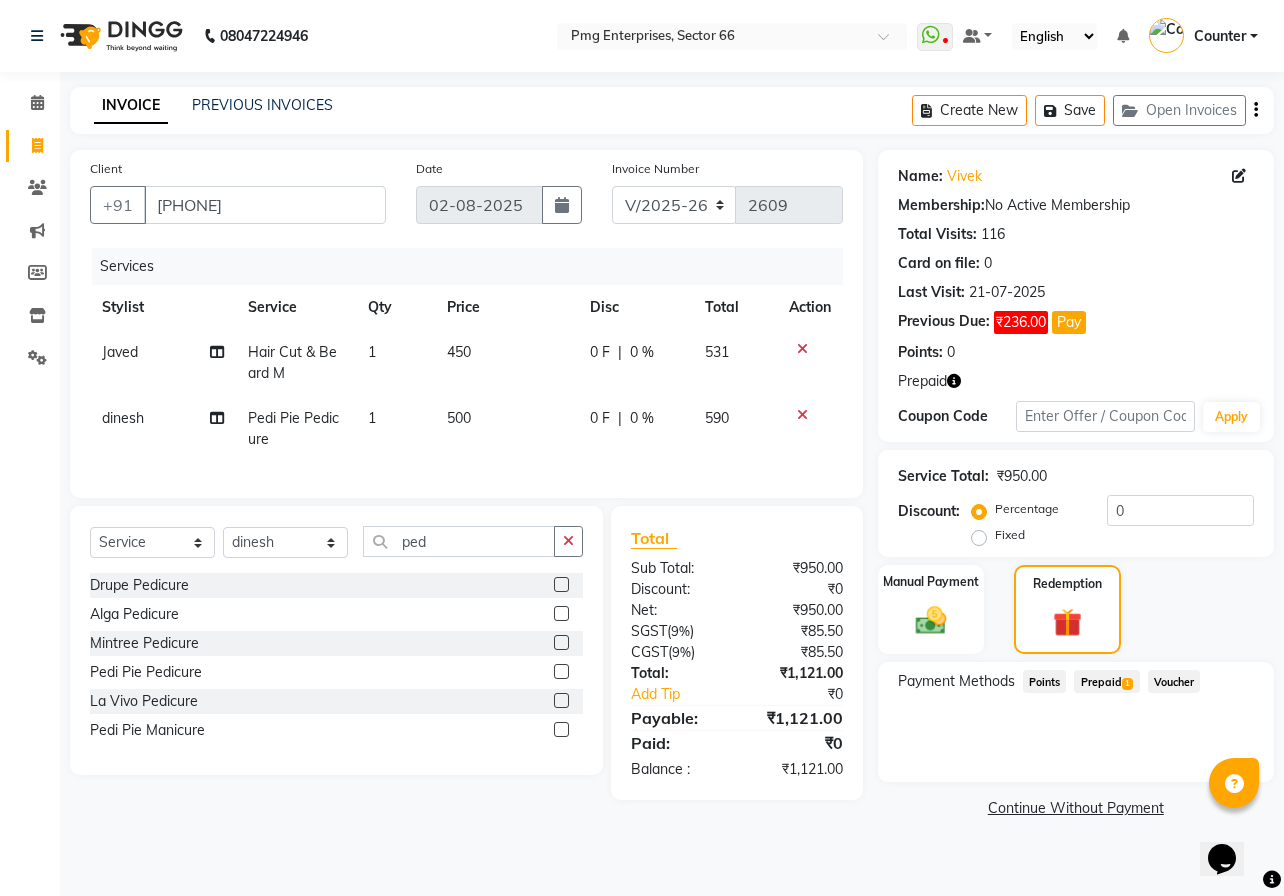 click on "Prepaid  1" 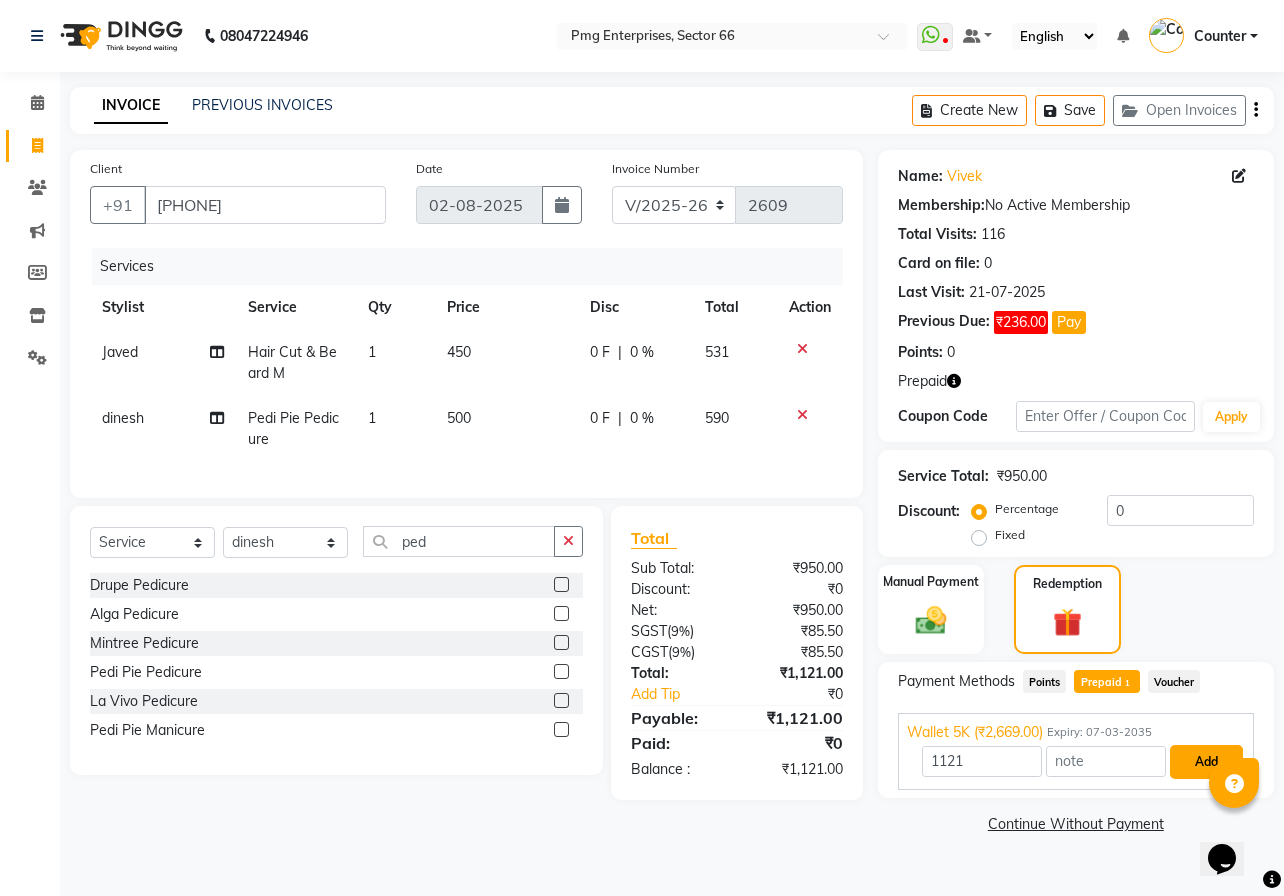 click on "Add" at bounding box center [1206, 762] 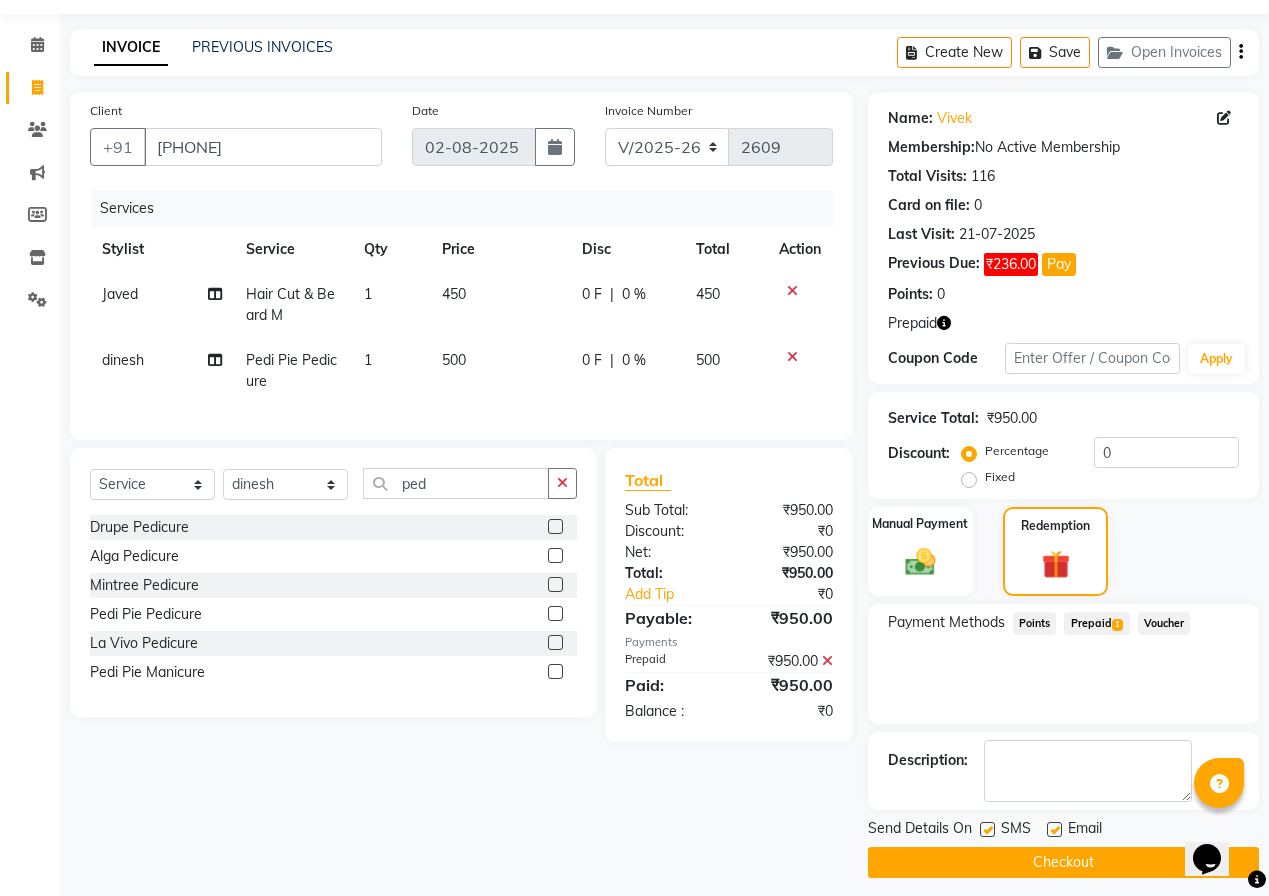scroll, scrollTop: 70, scrollLeft: 0, axis: vertical 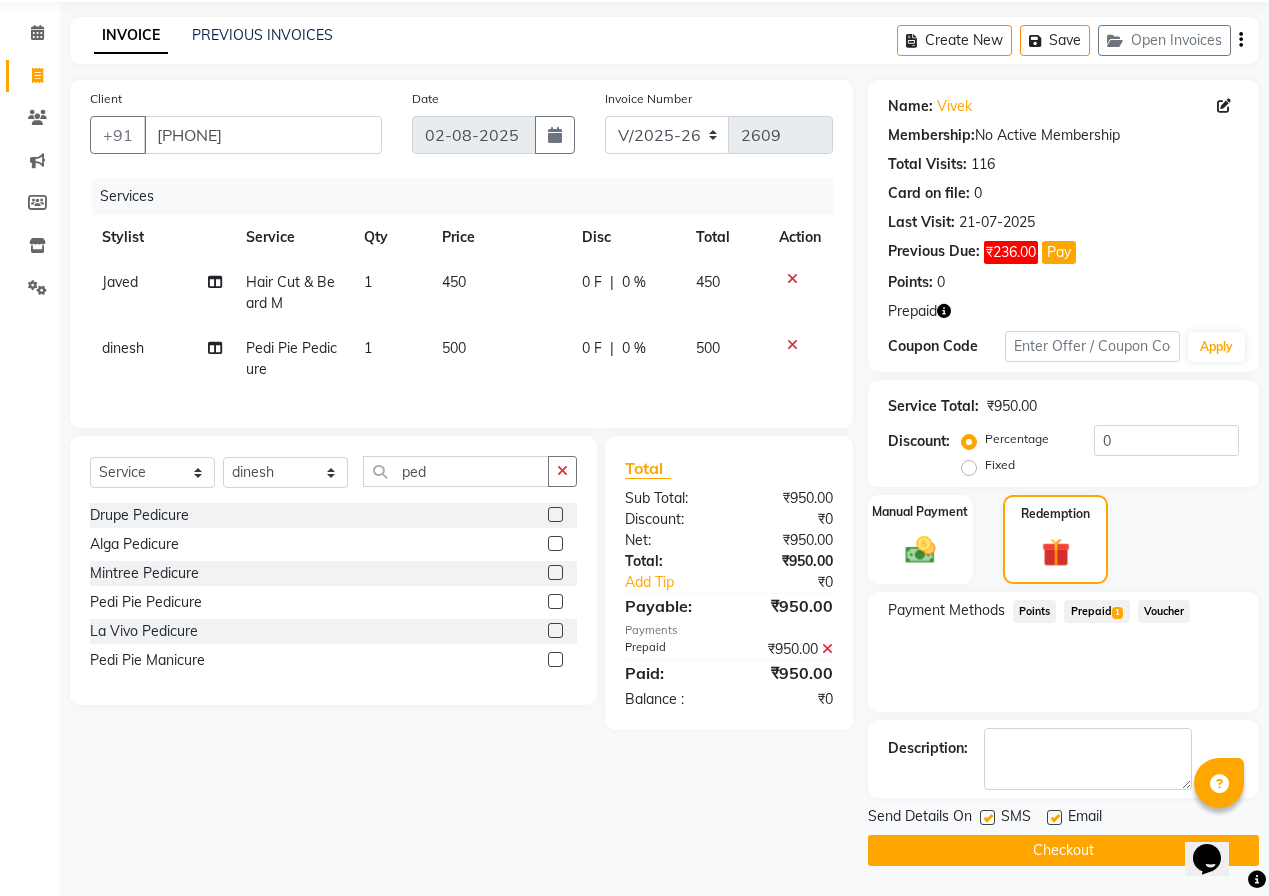click on "Checkout" 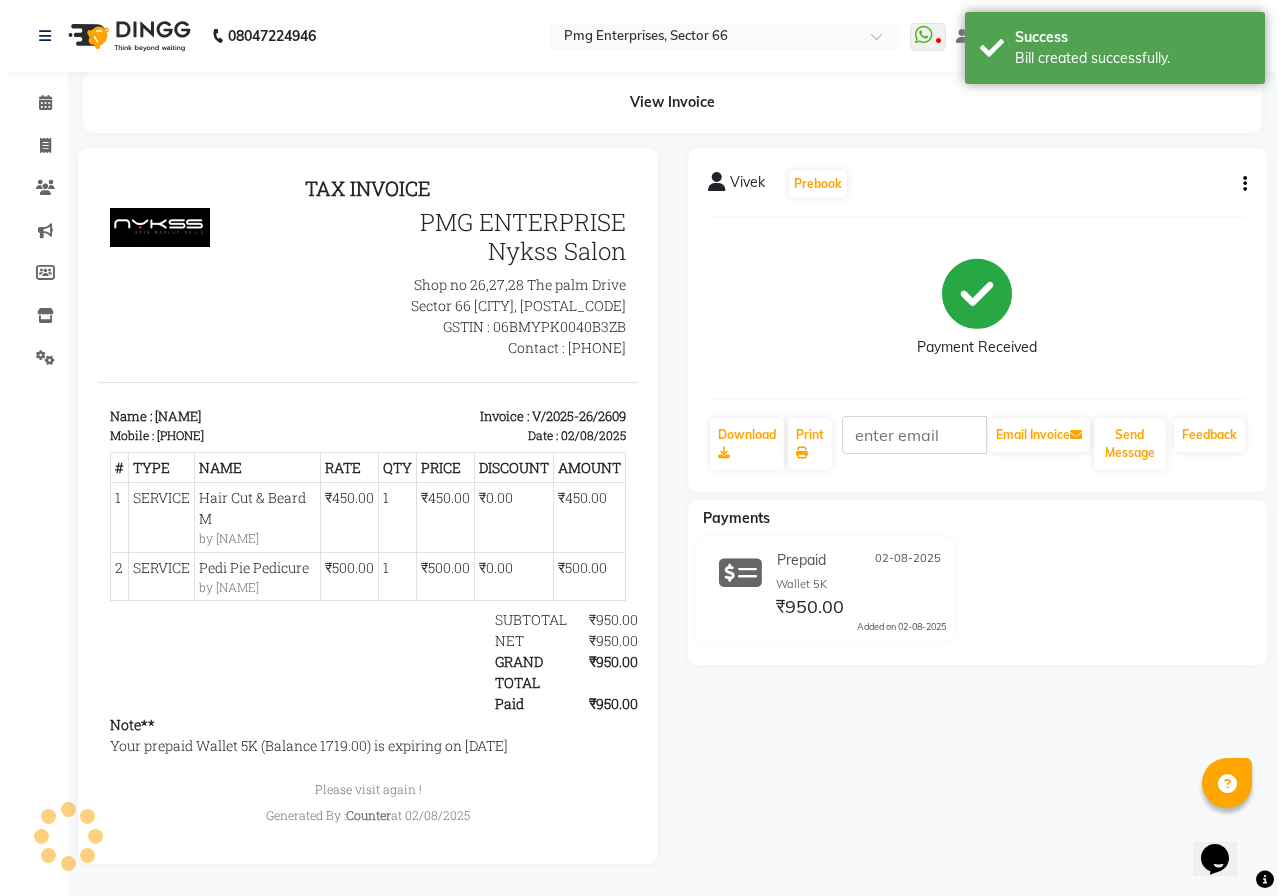 scroll, scrollTop: 0, scrollLeft: 0, axis: both 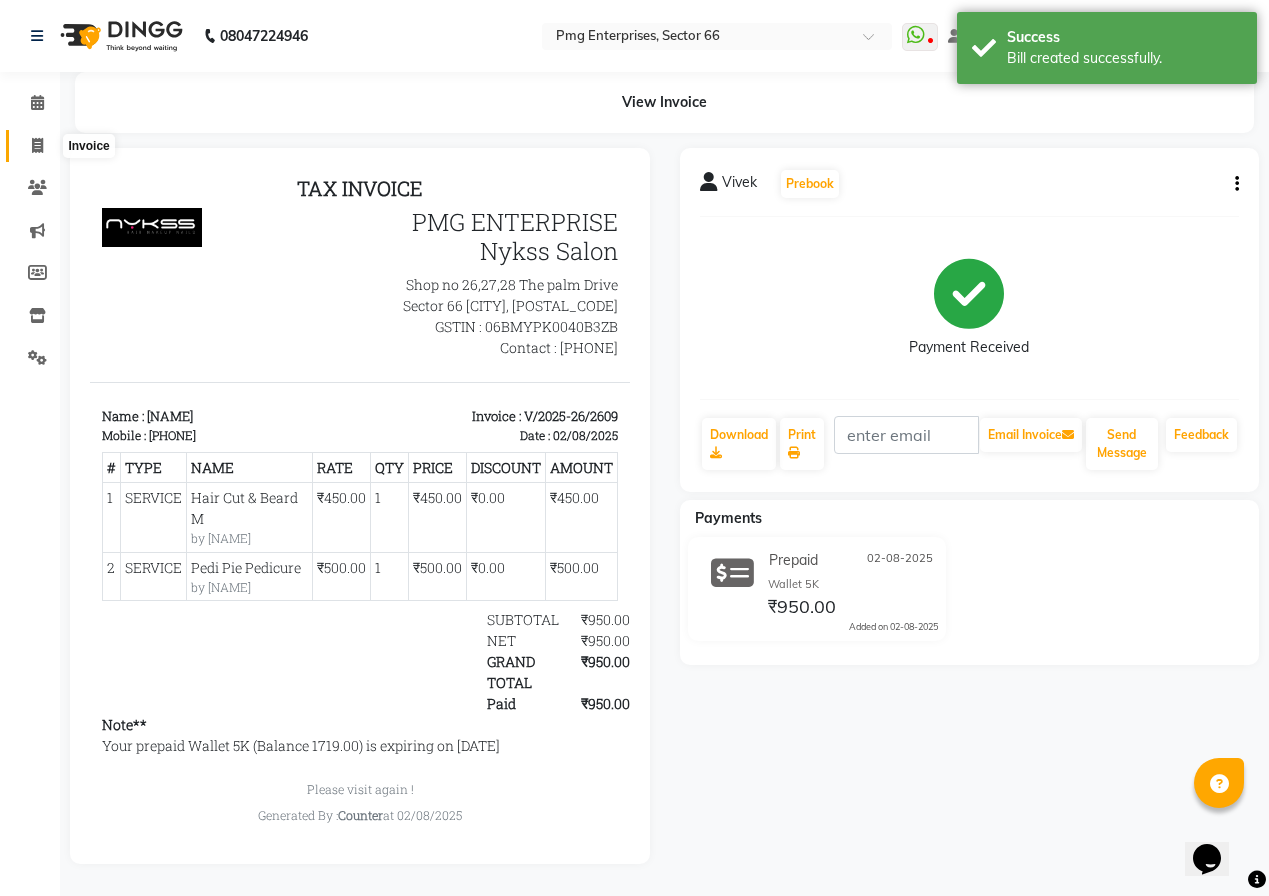 click 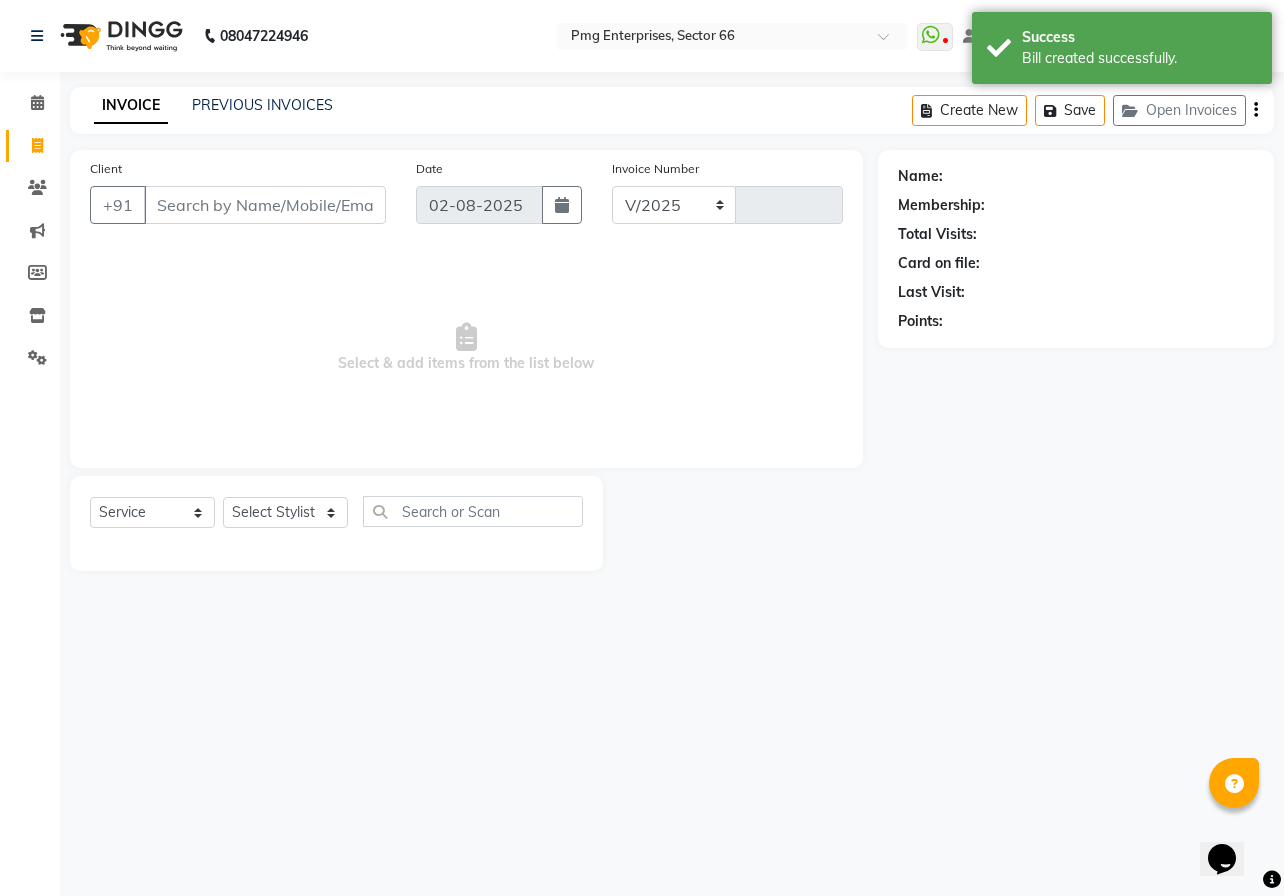 select on "889" 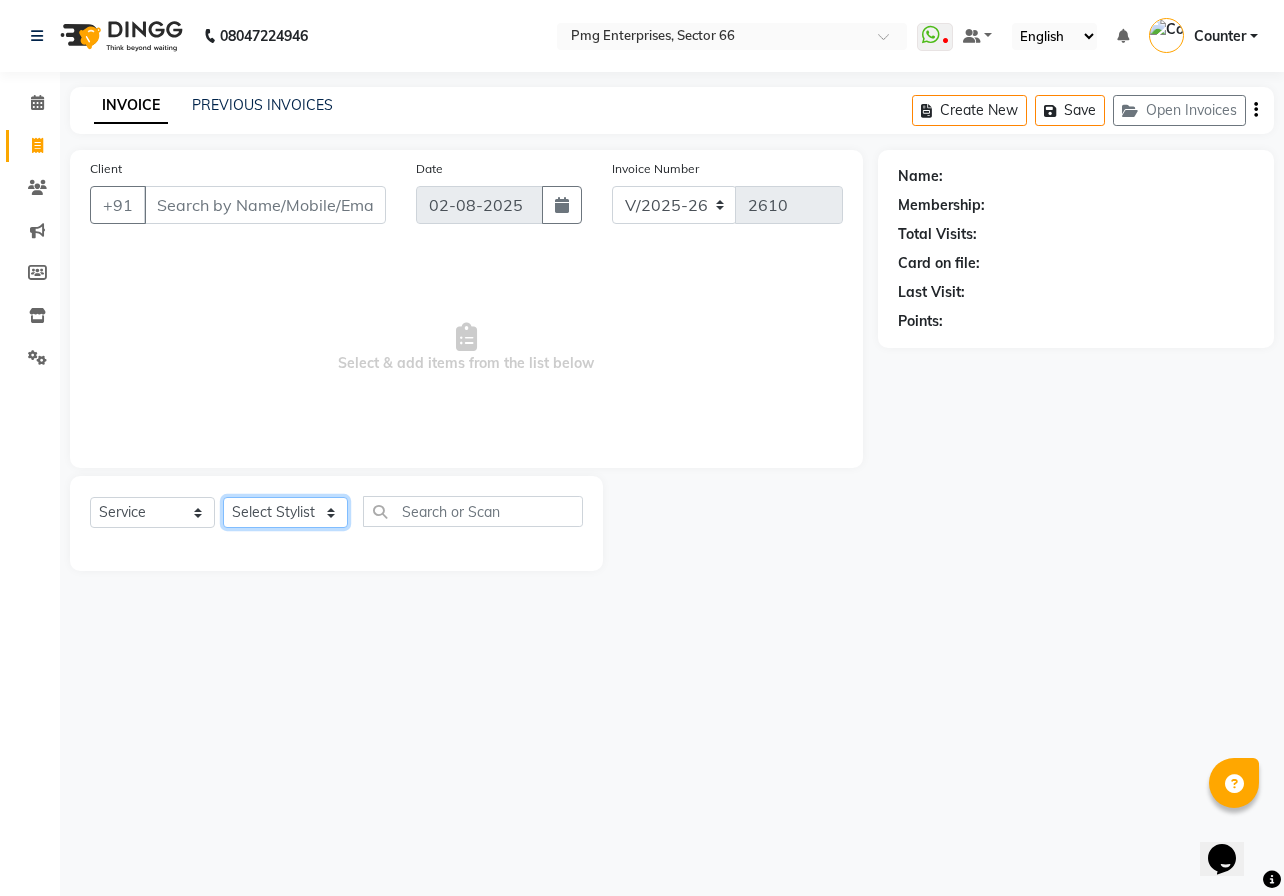 click on "Select Stylist [NAME] [NAME] Counter [NAME] [NAME] [NAME] [NAME] [NAME] [NAME] [NAME]" 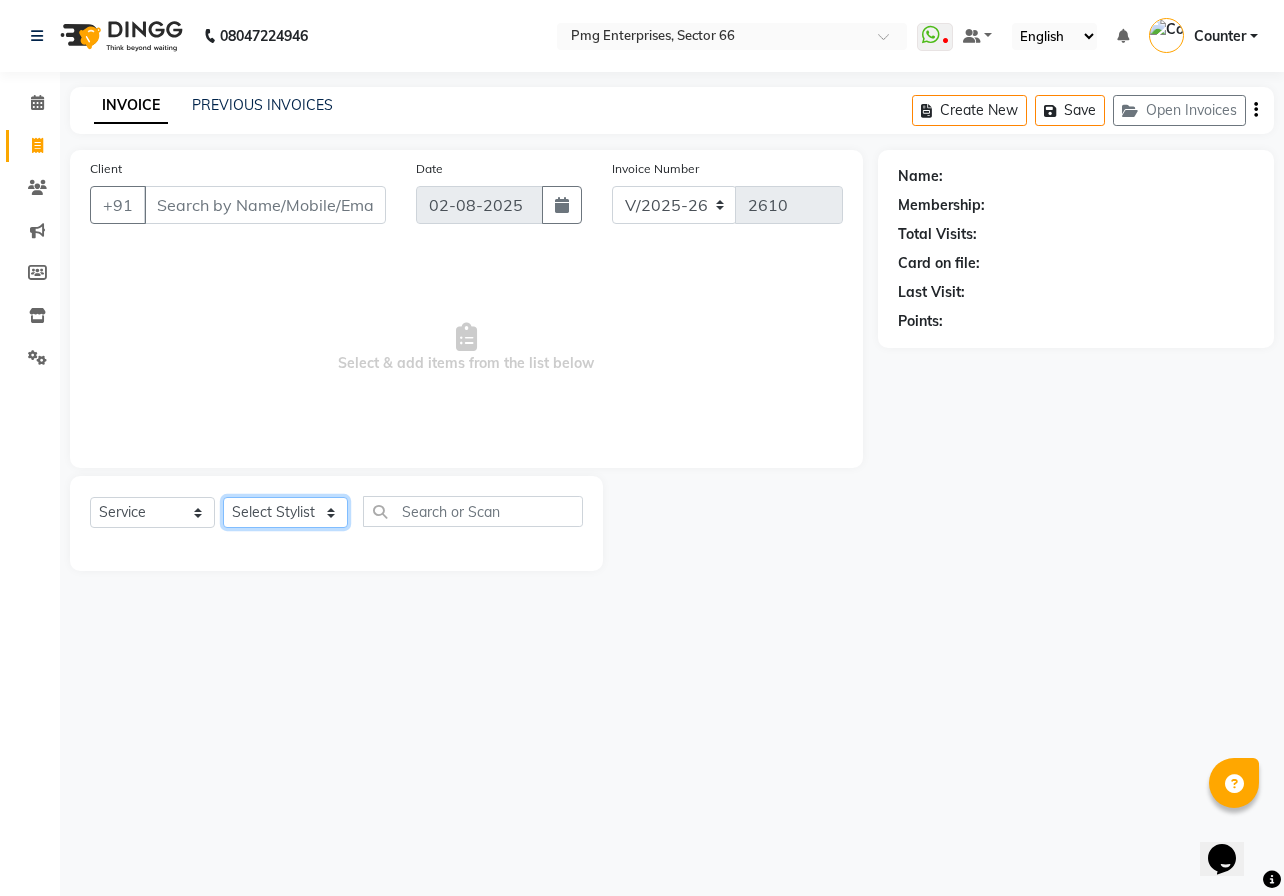 select on "70413" 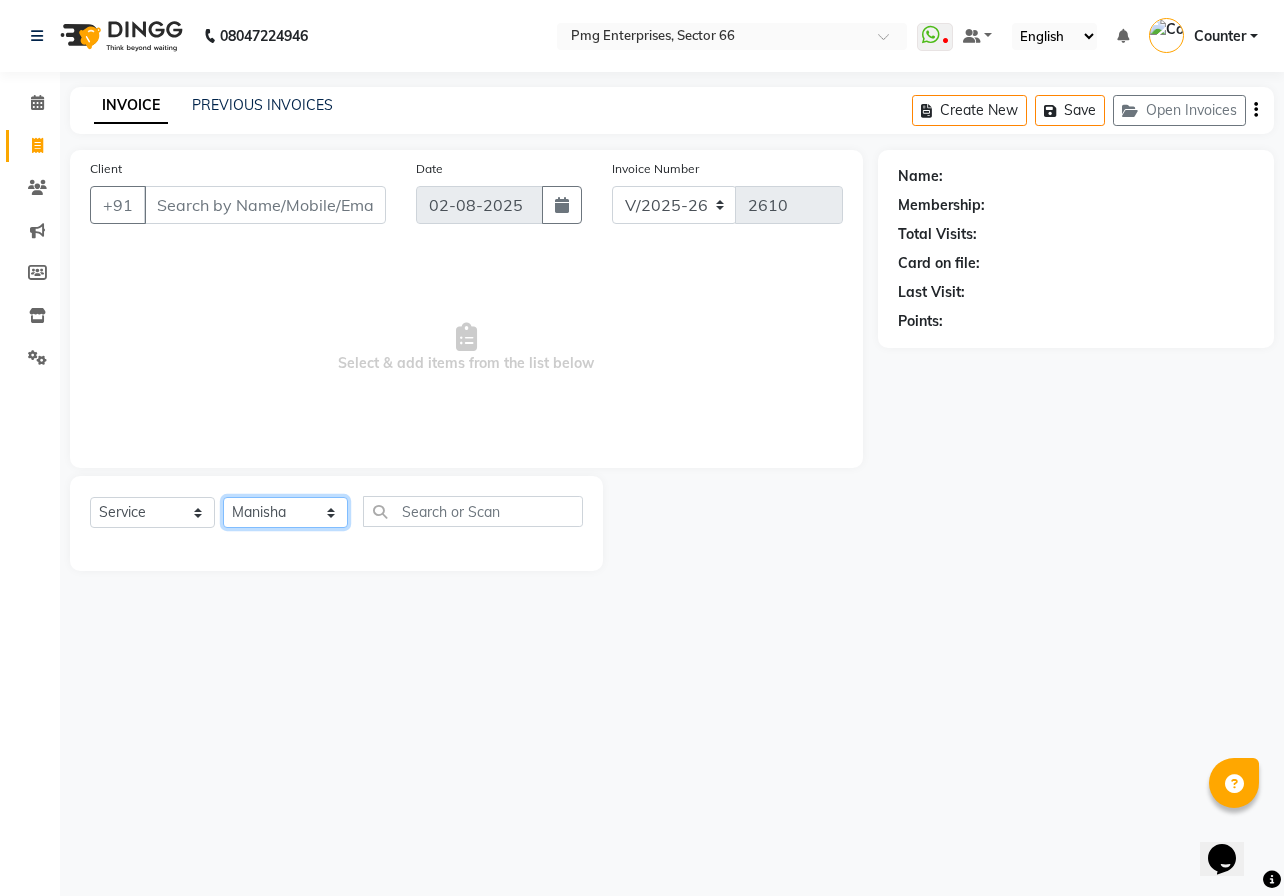 click on "Select Stylist [NAME] [NAME] Counter [NAME] [NAME] [NAME] [NAME] [NAME] [NAME] [NAME]" 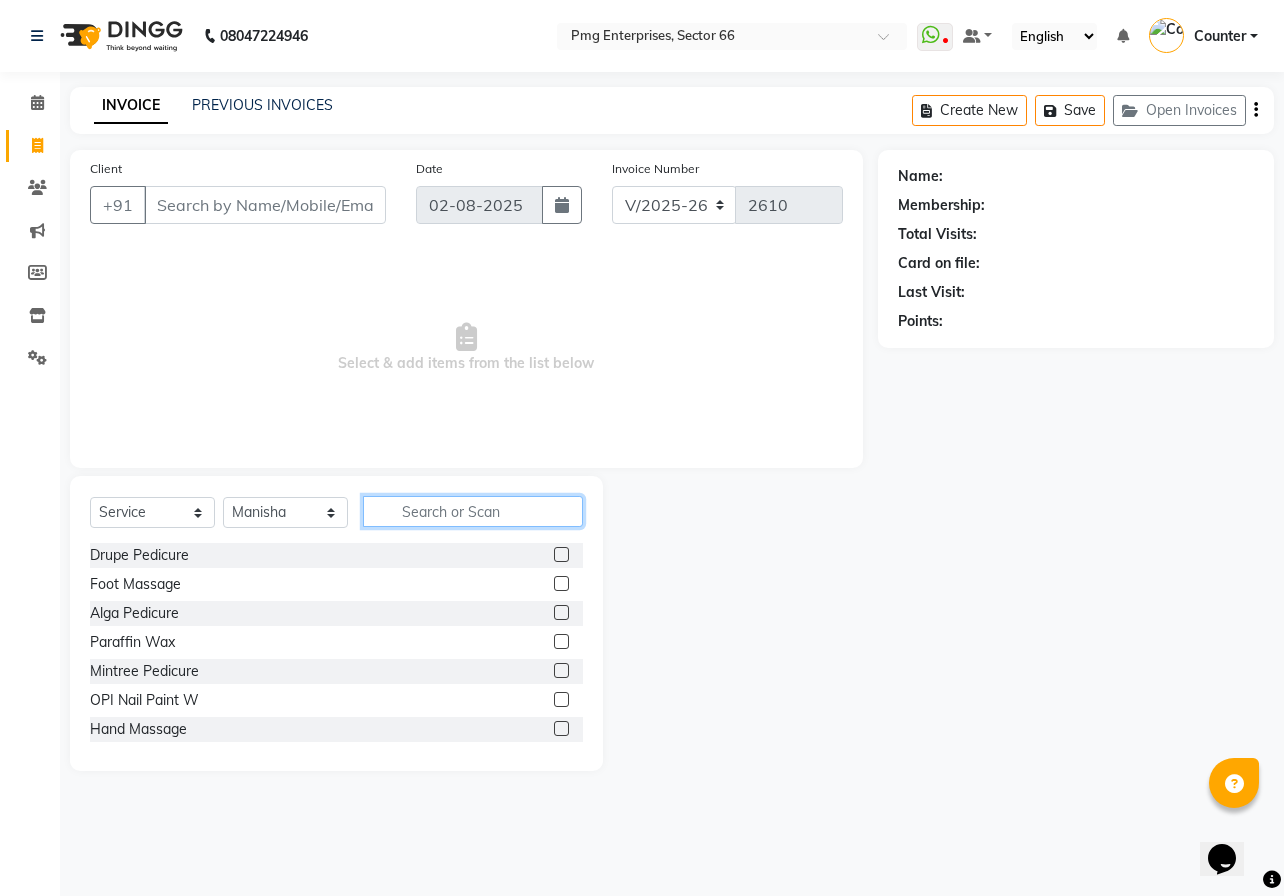 click 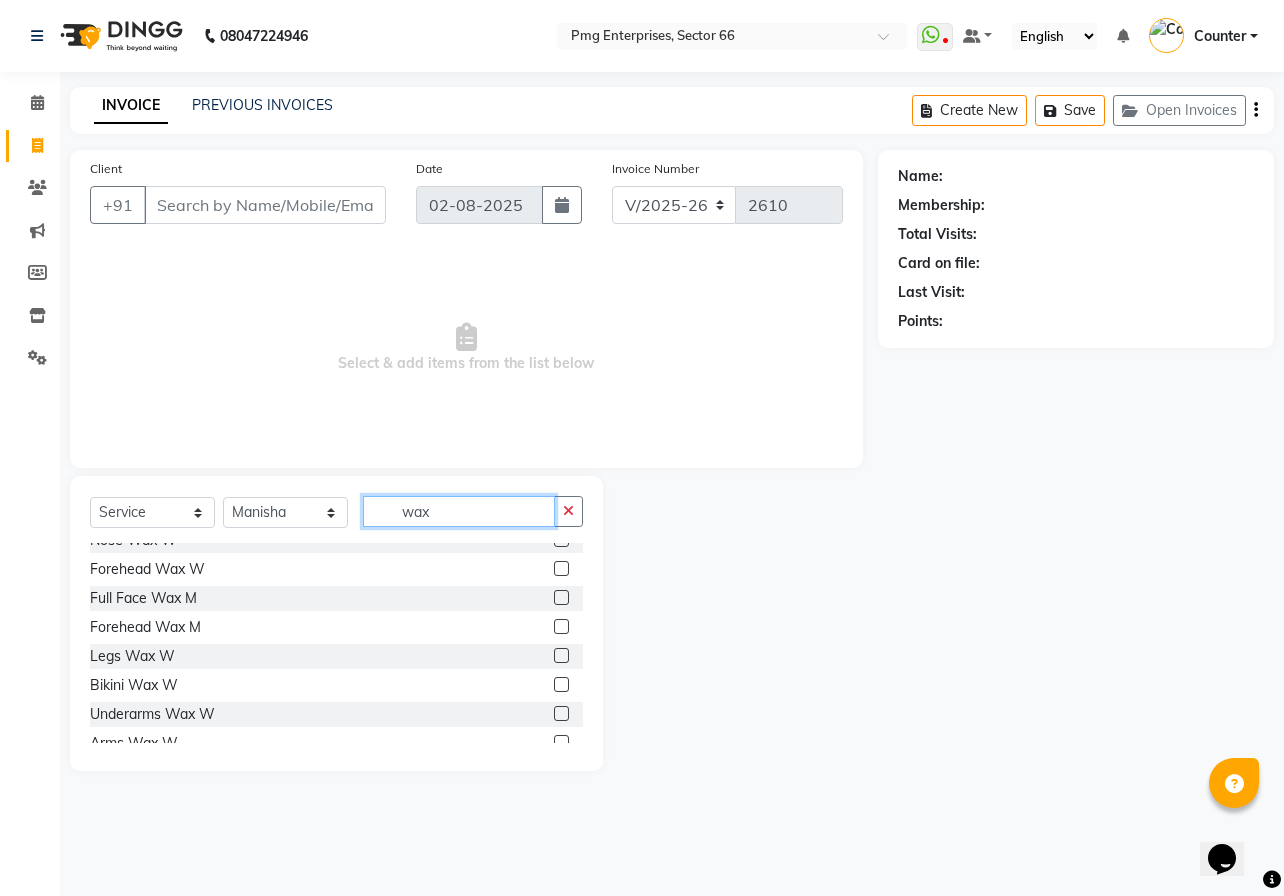scroll, scrollTop: 200, scrollLeft: 0, axis: vertical 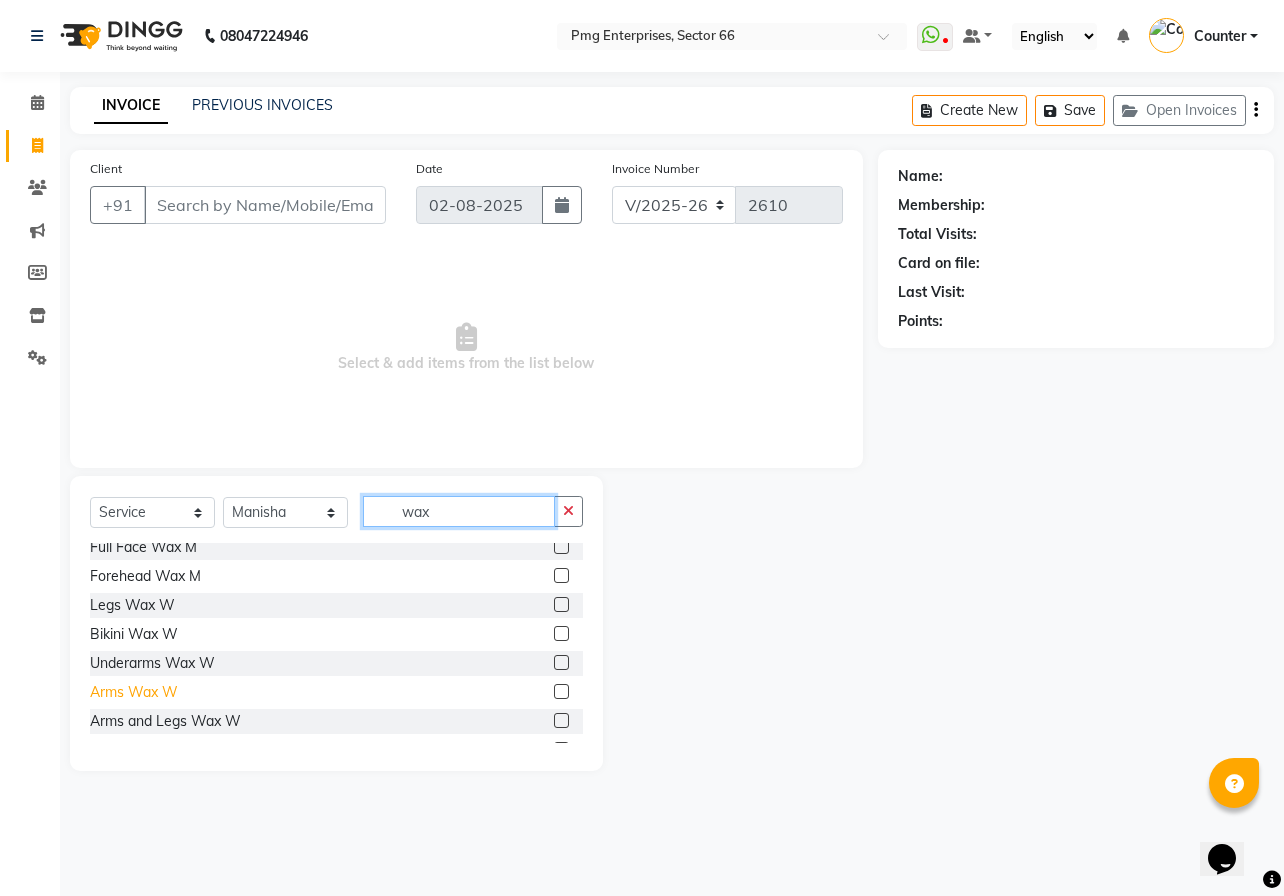 type on "wax" 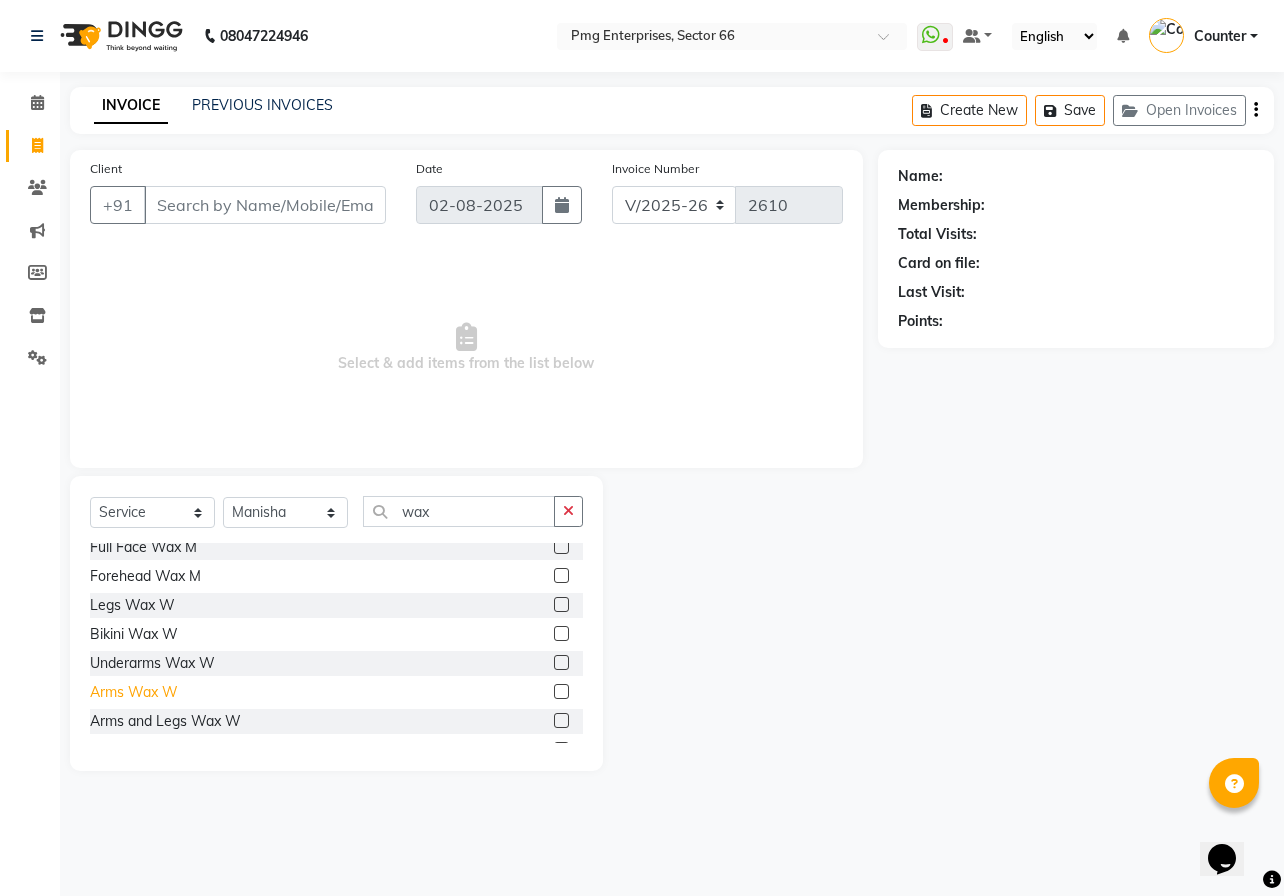 click on "Arms Wax W" 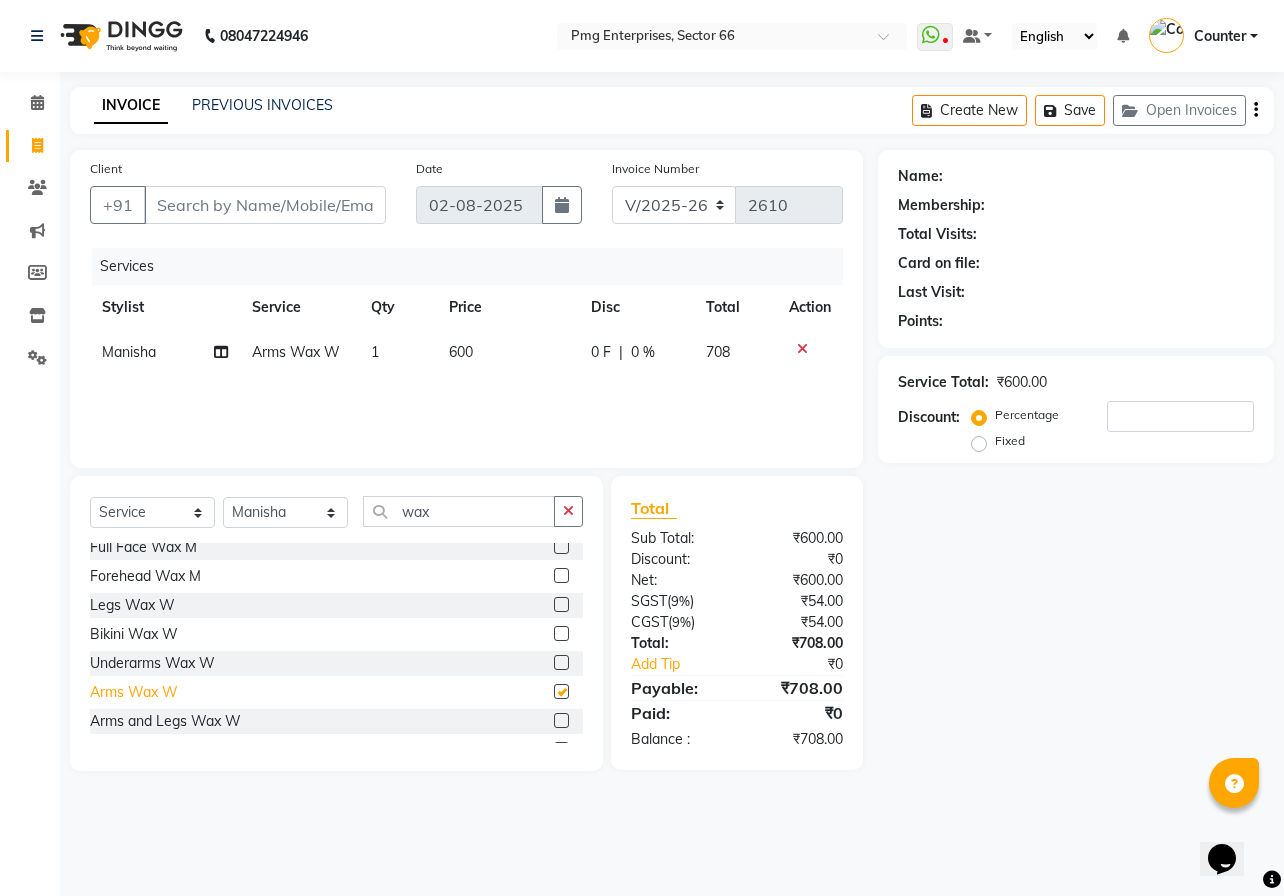 checkbox on "false" 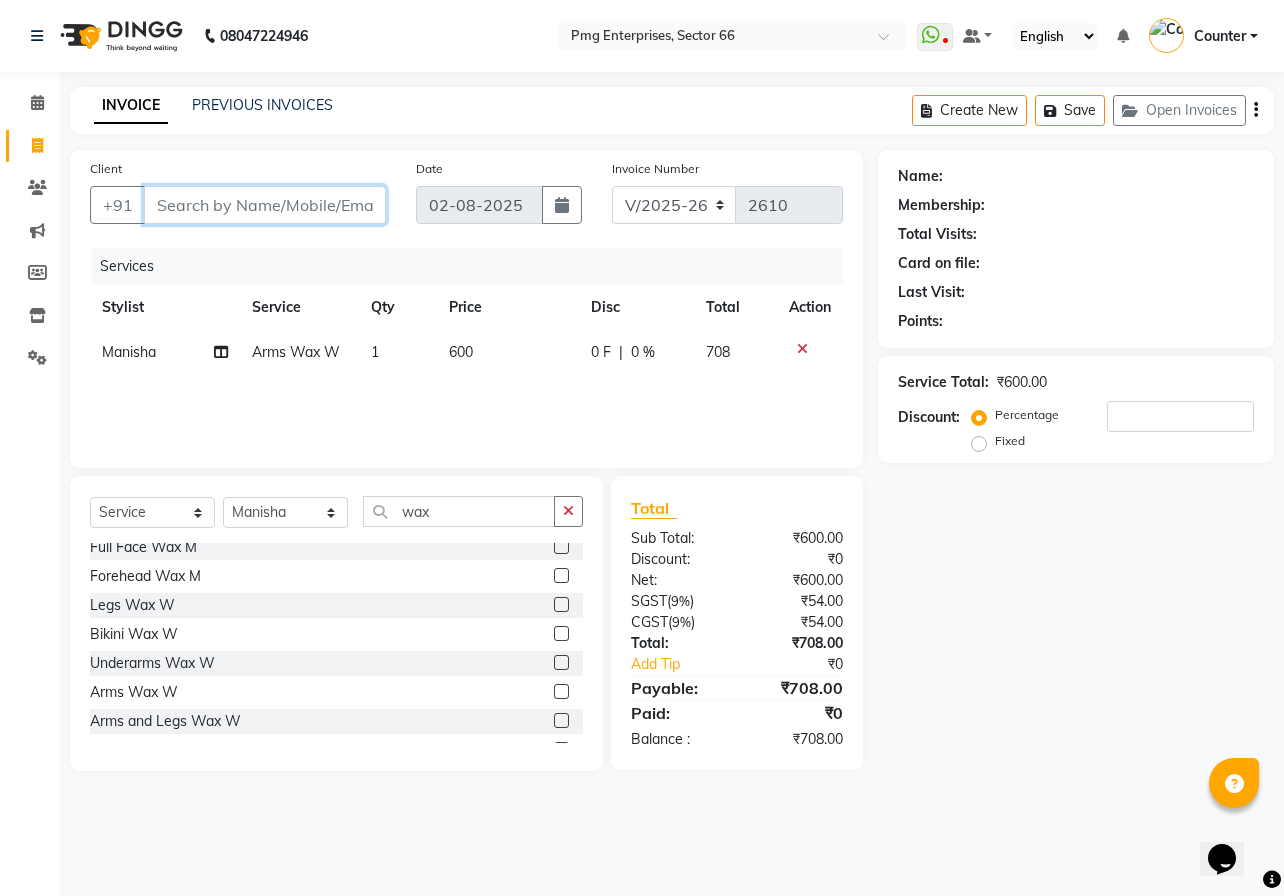 click on "Client" at bounding box center (265, 205) 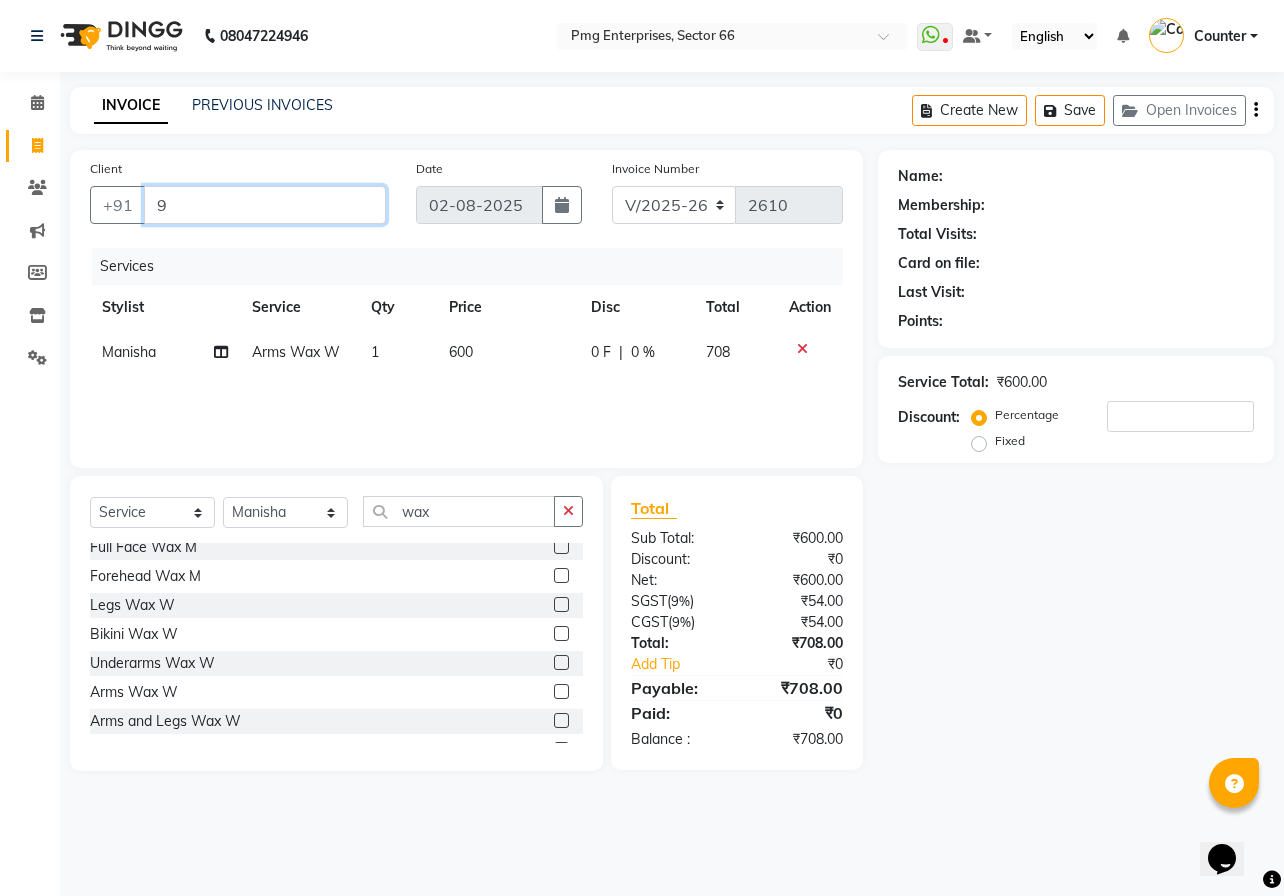 type on "0" 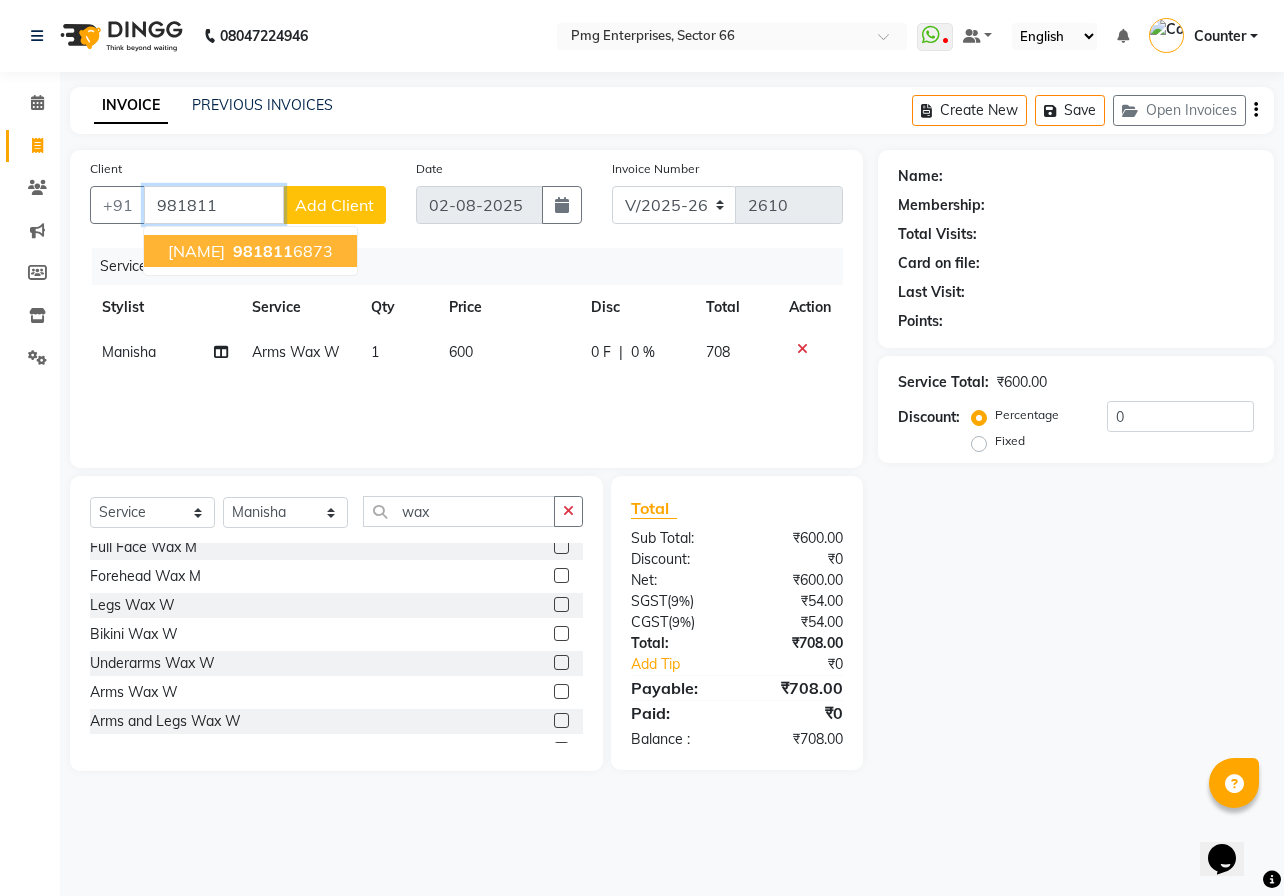 click on "981811" at bounding box center (263, 251) 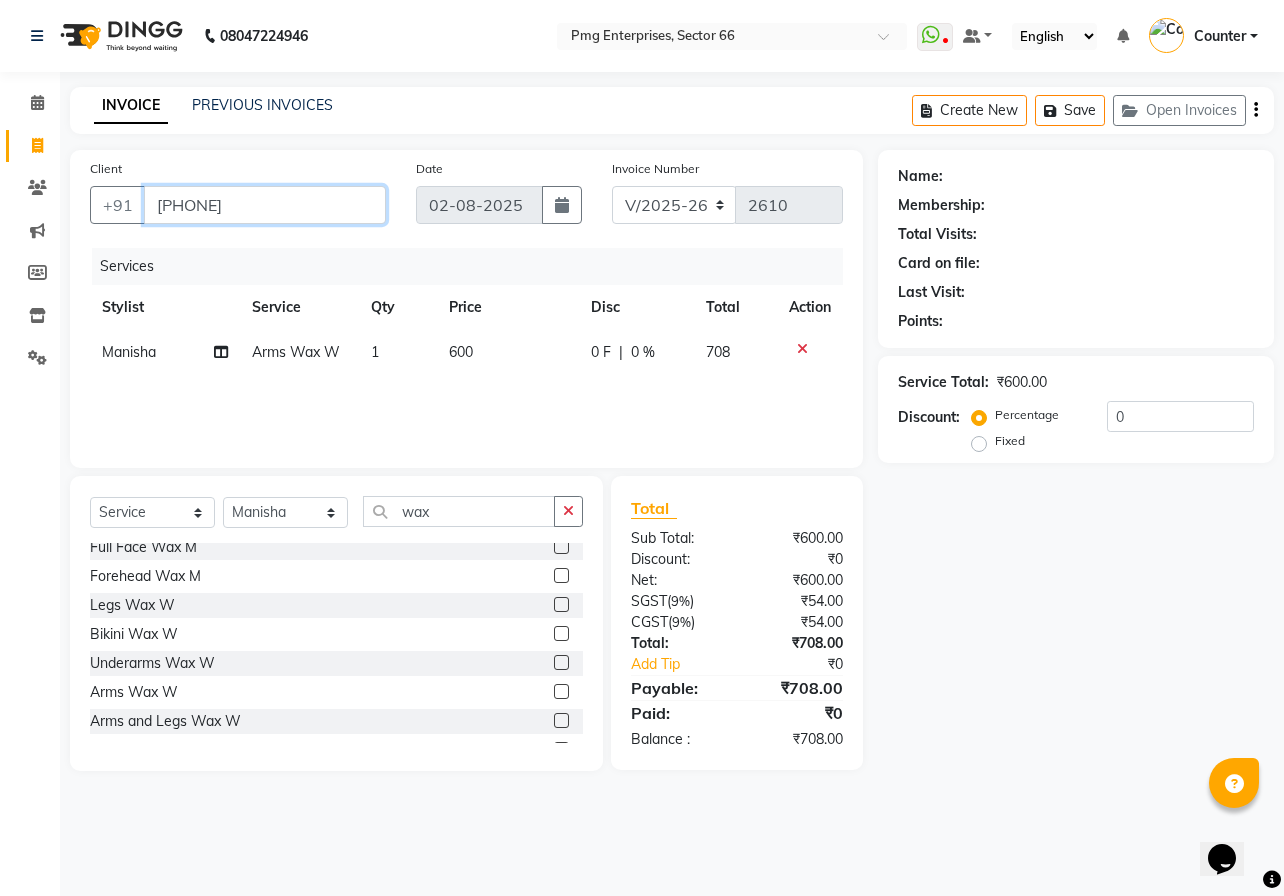 type on "[PHONE]" 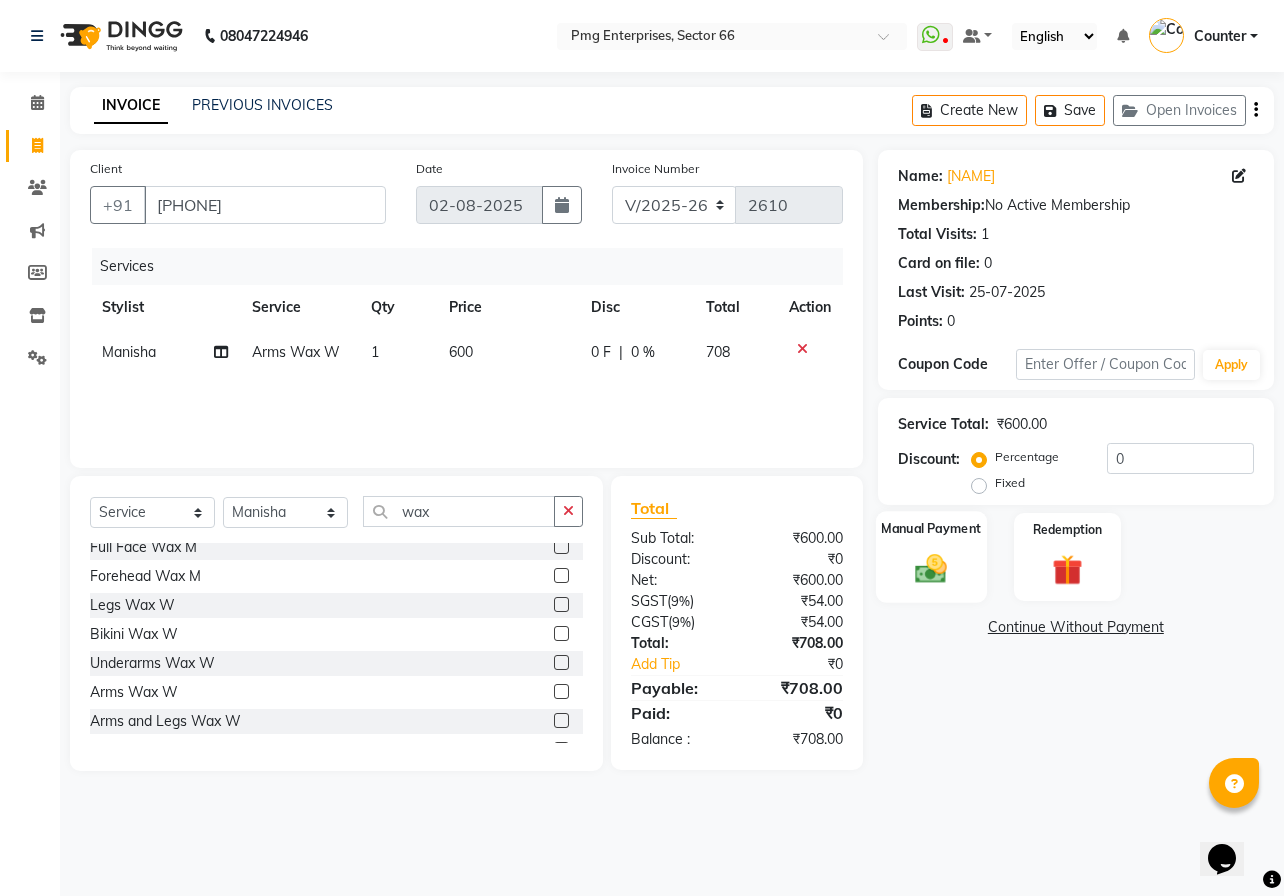 click on "Manual Payment" 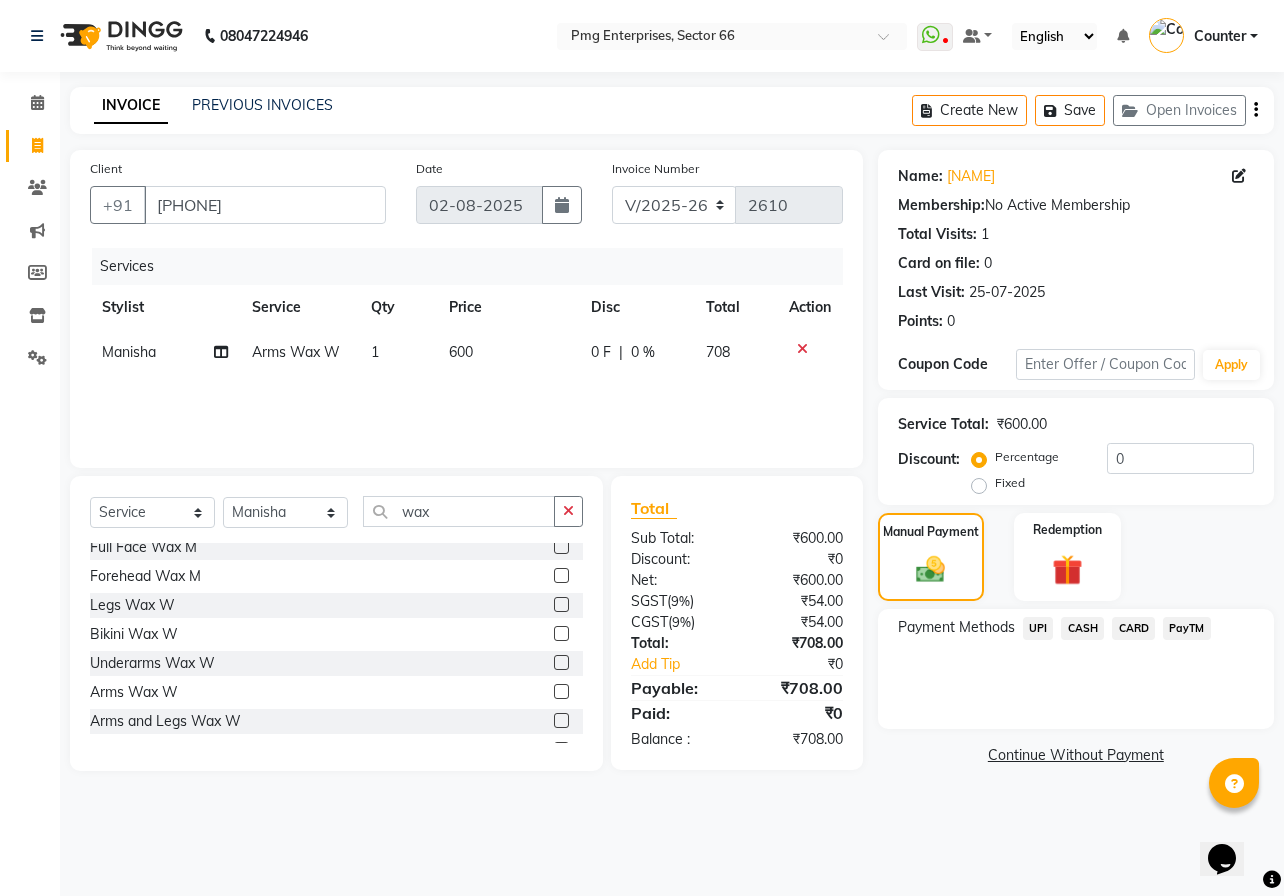 click on "UPI" 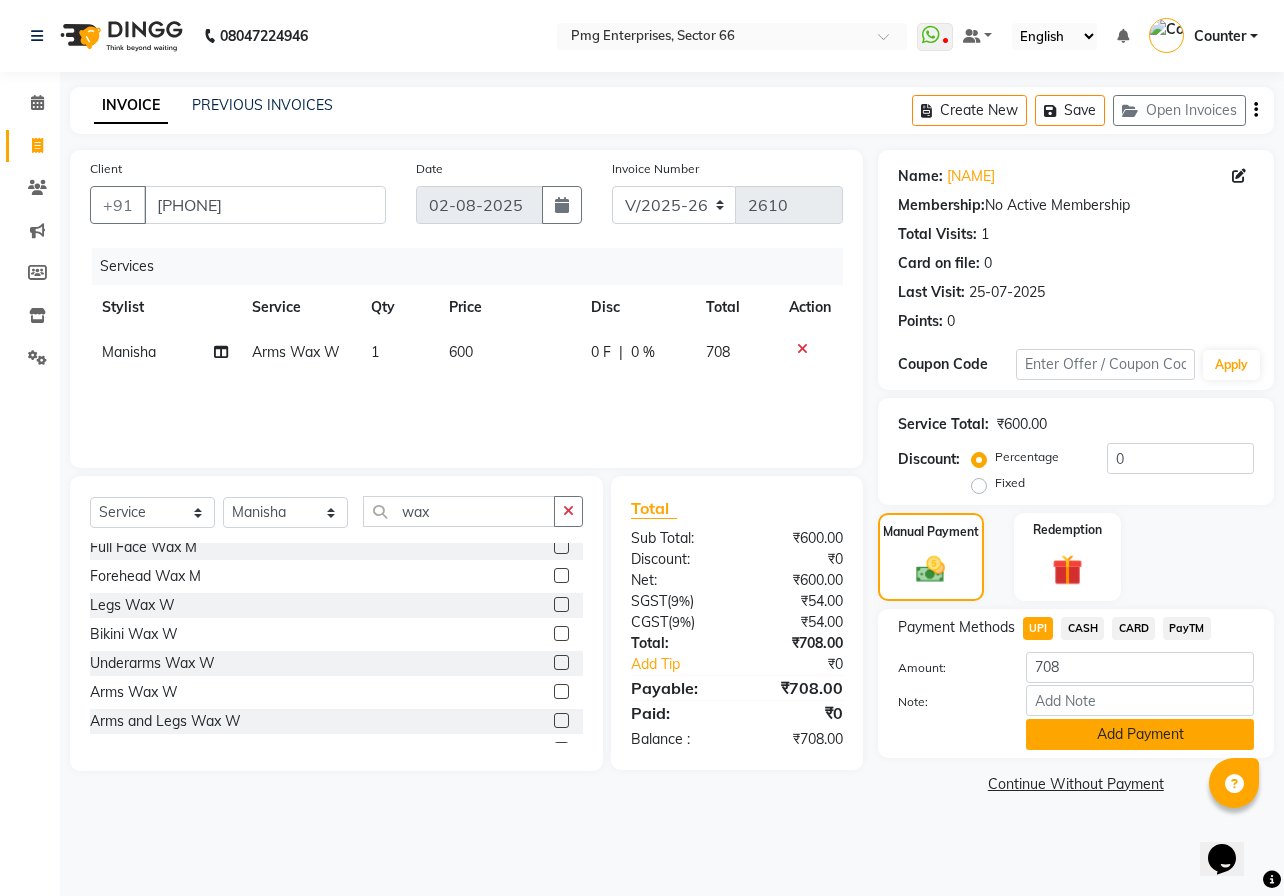 click on "Add Payment" 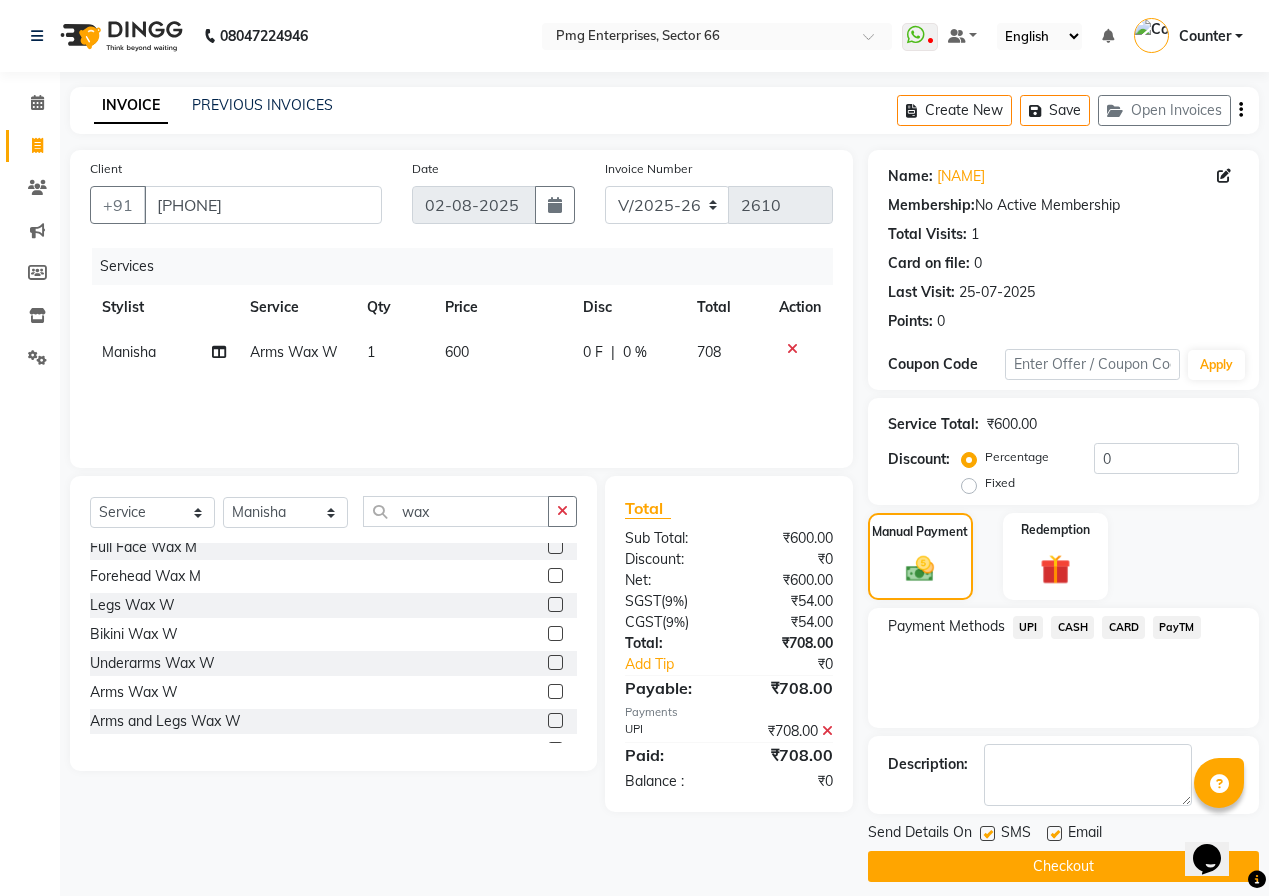 click on "Checkout" 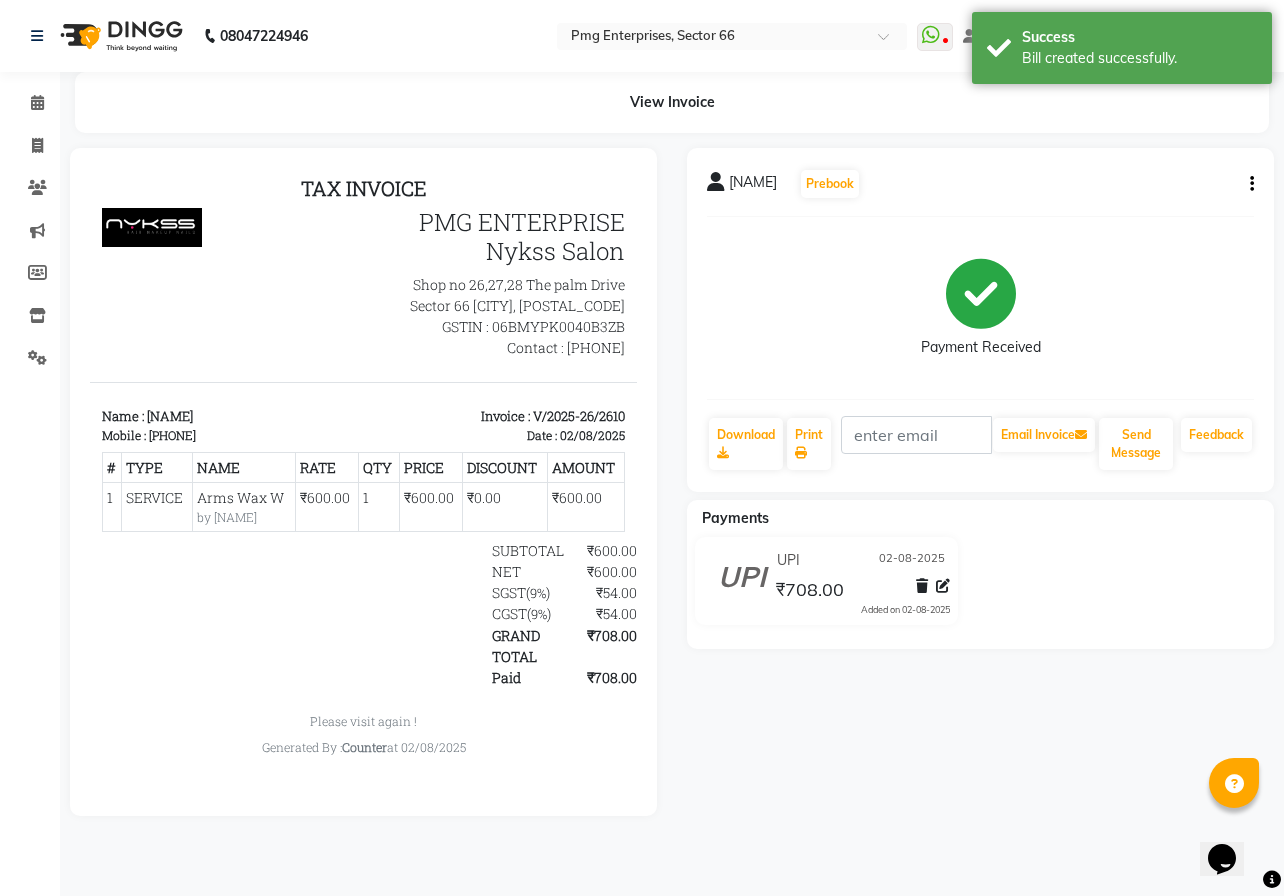 scroll, scrollTop: 0, scrollLeft: 0, axis: both 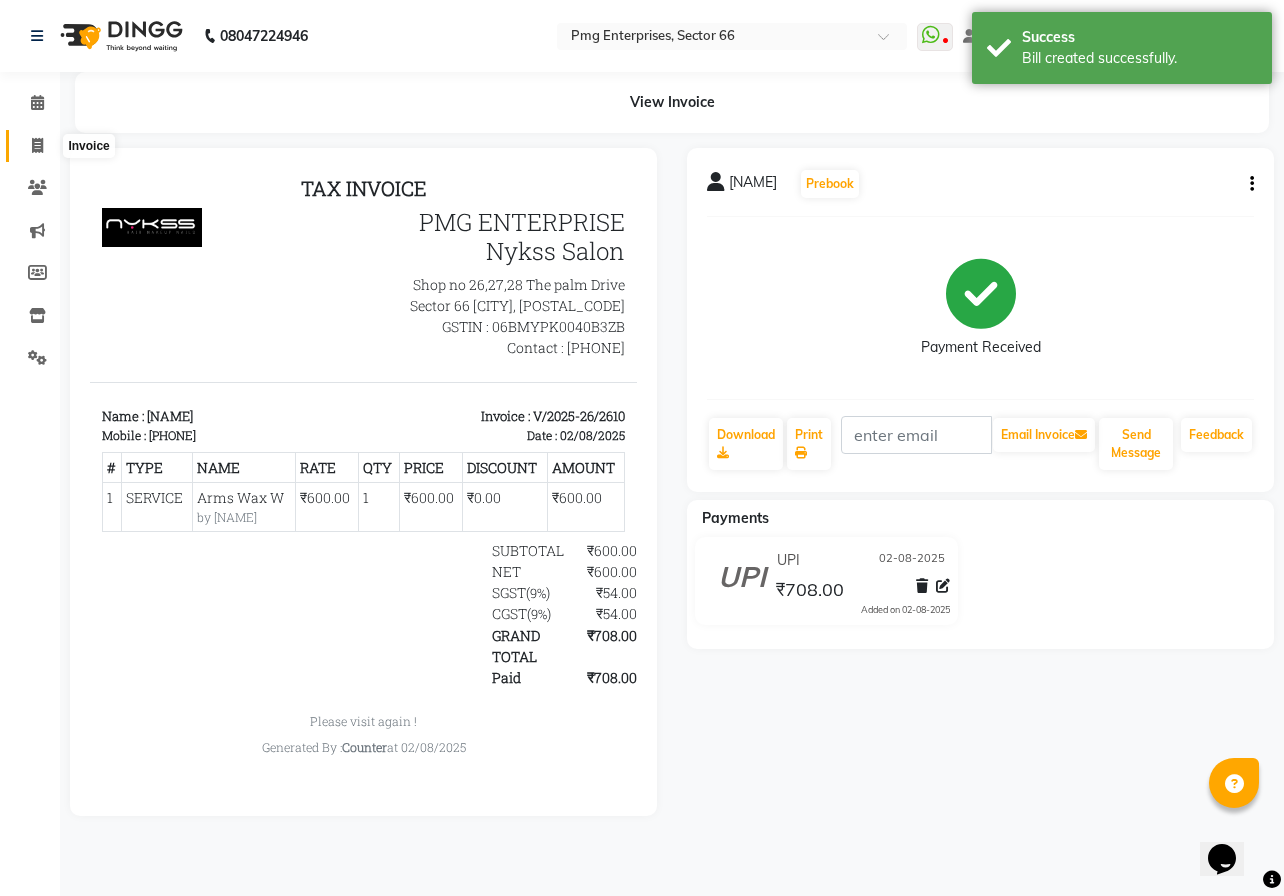 click 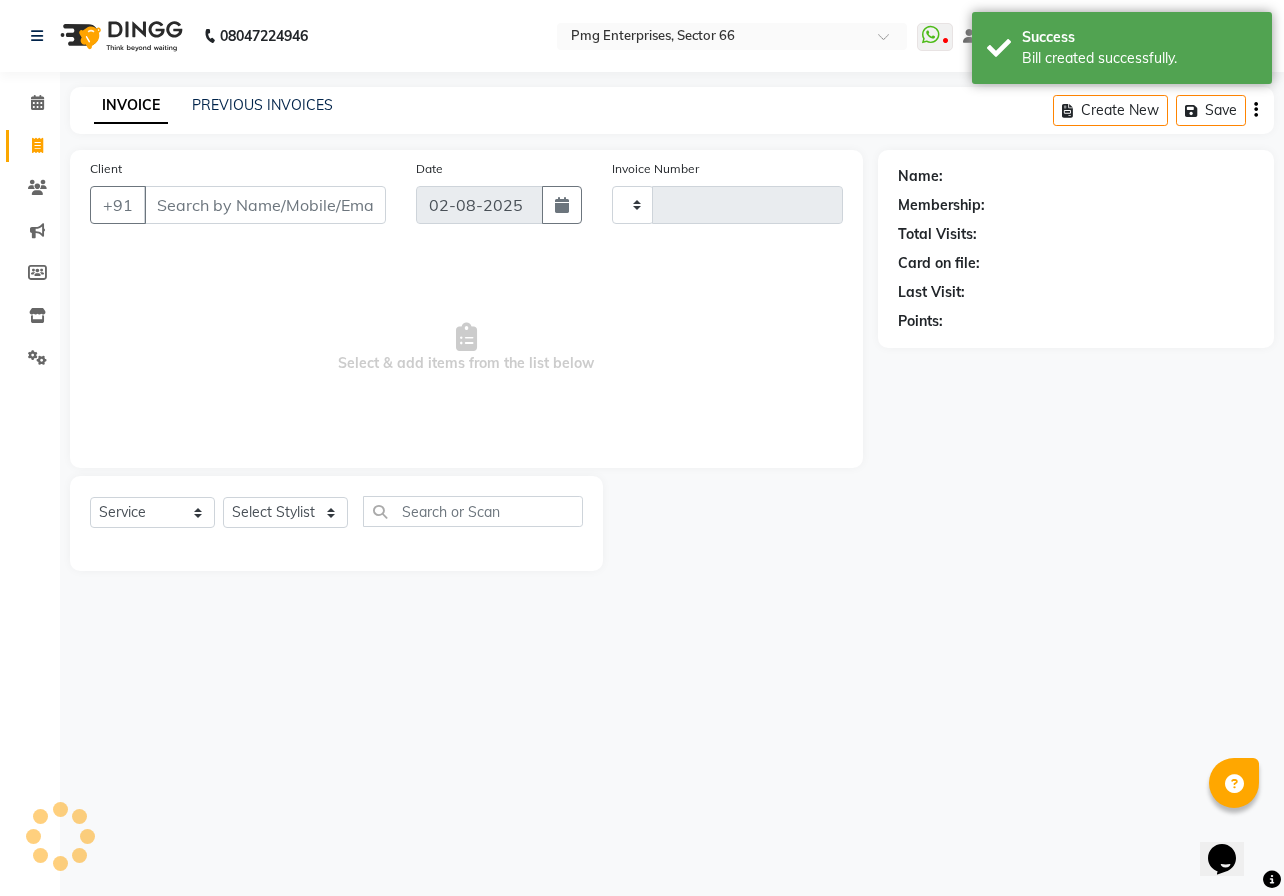 type on "2611" 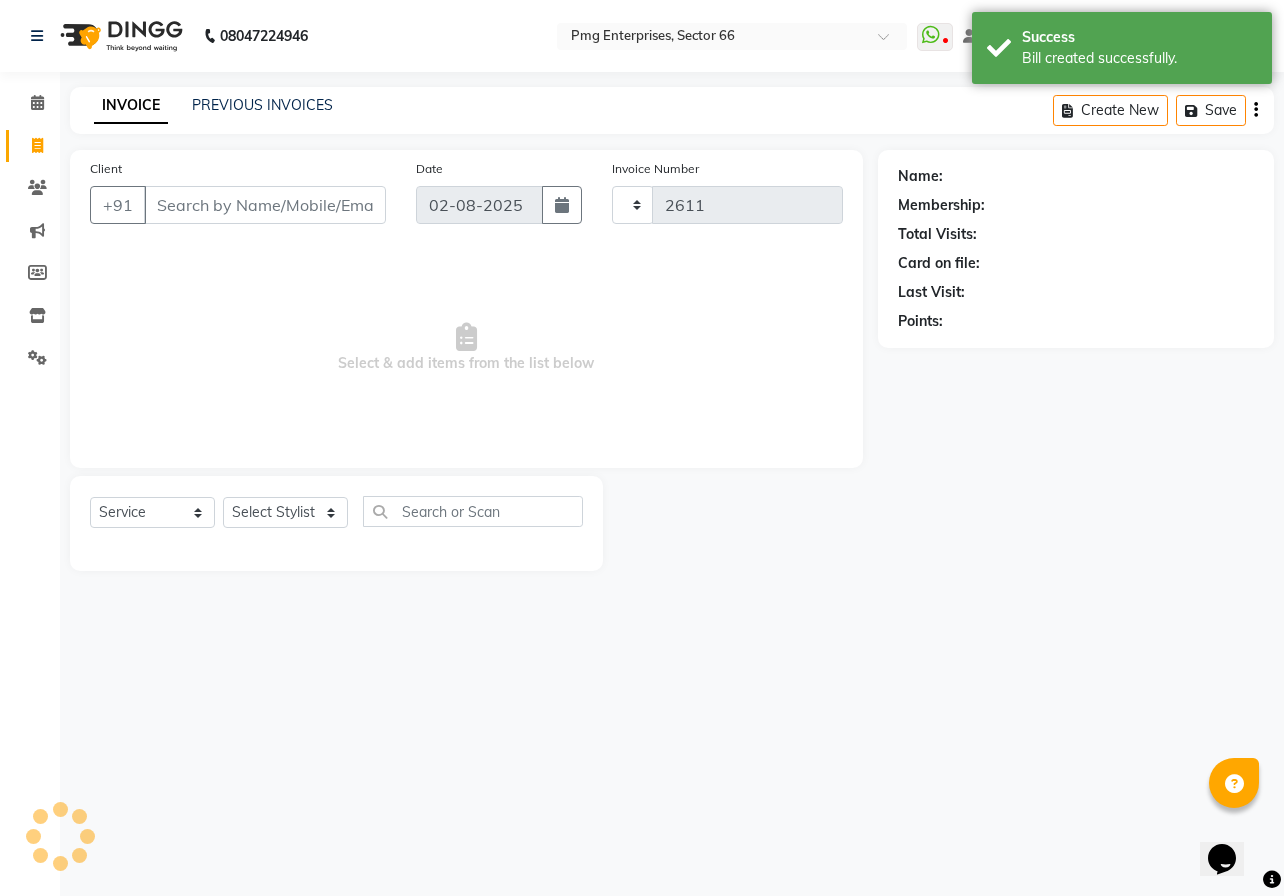 select on "889" 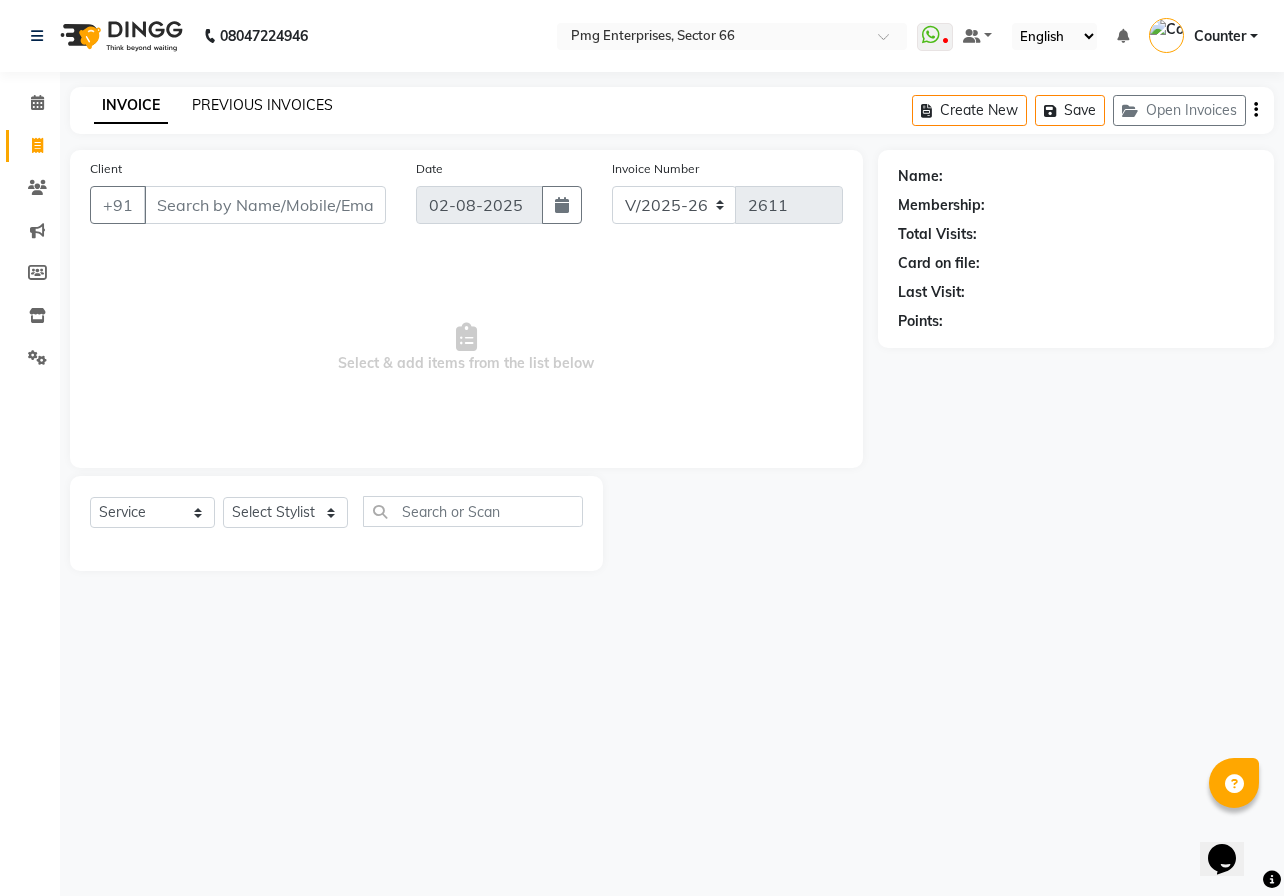 click on "PREVIOUS INVOICES" 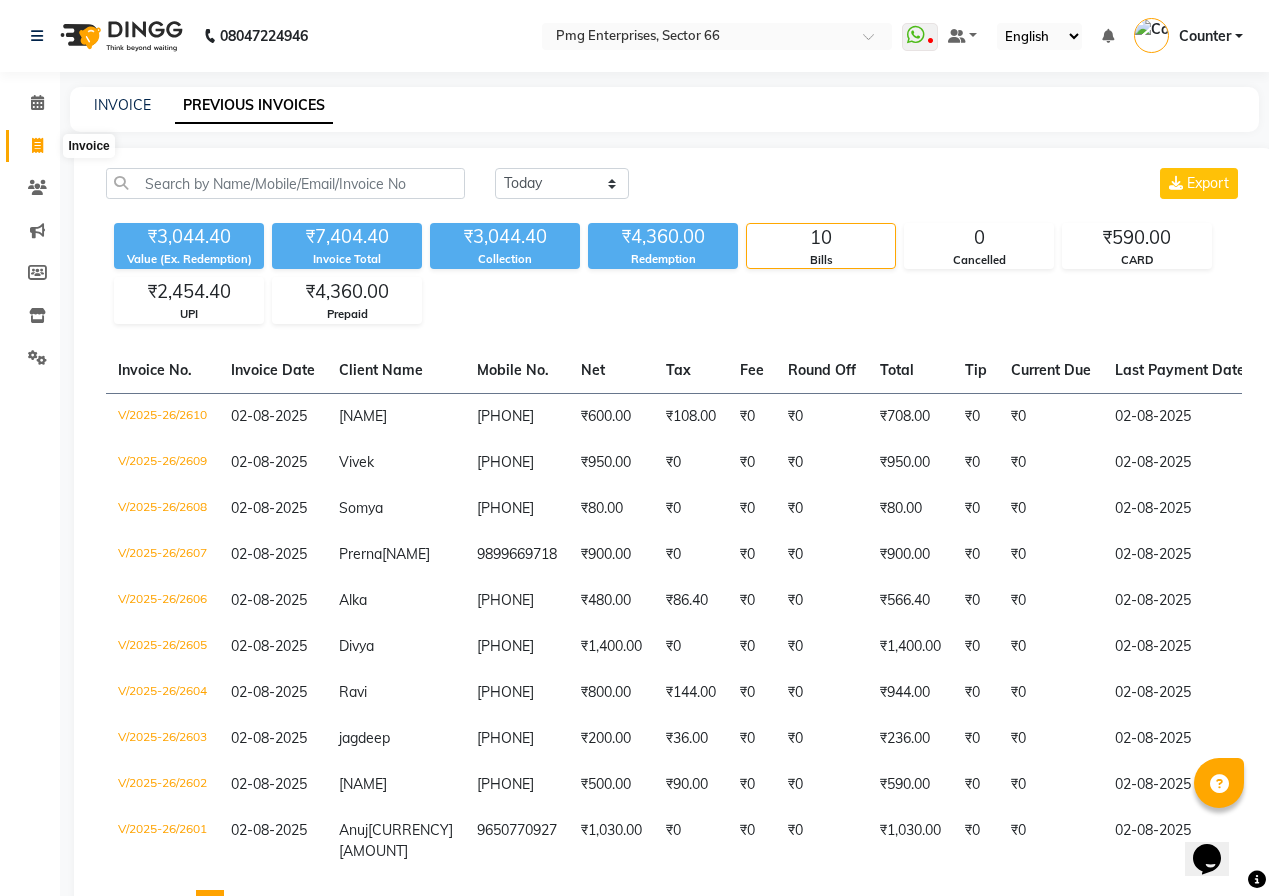 click 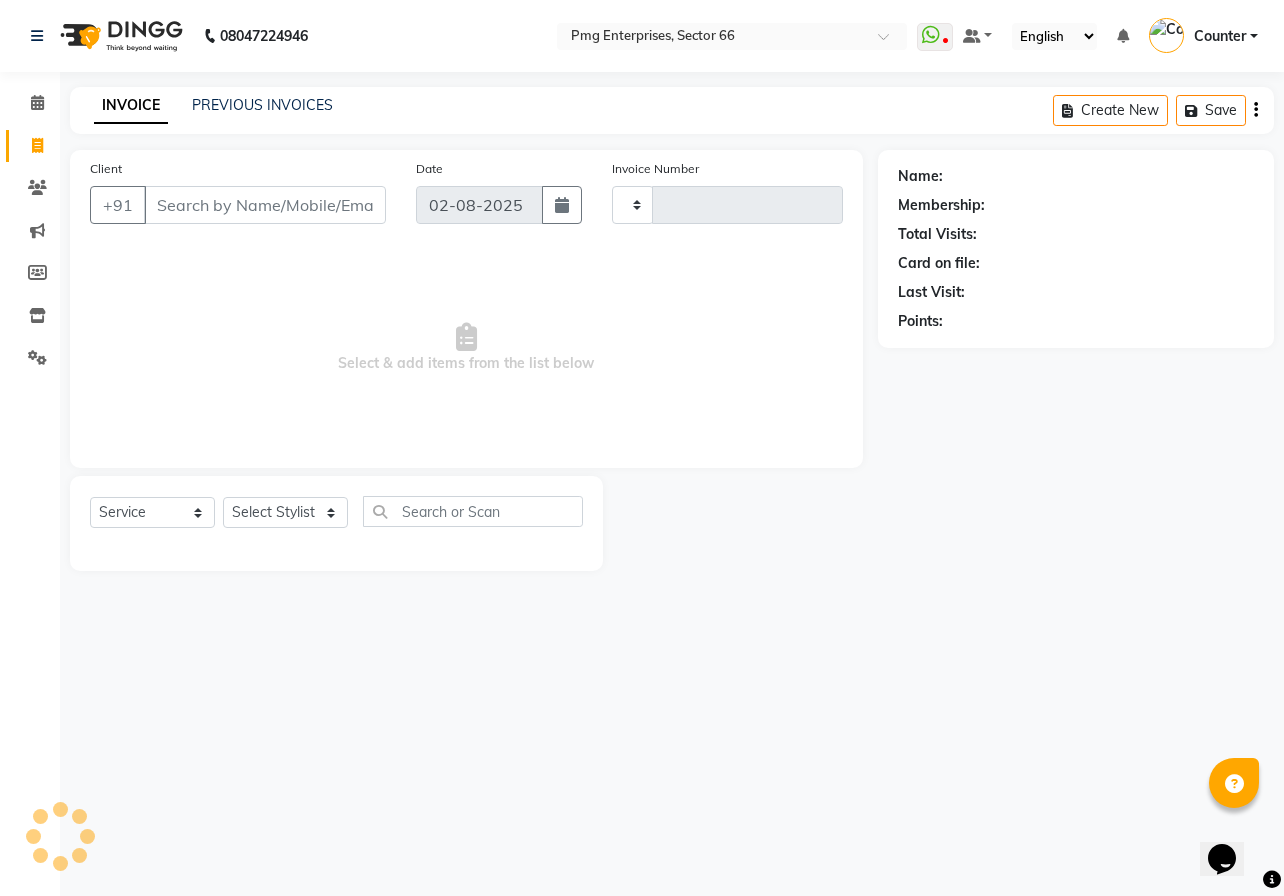 type on "2611" 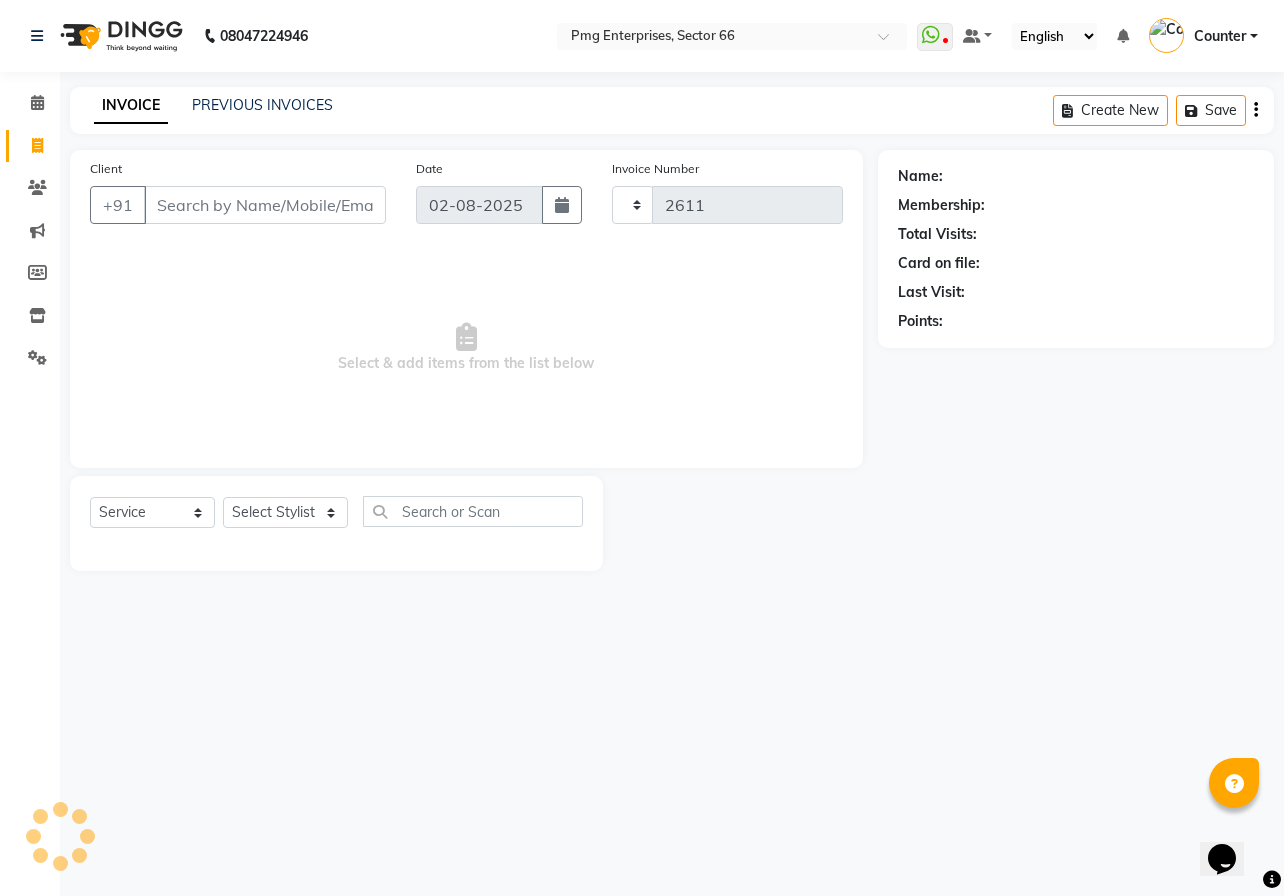 select on "889" 